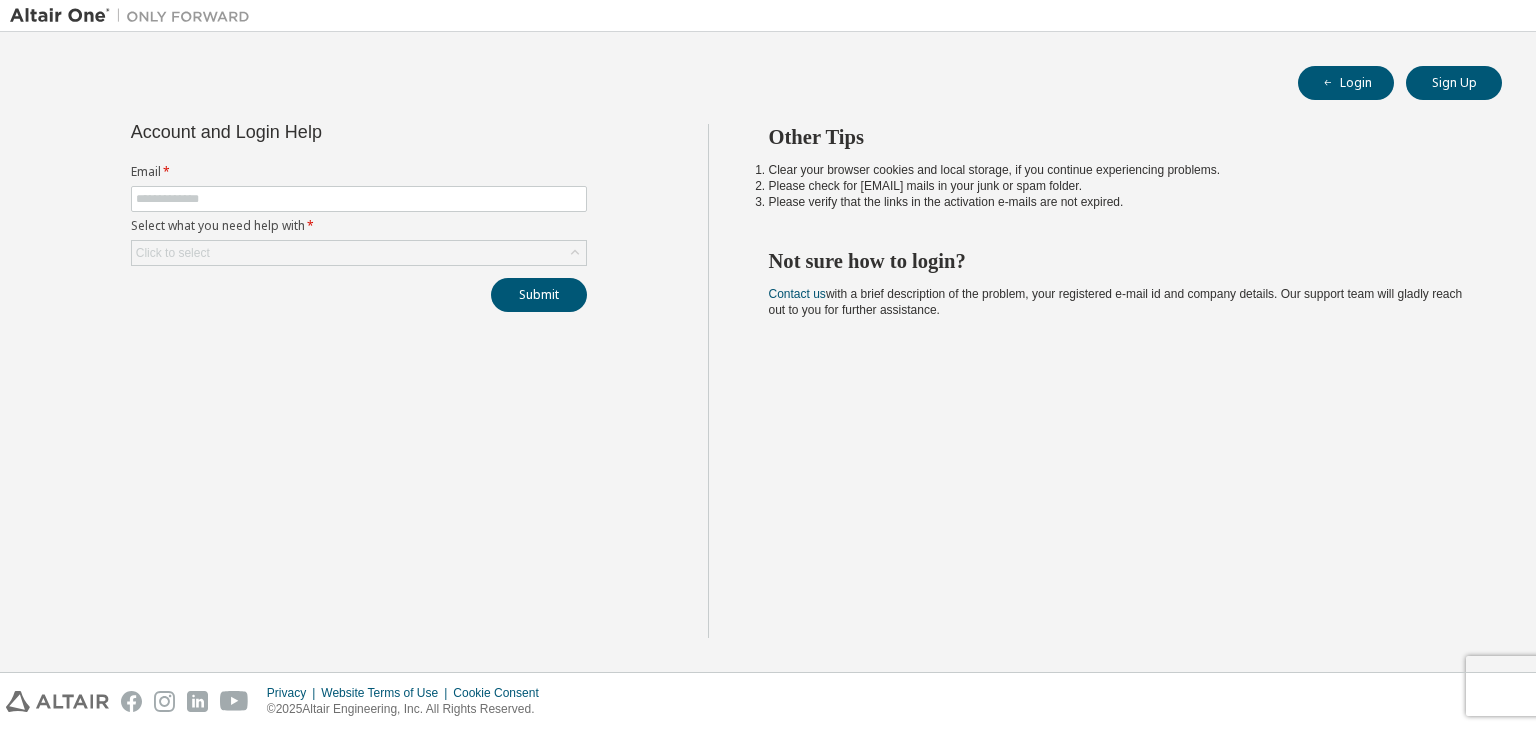 scroll, scrollTop: 0, scrollLeft: 0, axis: both 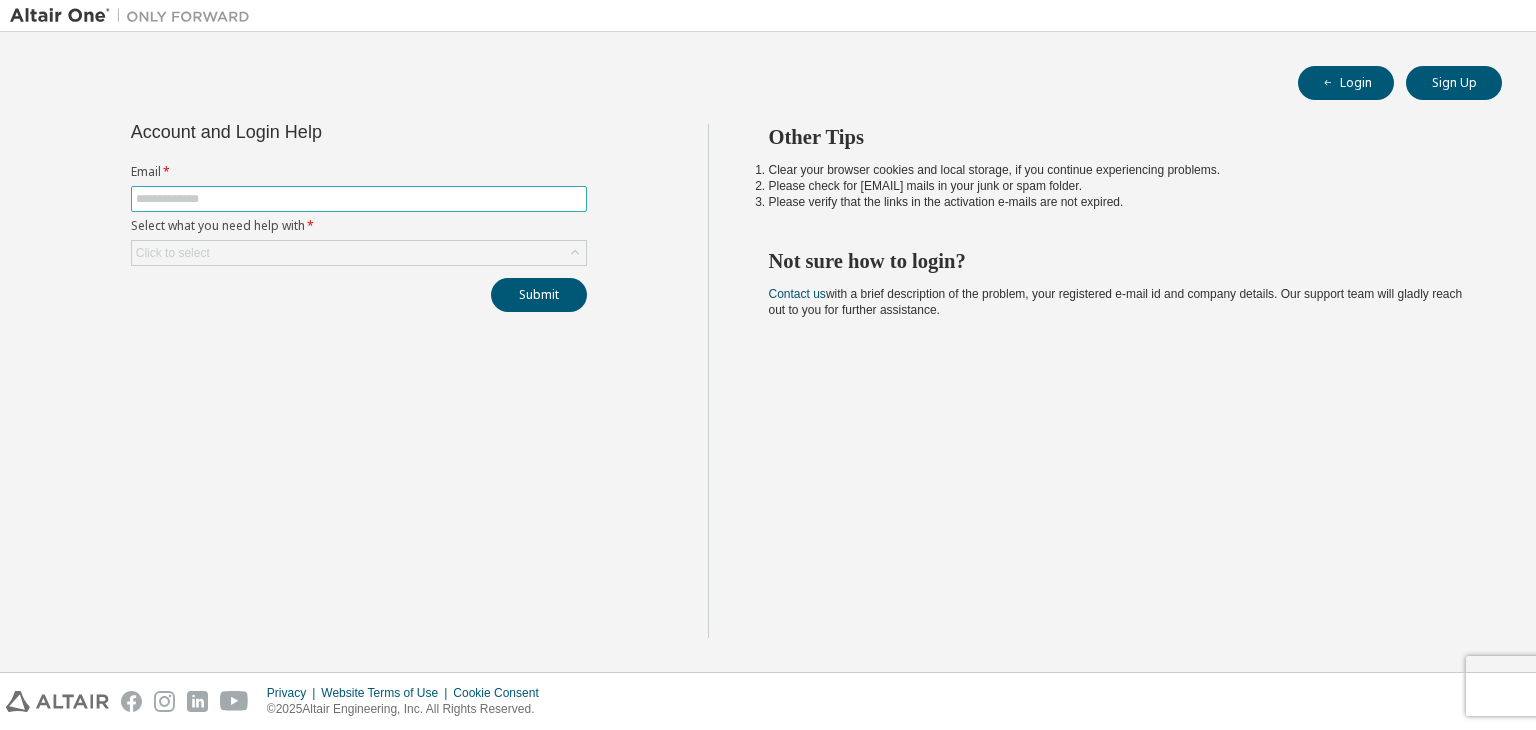click at bounding box center (359, 199) 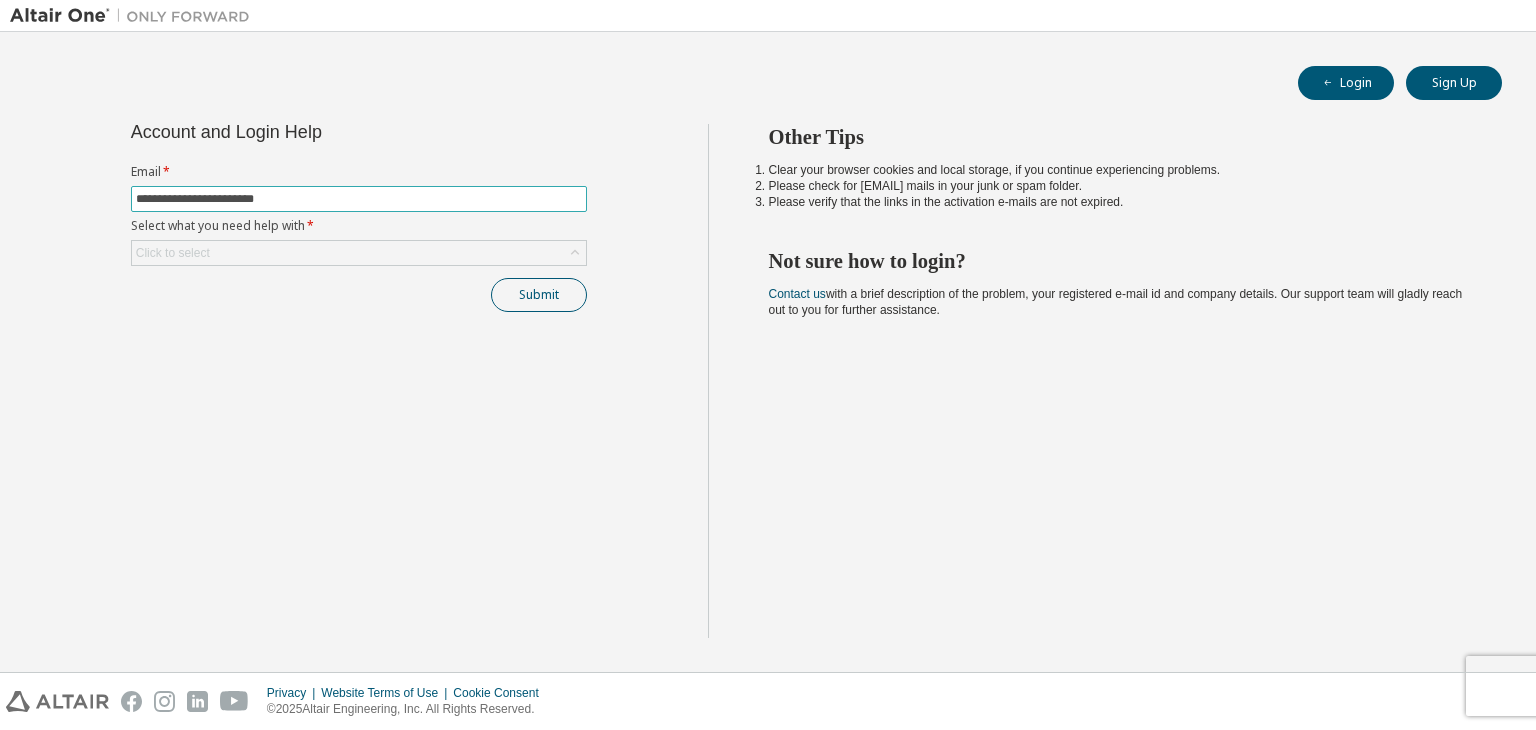 type on "**********" 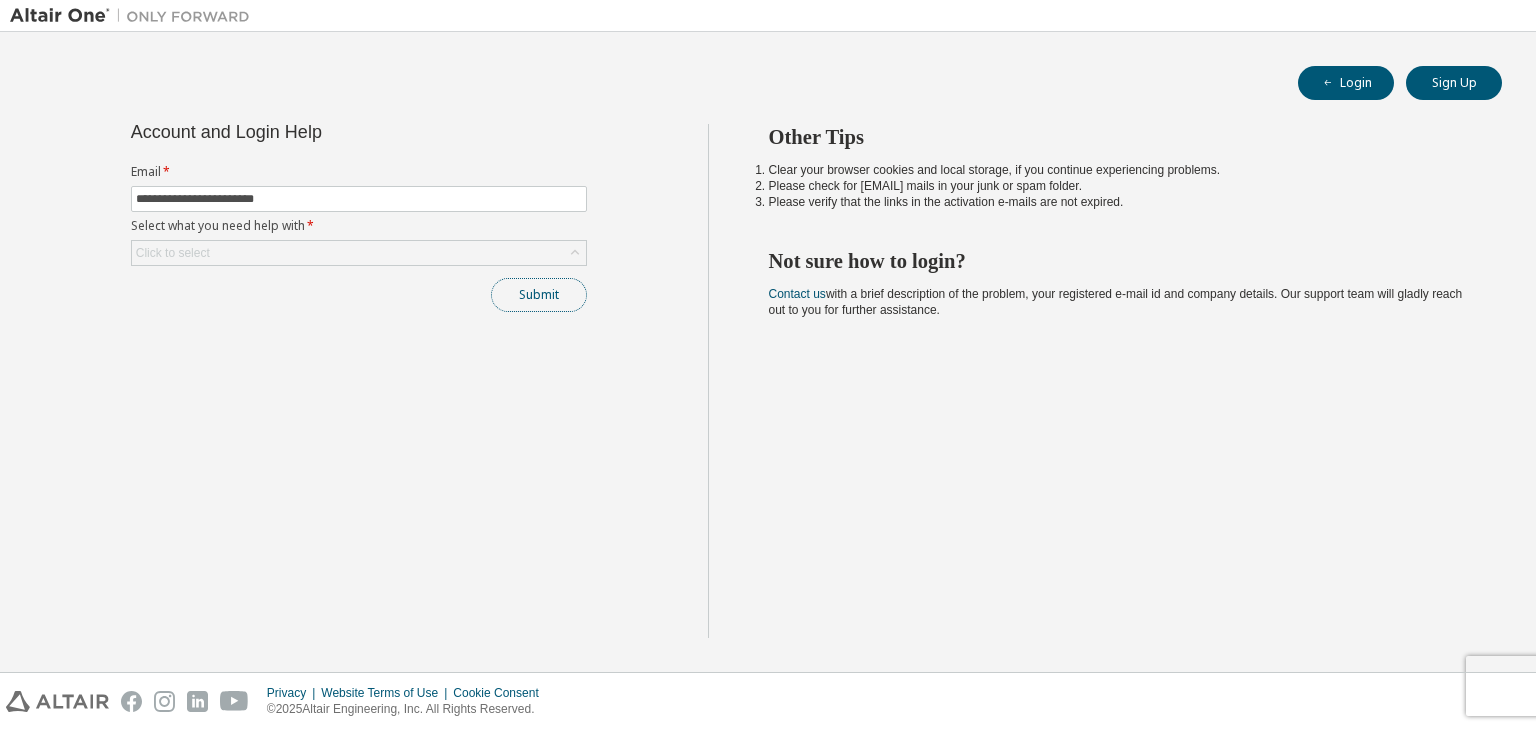 click on "Submit" at bounding box center (539, 295) 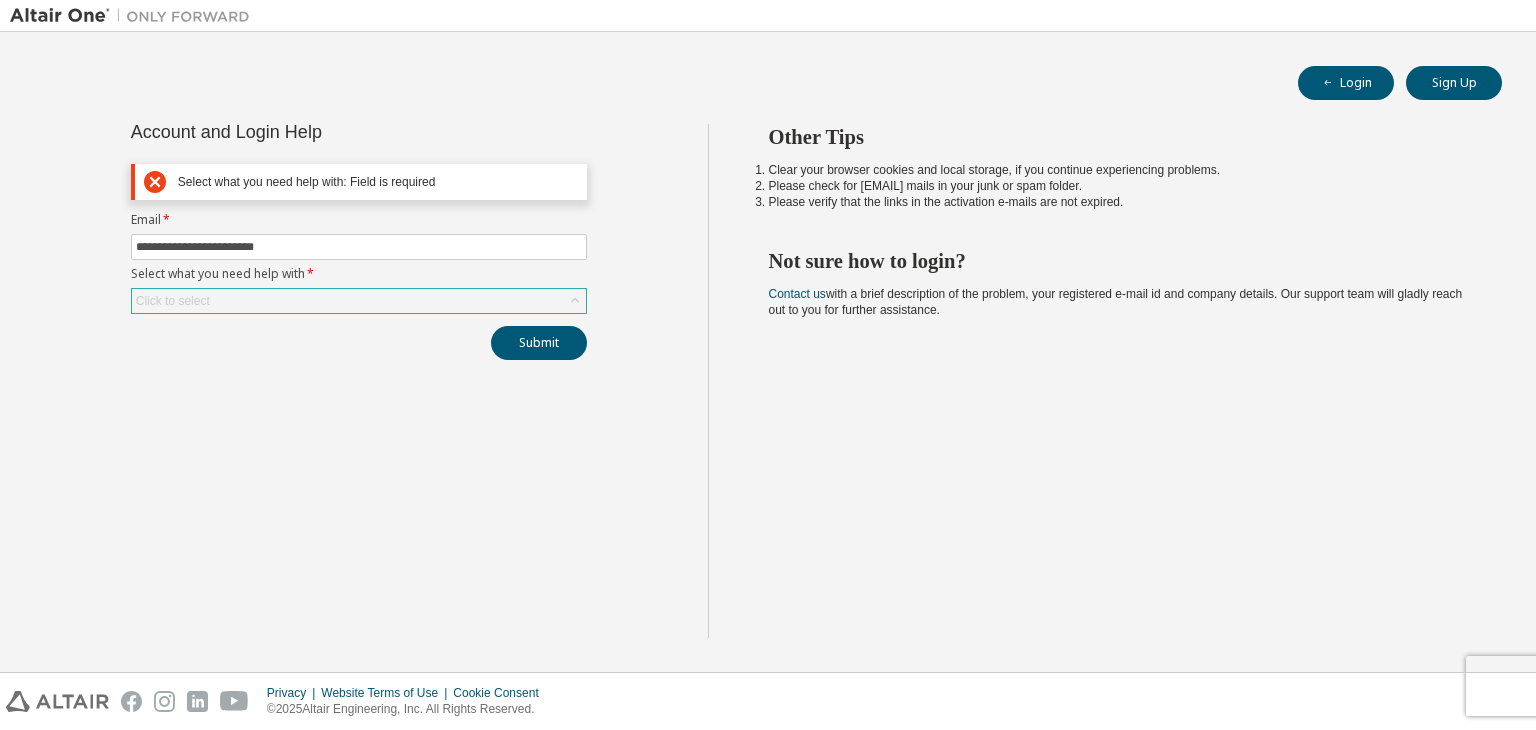 click on "Click to select" at bounding box center [359, 301] 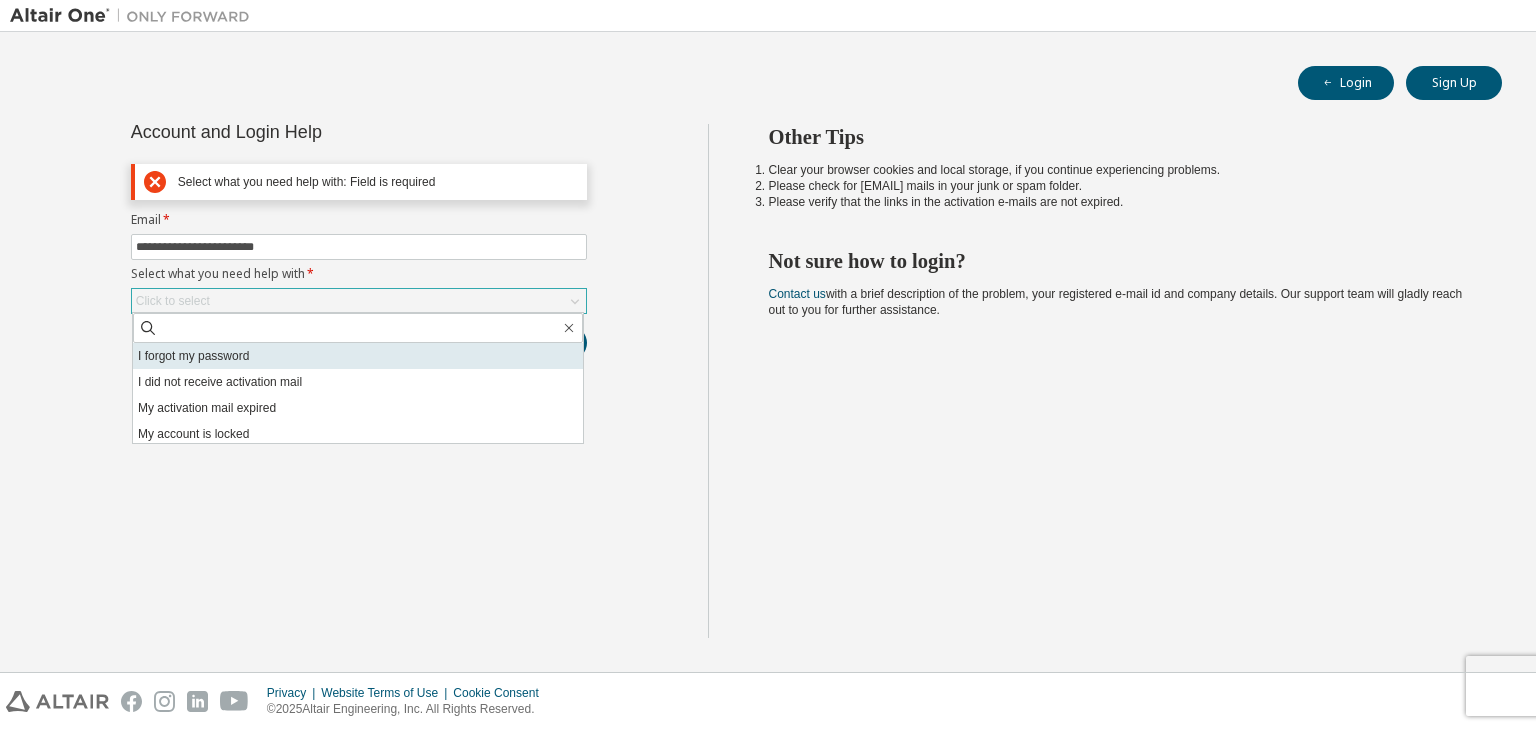 click on "I forgot my password" at bounding box center [358, 356] 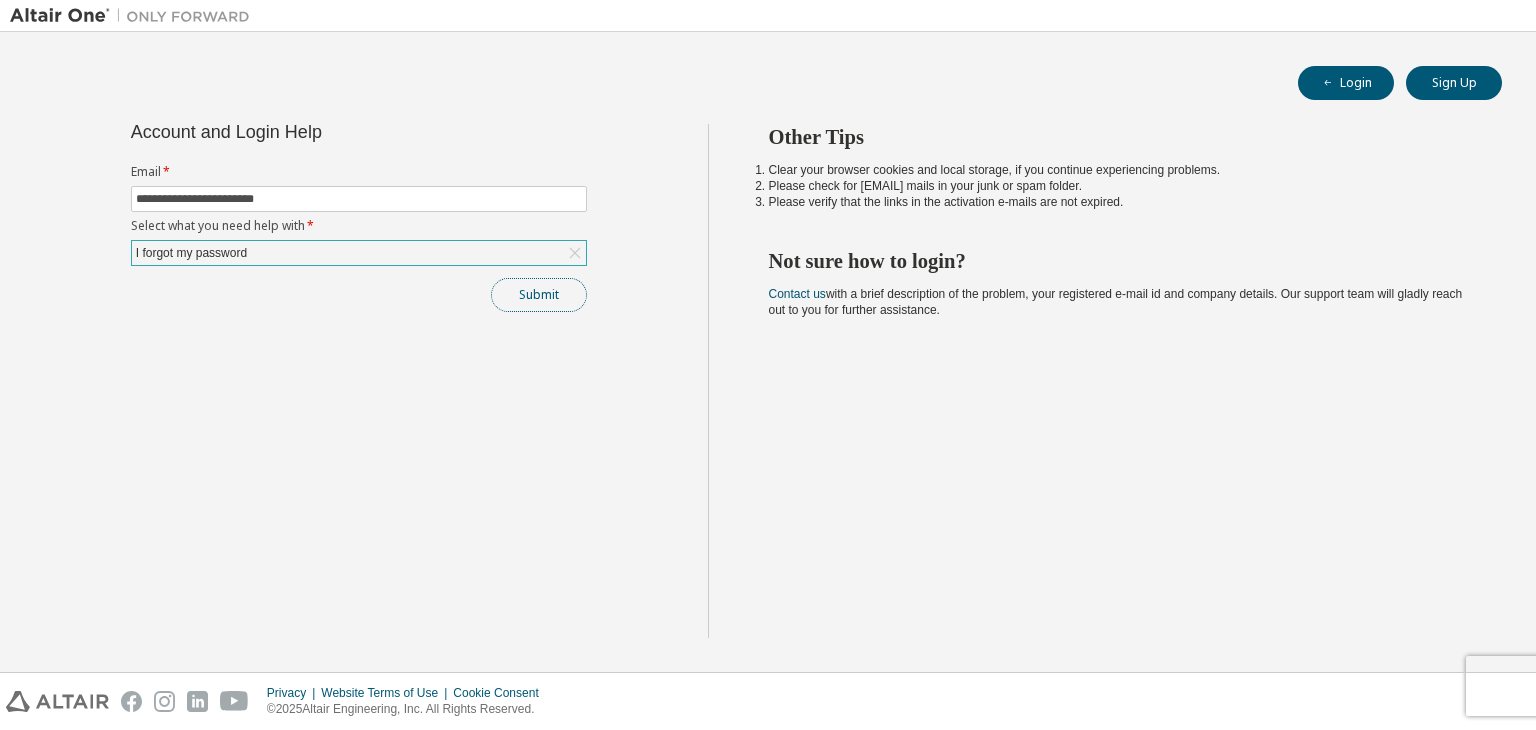 click on "Submit" at bounding box center [539, 295] 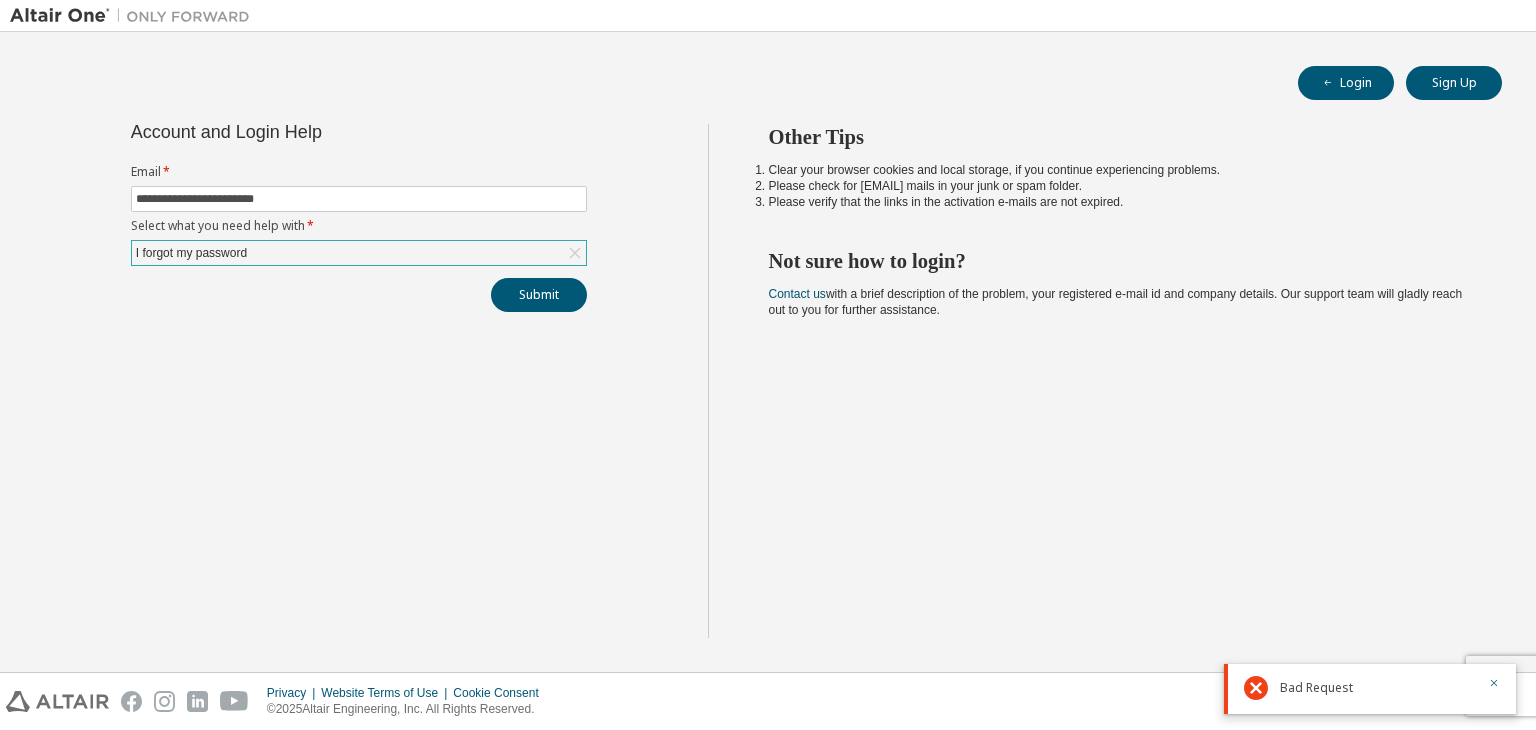 click on "**********" at bounding box center (359, 218) 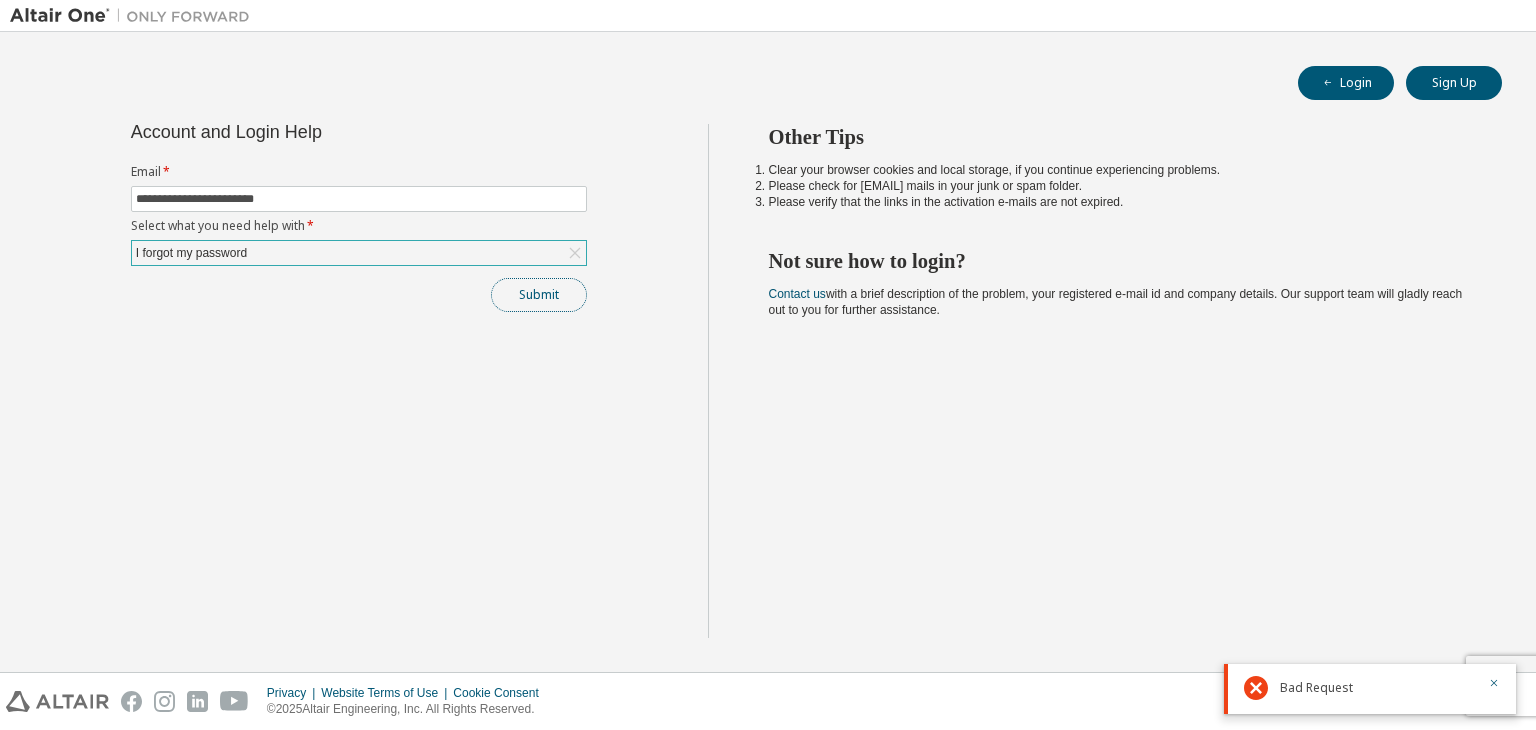 click on "Submit" at bounding box center [539, 295] 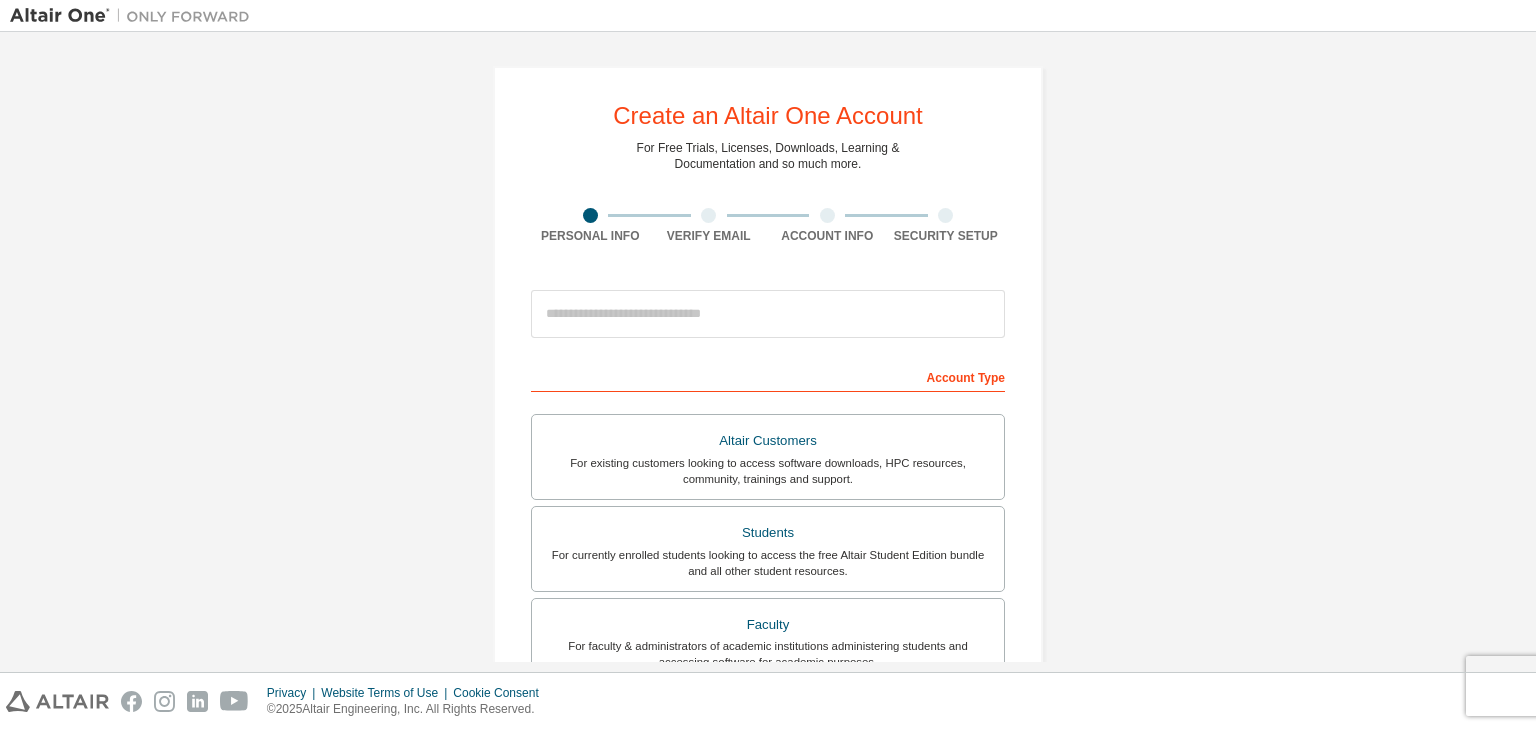 scroll, scrollTop: 0, scrollLeft: 0, axis: both 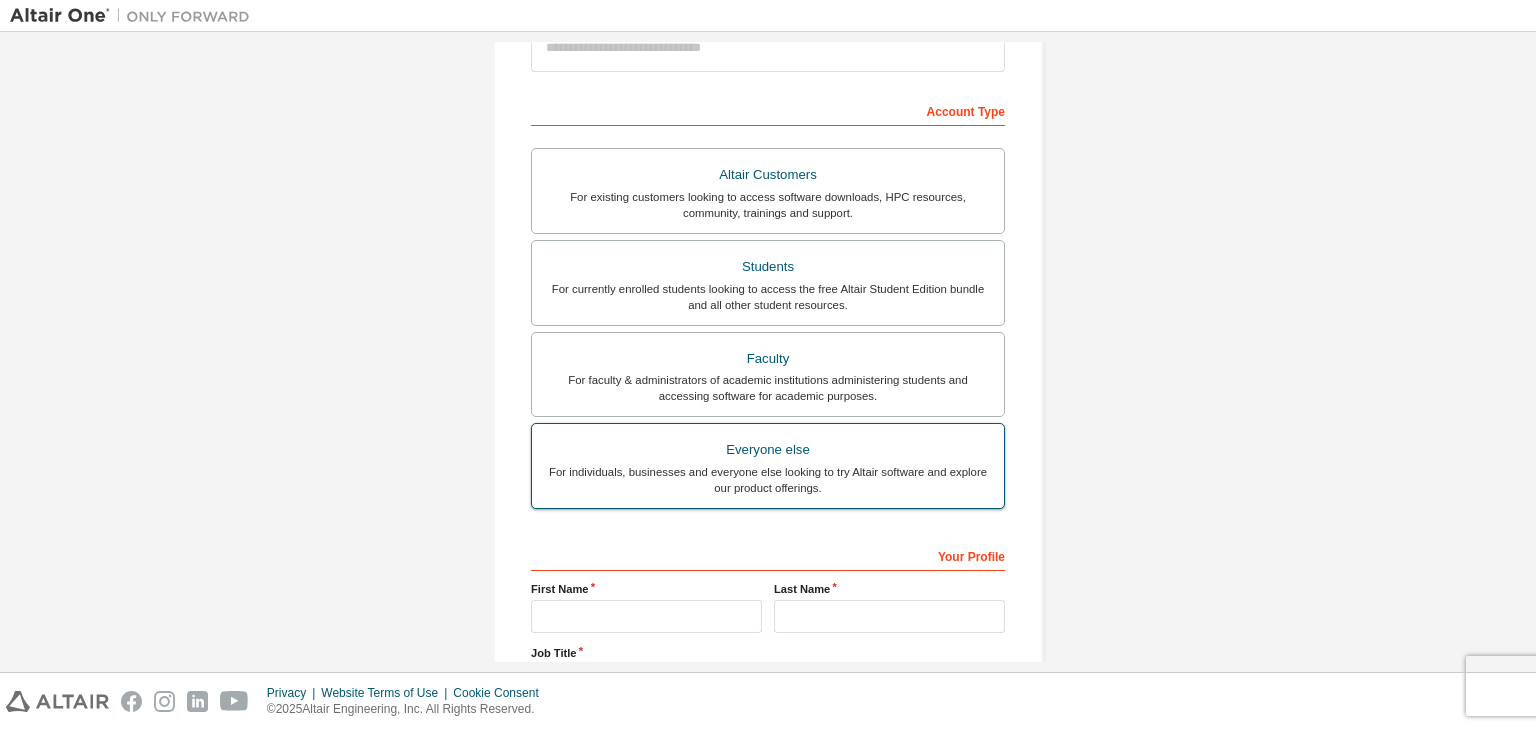 click on "Everyone else" at bounding box center (768, 450) 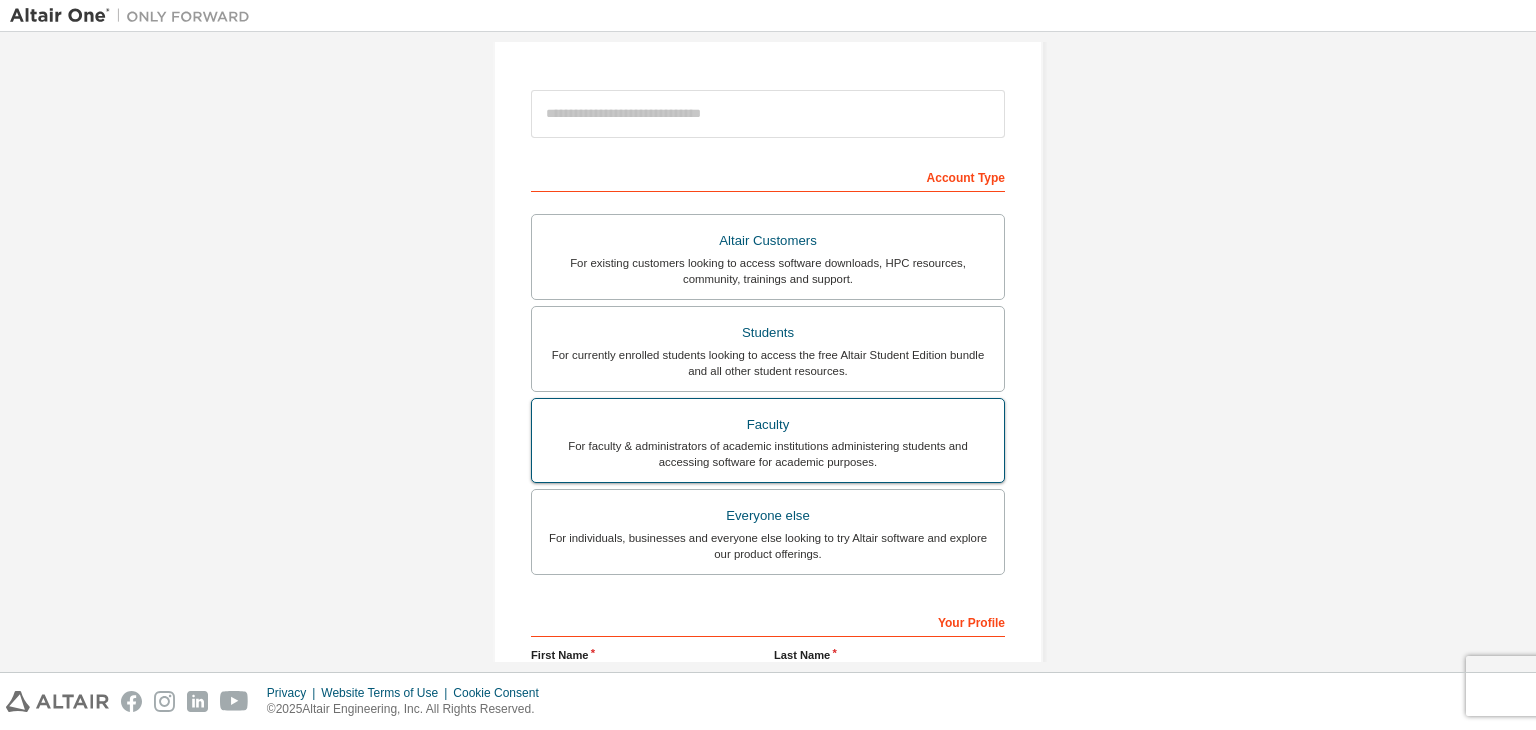 scroll, scrollTop: 0, scrollLeft: 0, axis: both 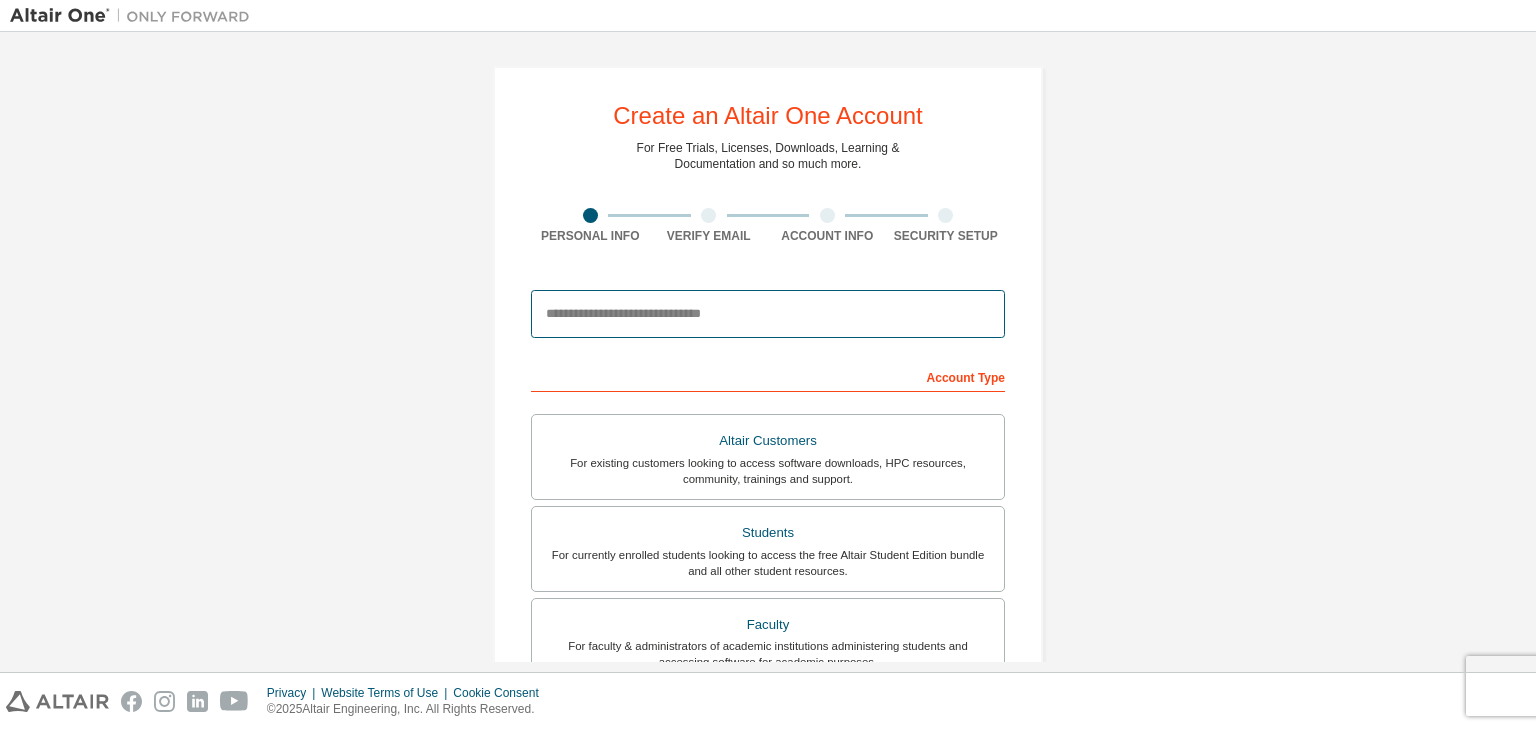 click at bounding box center [768, 314] 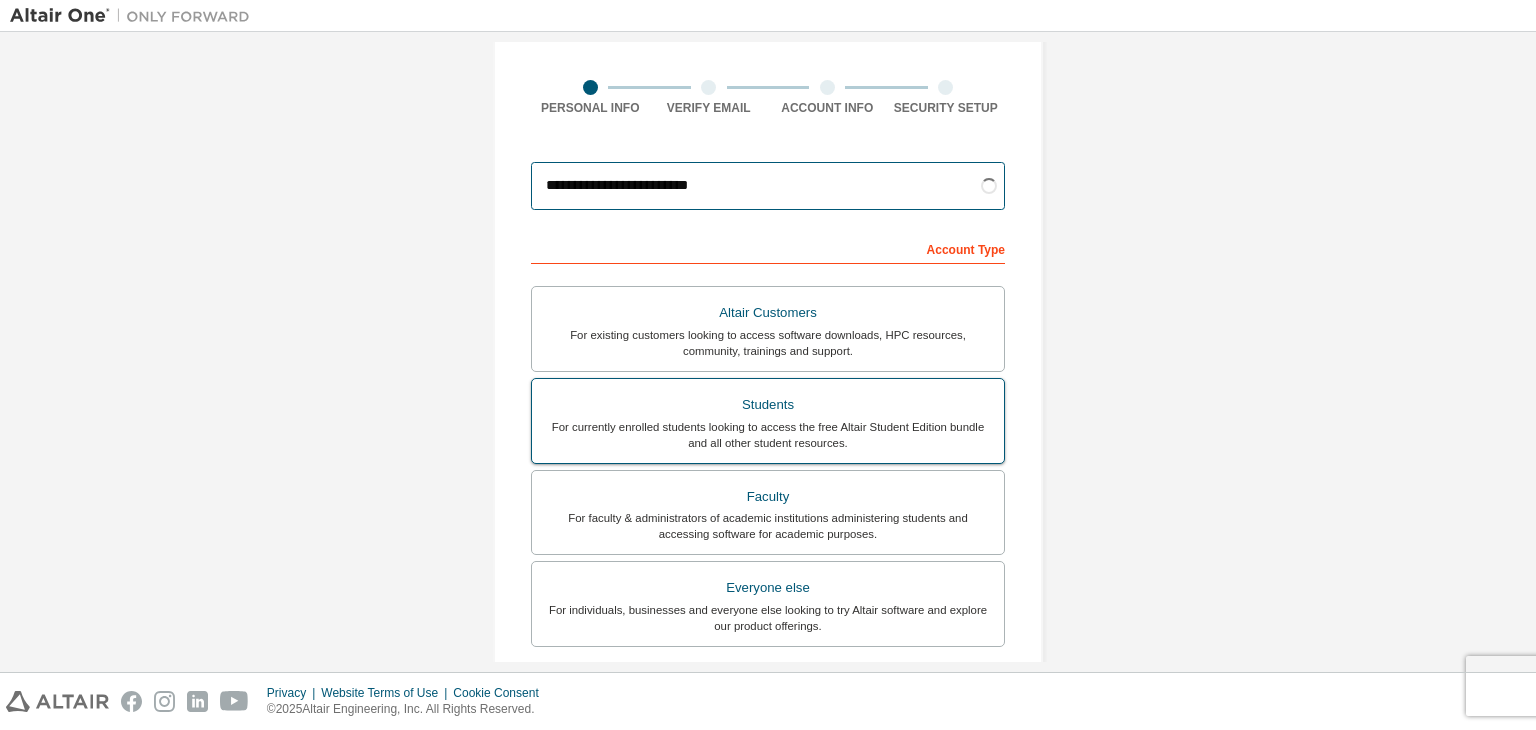 scroll, scrollTop: 133, scrollLeft: 0, axis: vertical 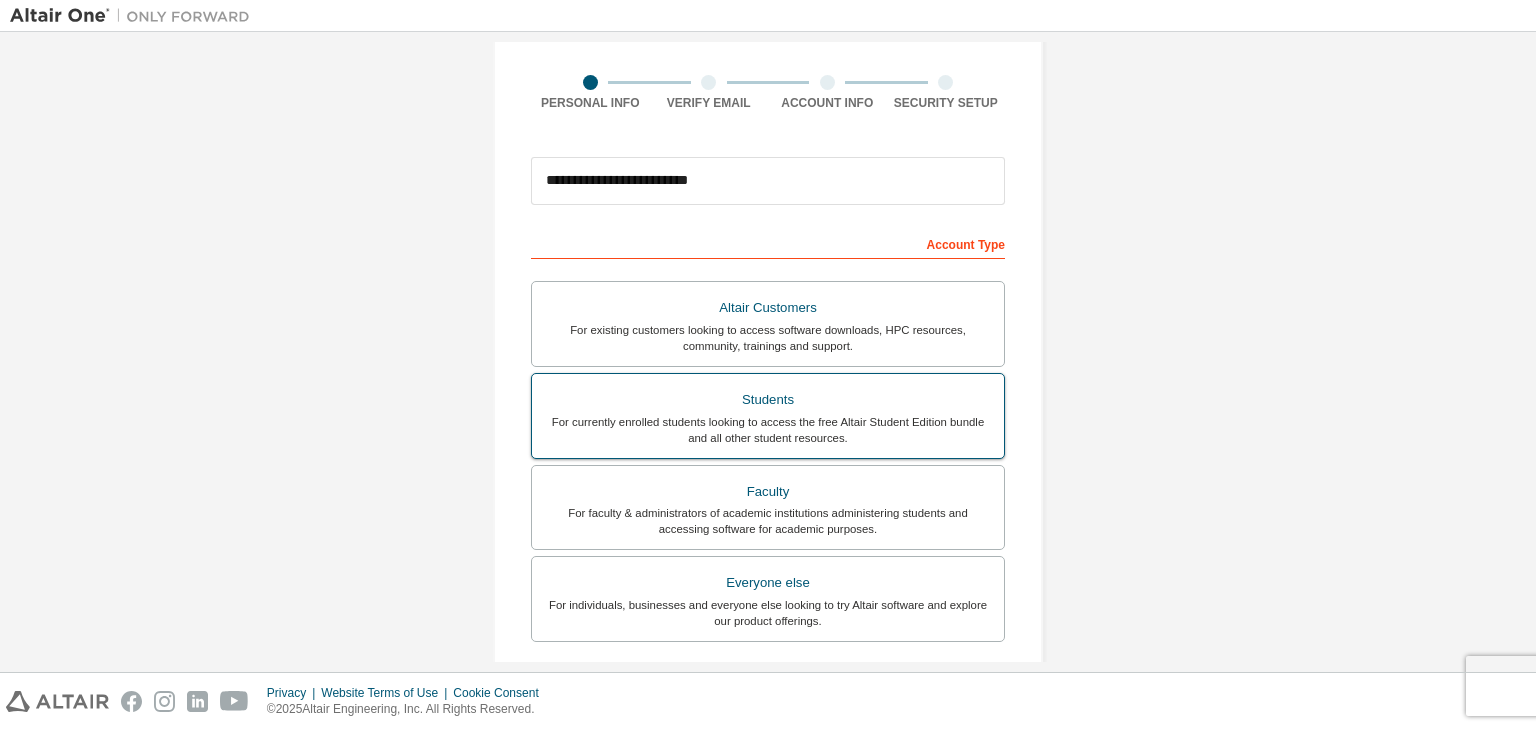 click on "For currently enrolled students looking to access the free Altair Student Edition bundle and all other student resources." at bounding box center [768, 430] 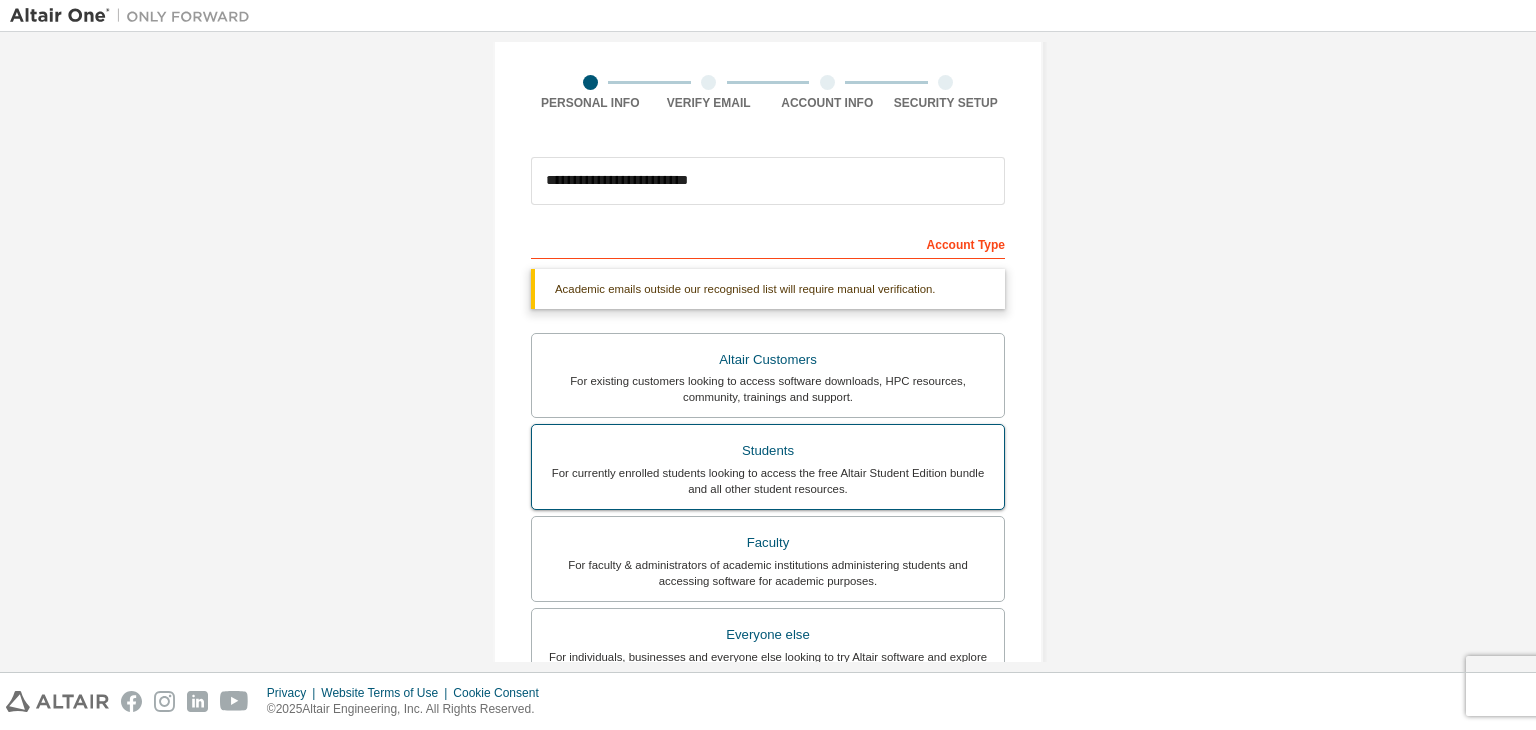 click on "For currently enrolled students looking to access the free Altair Student Edition bundle and all other student resources." at bounding box center [768, 481] 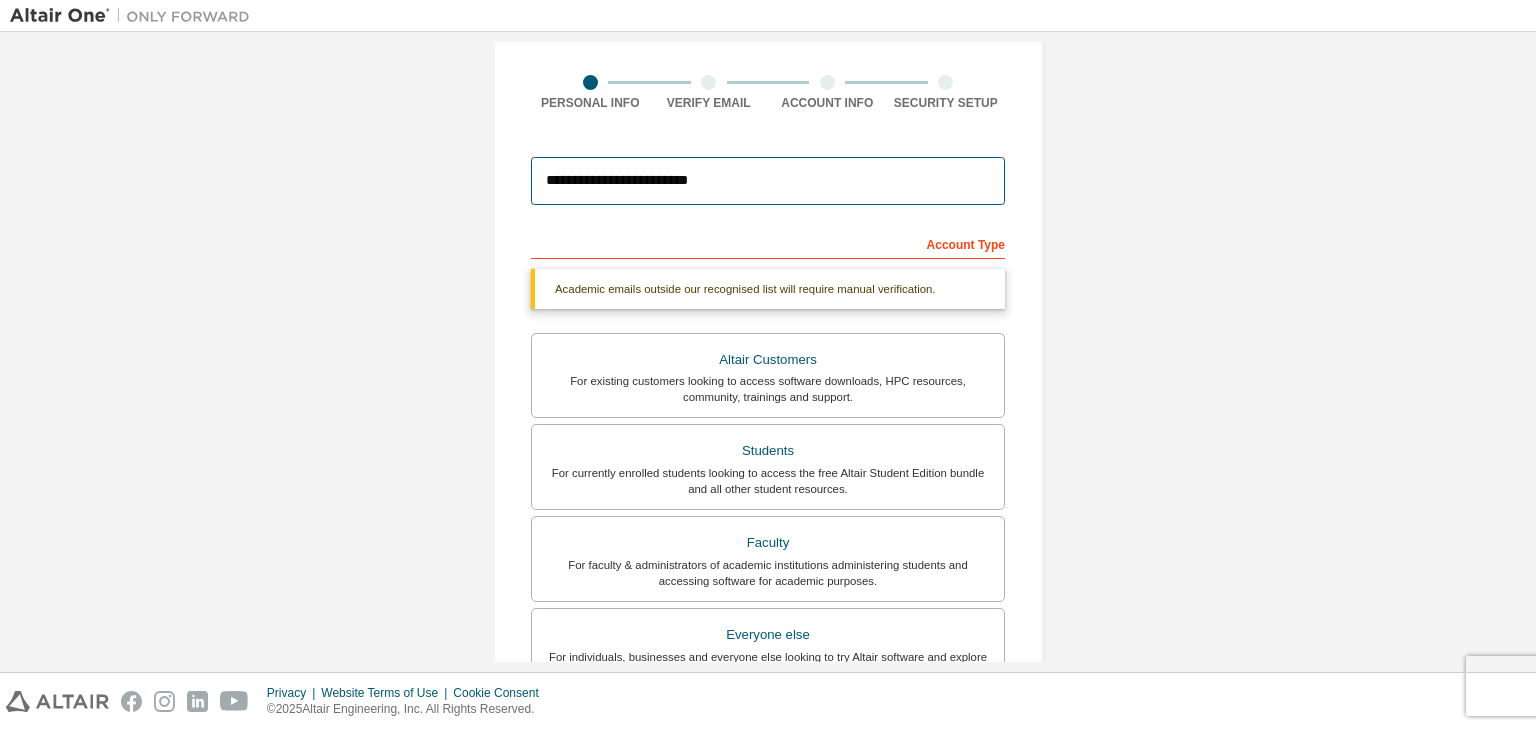 click on "**********" at bounding box center [768, 181] 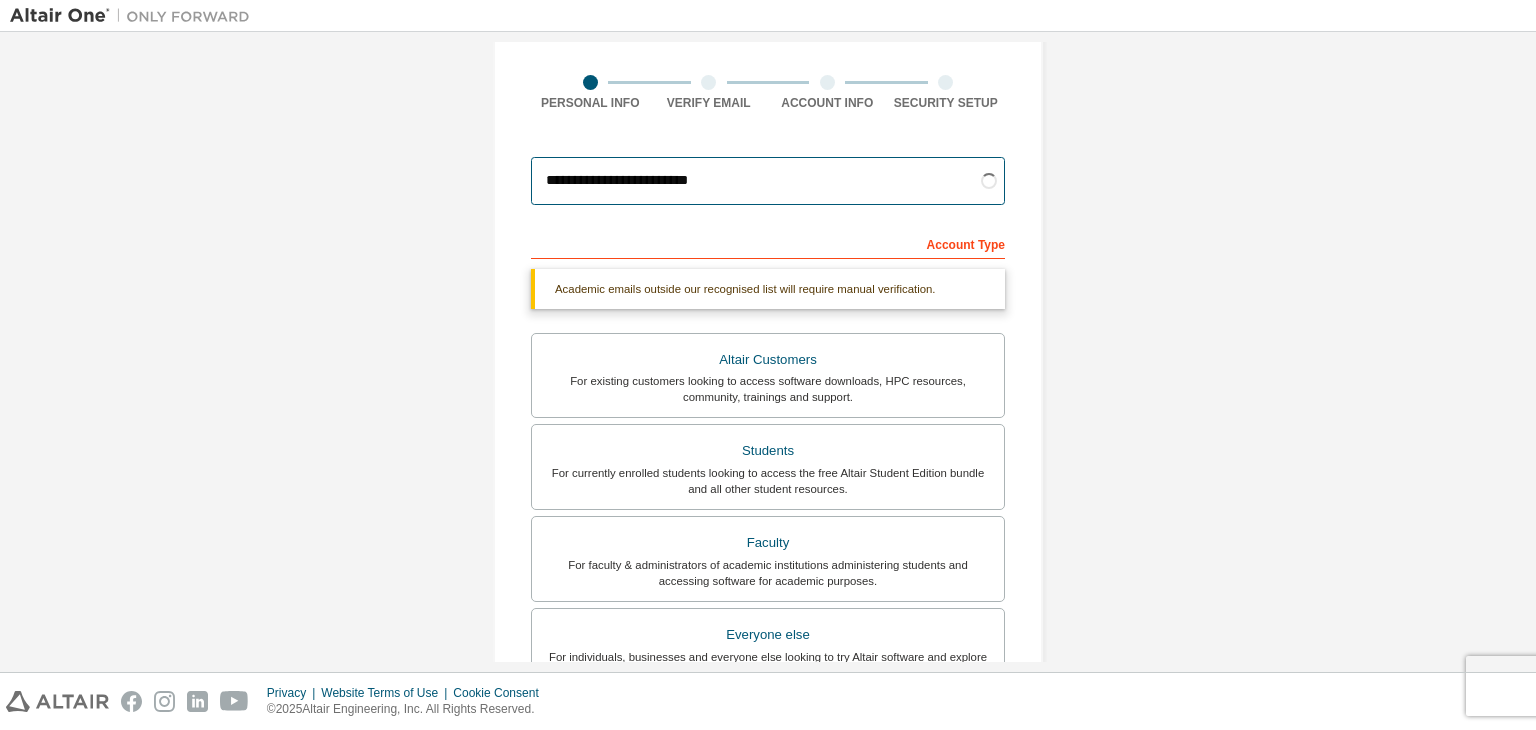 click on "**********" at bounding box center [768, 181] 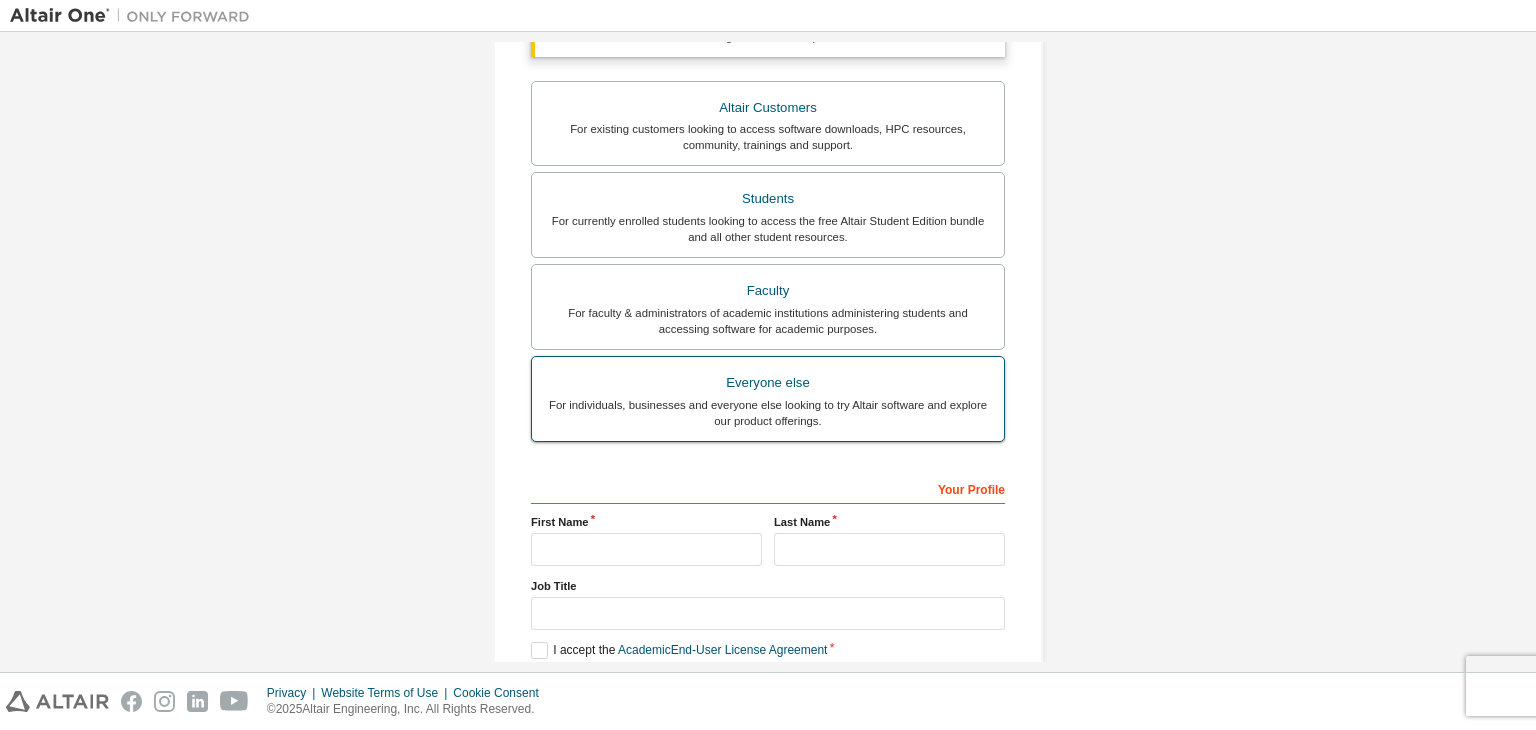 scroll, scrollTop: 400, scrollLeft: 0, axis: vertical 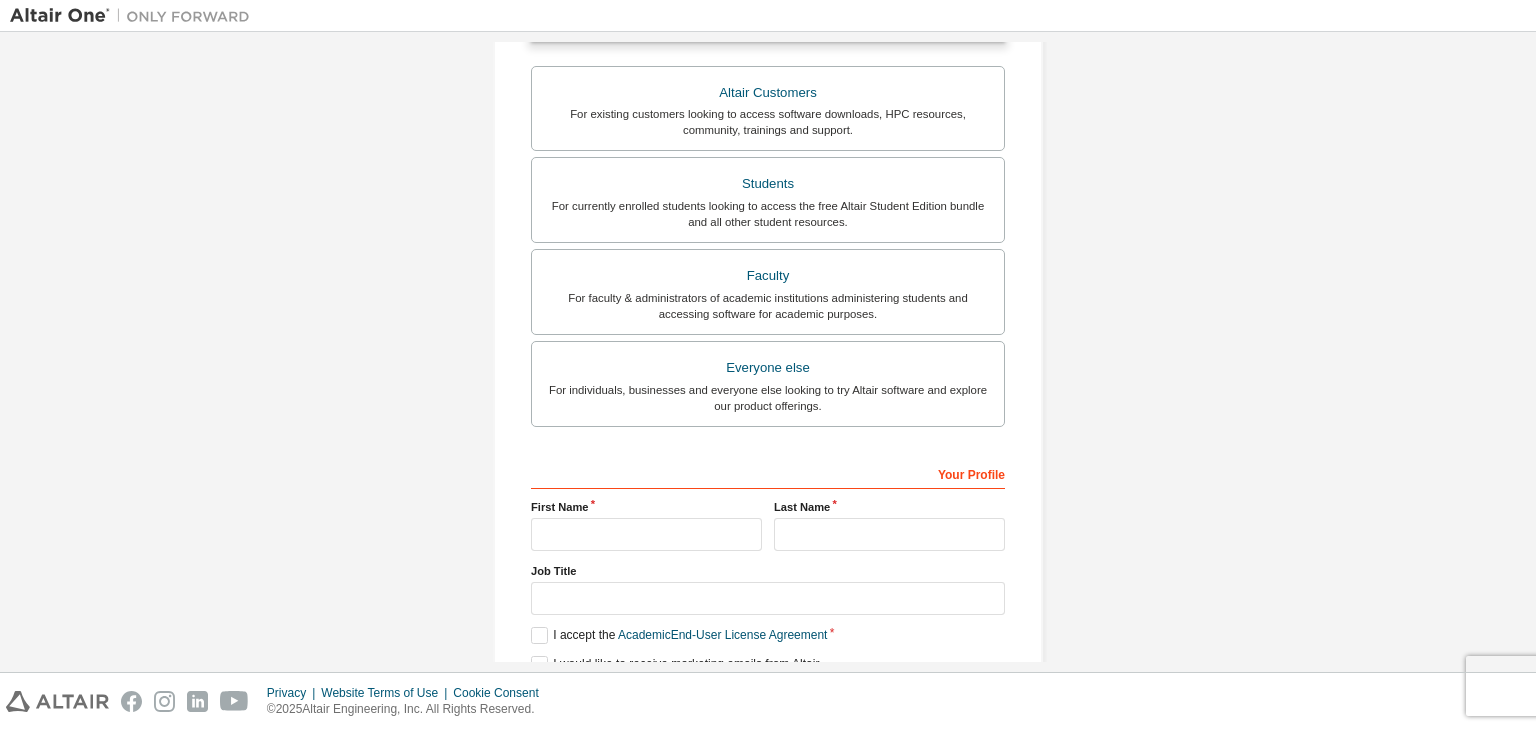 type on "**********" 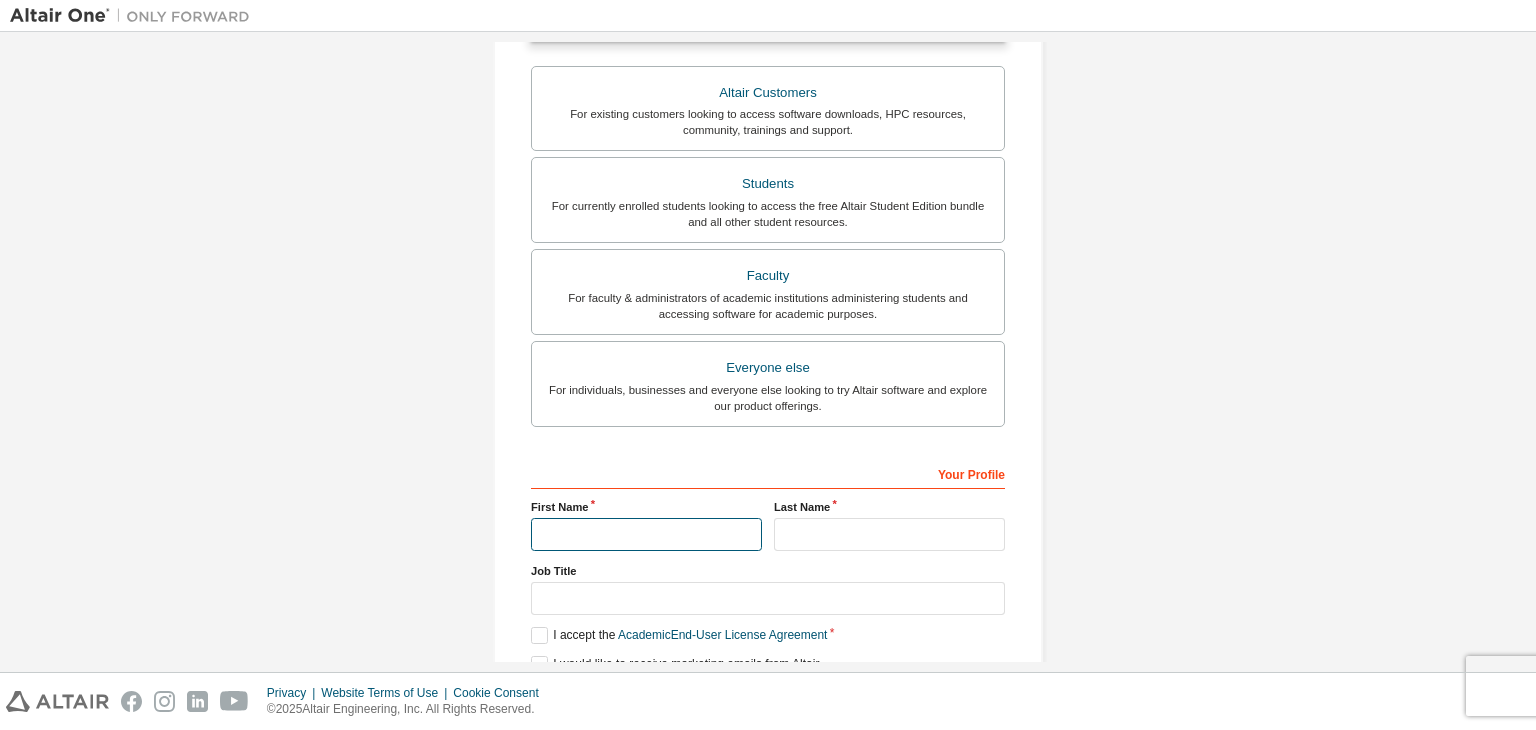 click at bounding box center (646, 534) 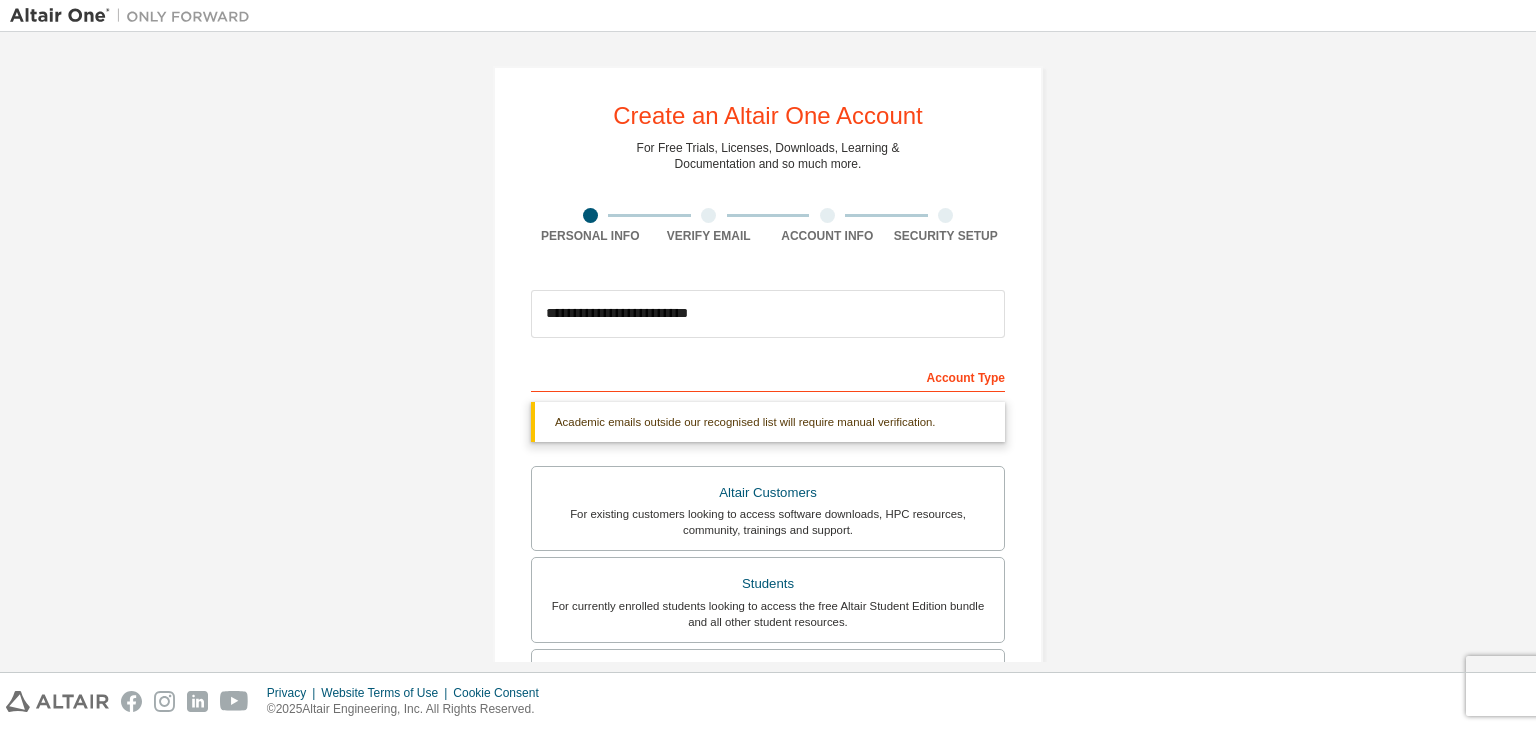 scroll, scrollTop: 487, scrollLeft: 0, axis: vertical 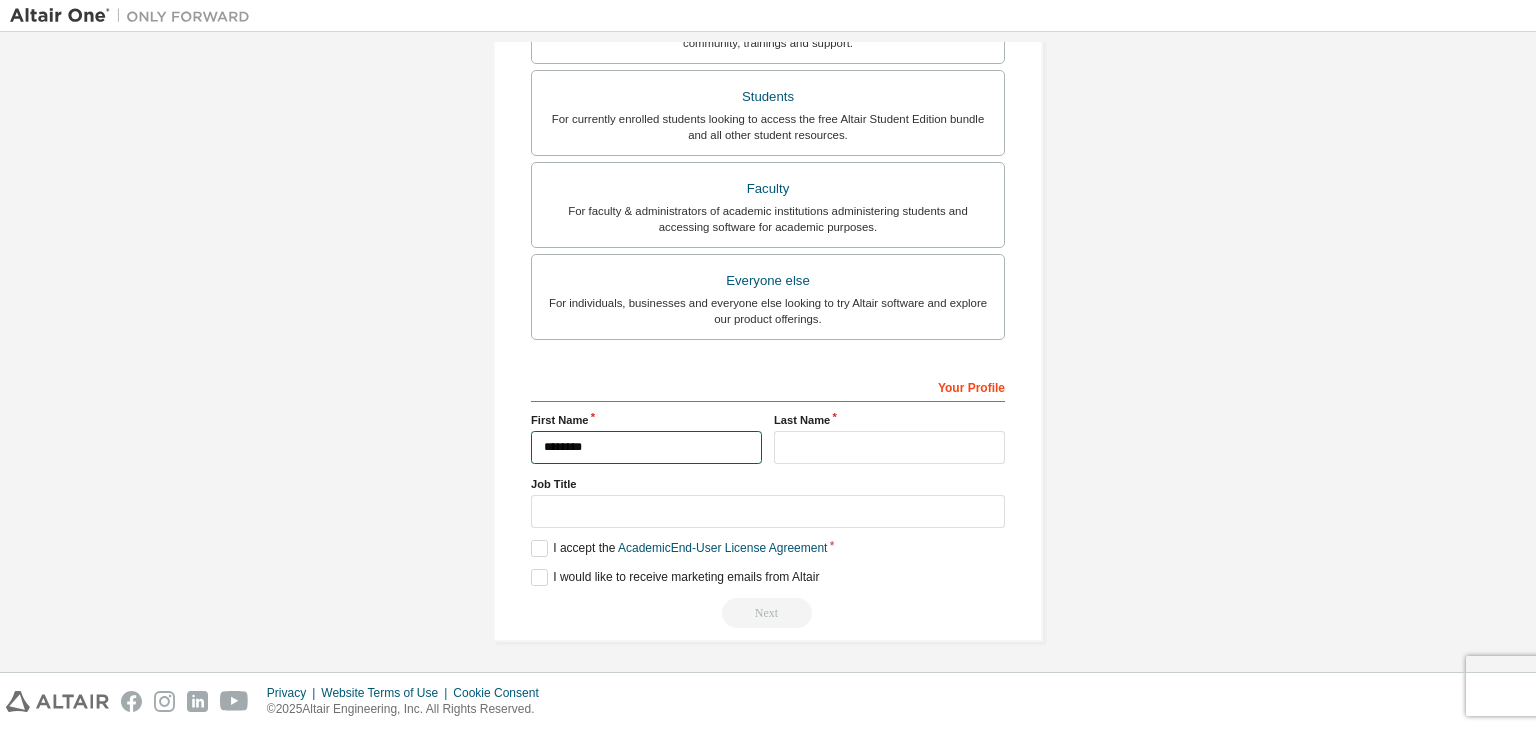 type on "********" 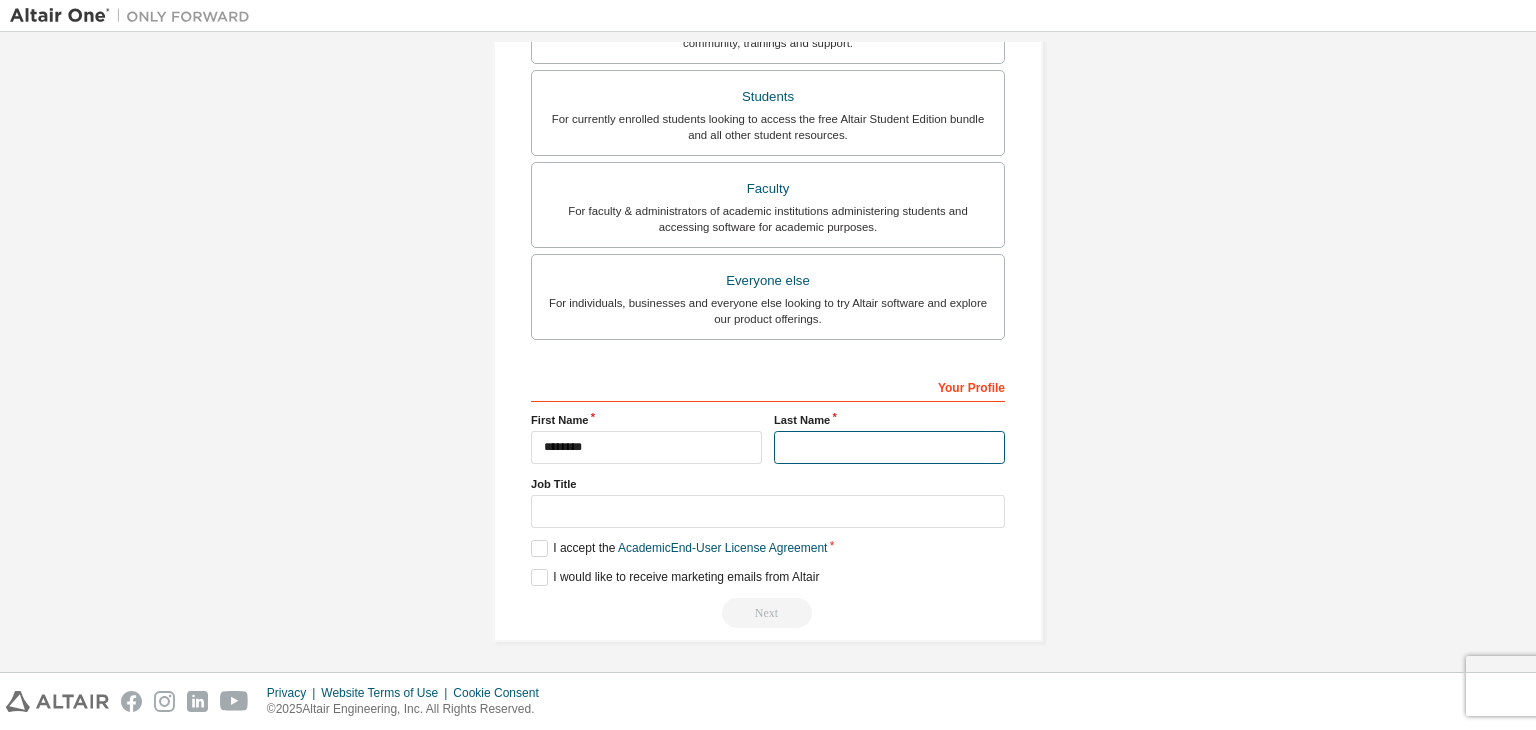 click at bounding box center (889, 447) 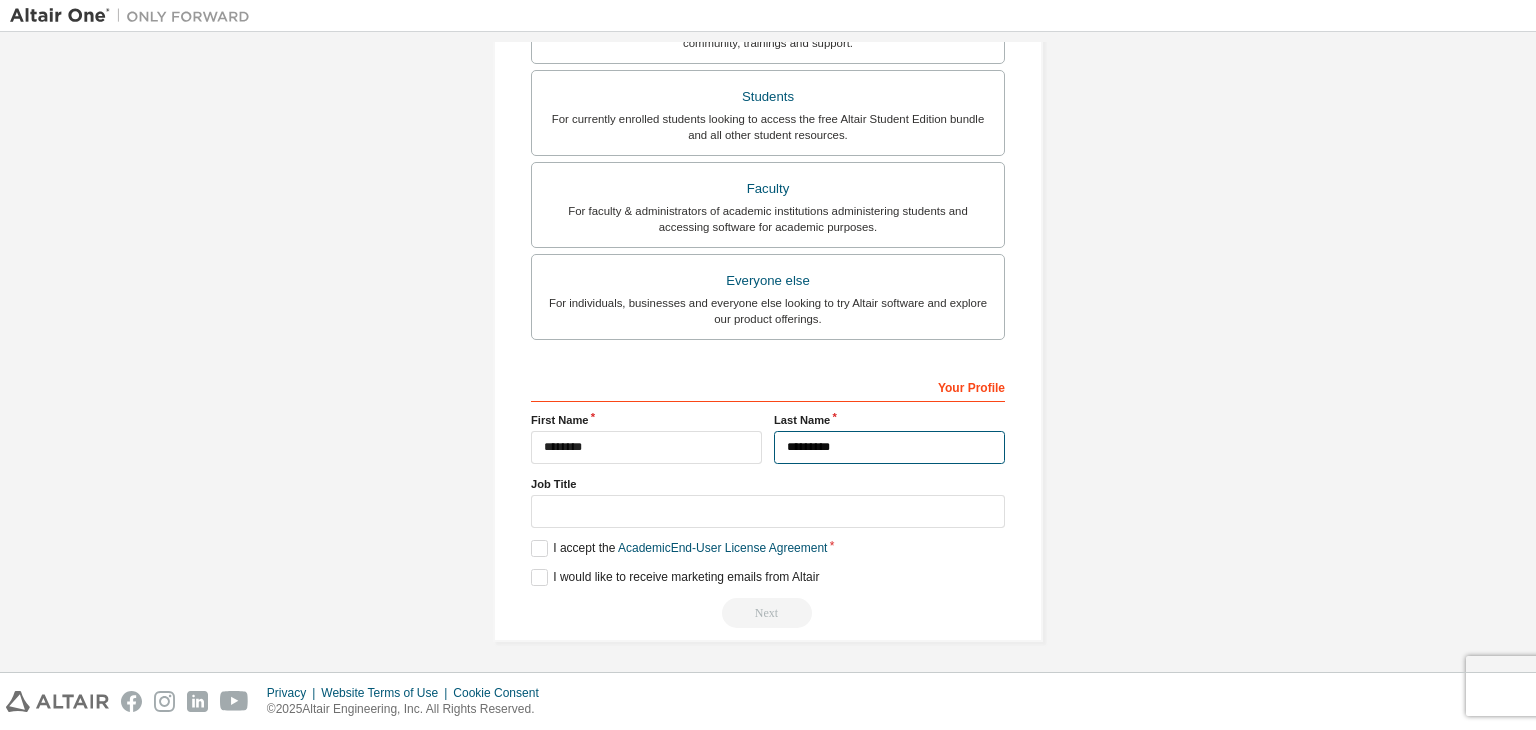 type on "*********" 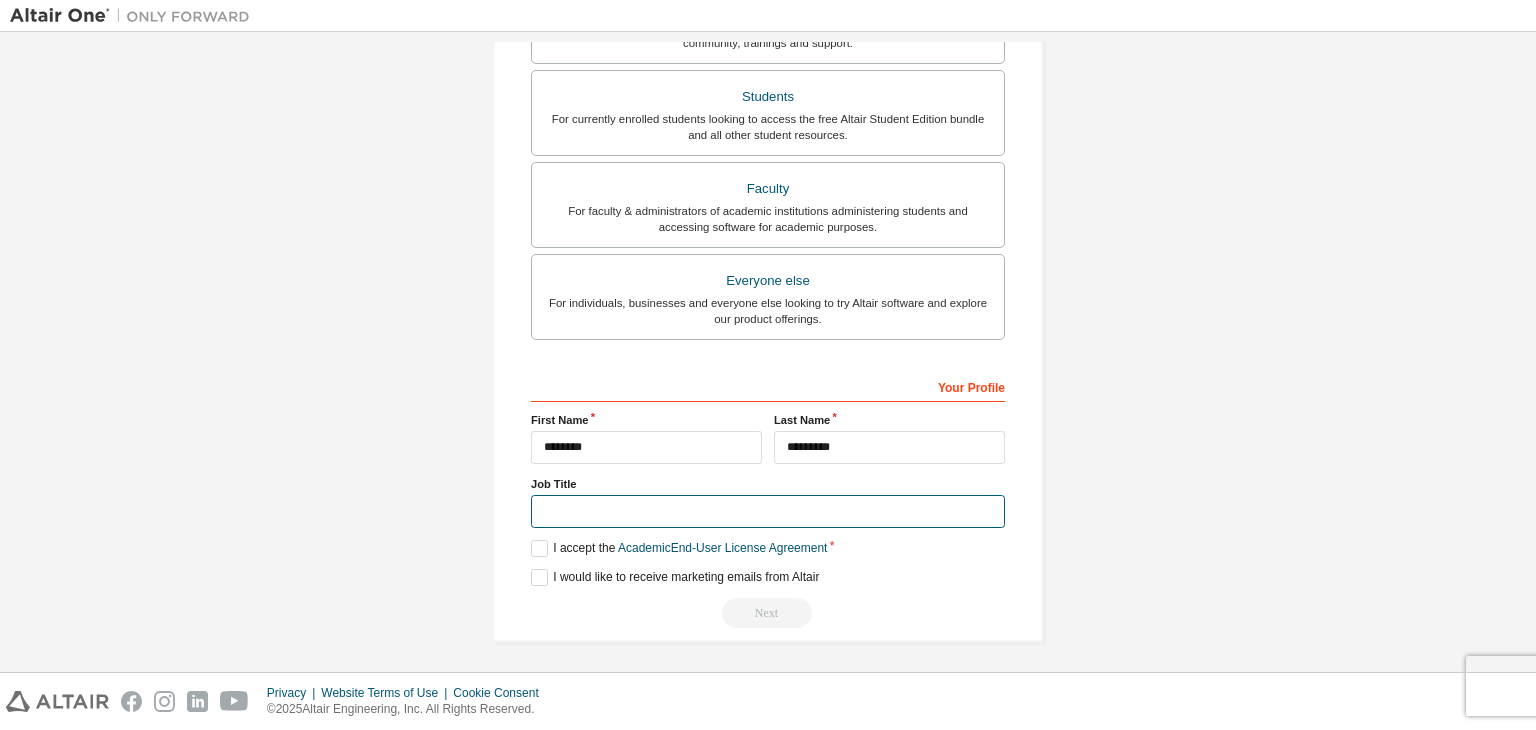 click at bounding box center (768, 511) 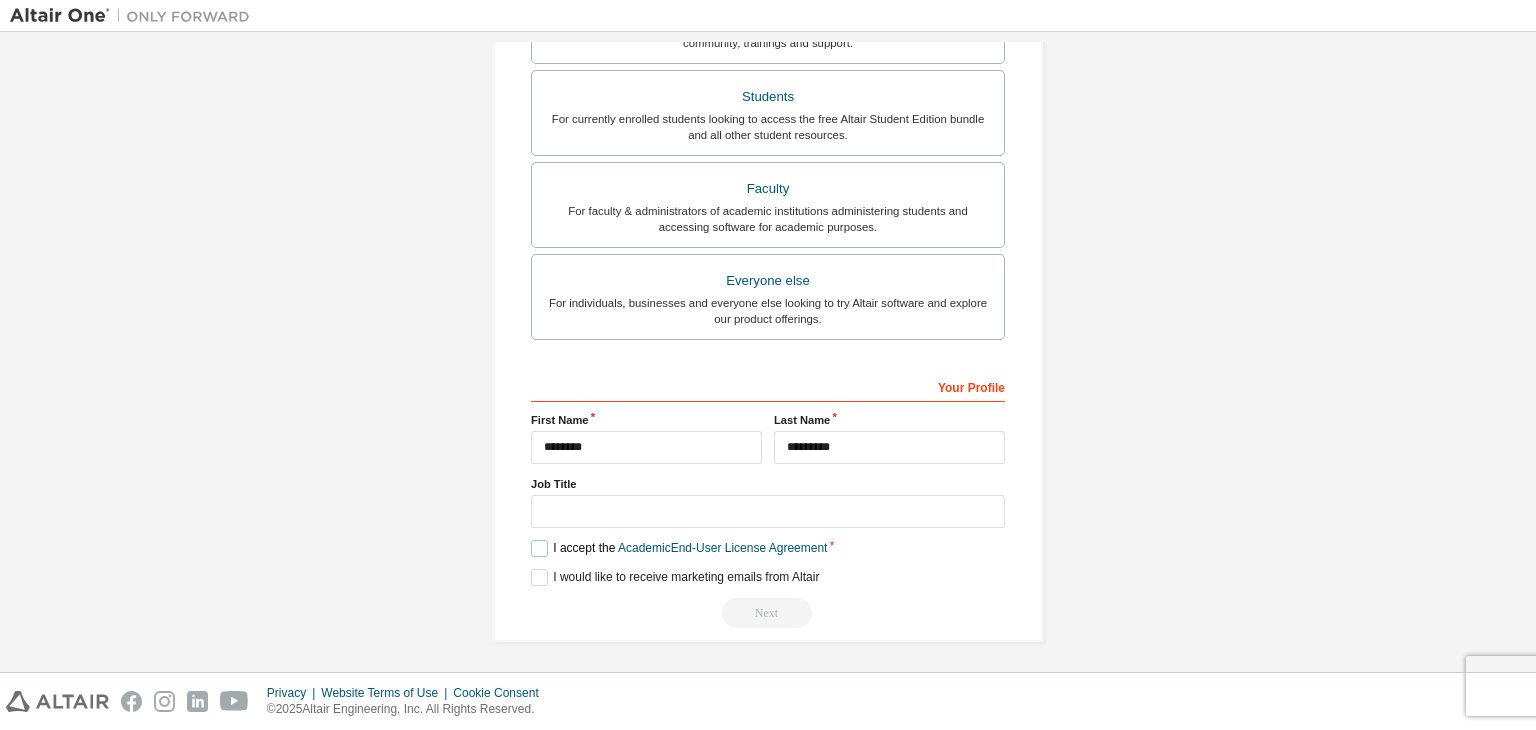 click on "I accept the   Academic   End-User License Agreement" at bounding box center (679, 548) 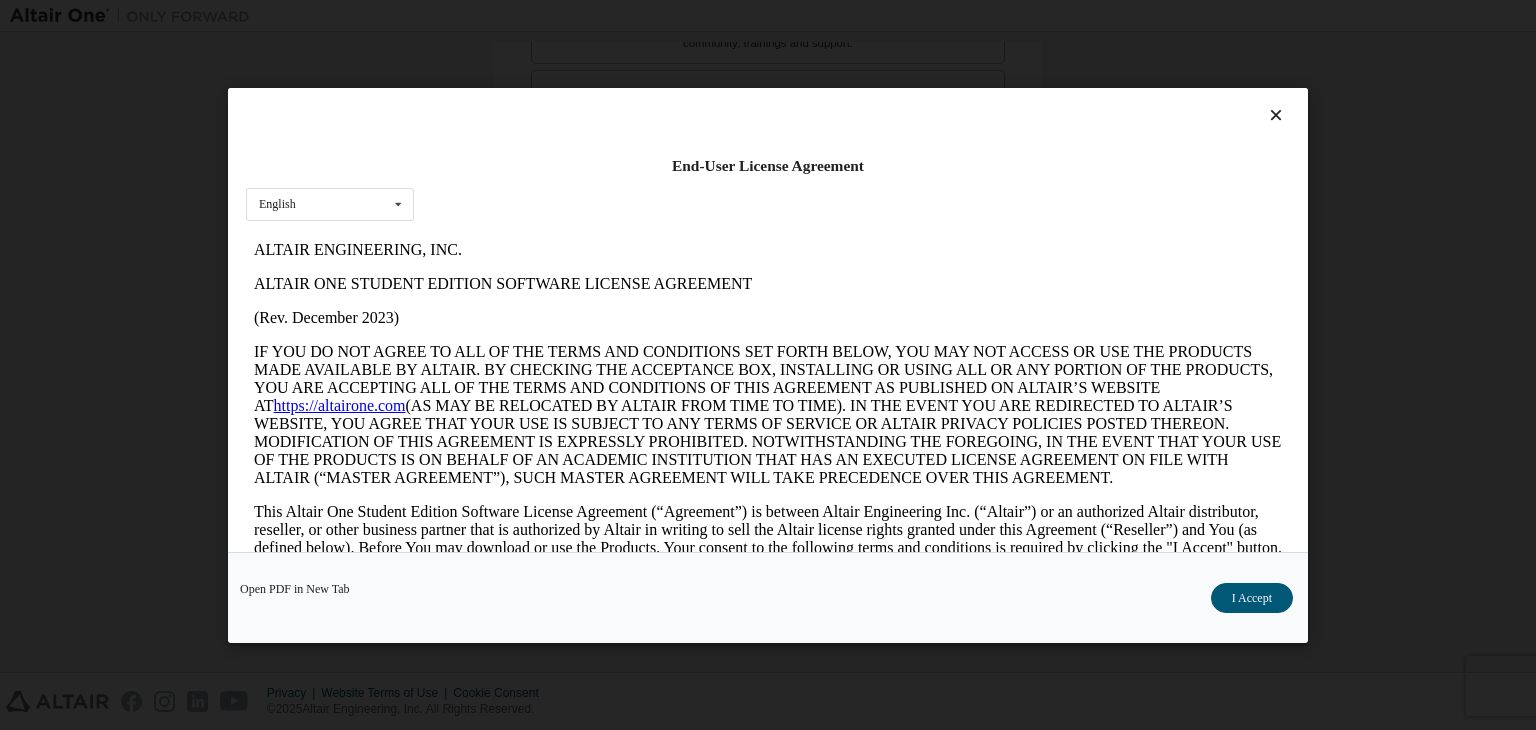 scroll, scrollTop: 0, scrollLeft: 0, axis: both 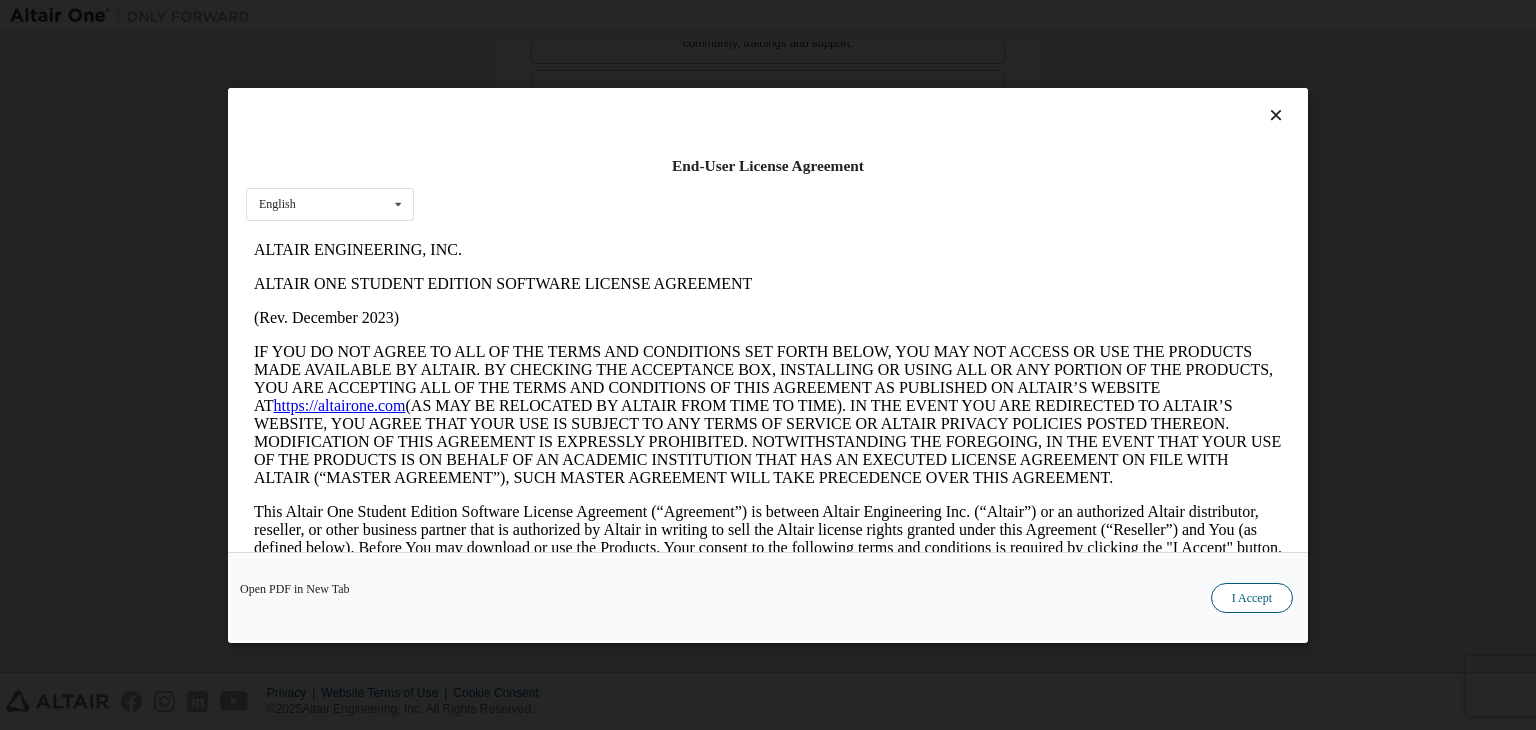 click on "I Accept" at bounding box center (1252, 598) 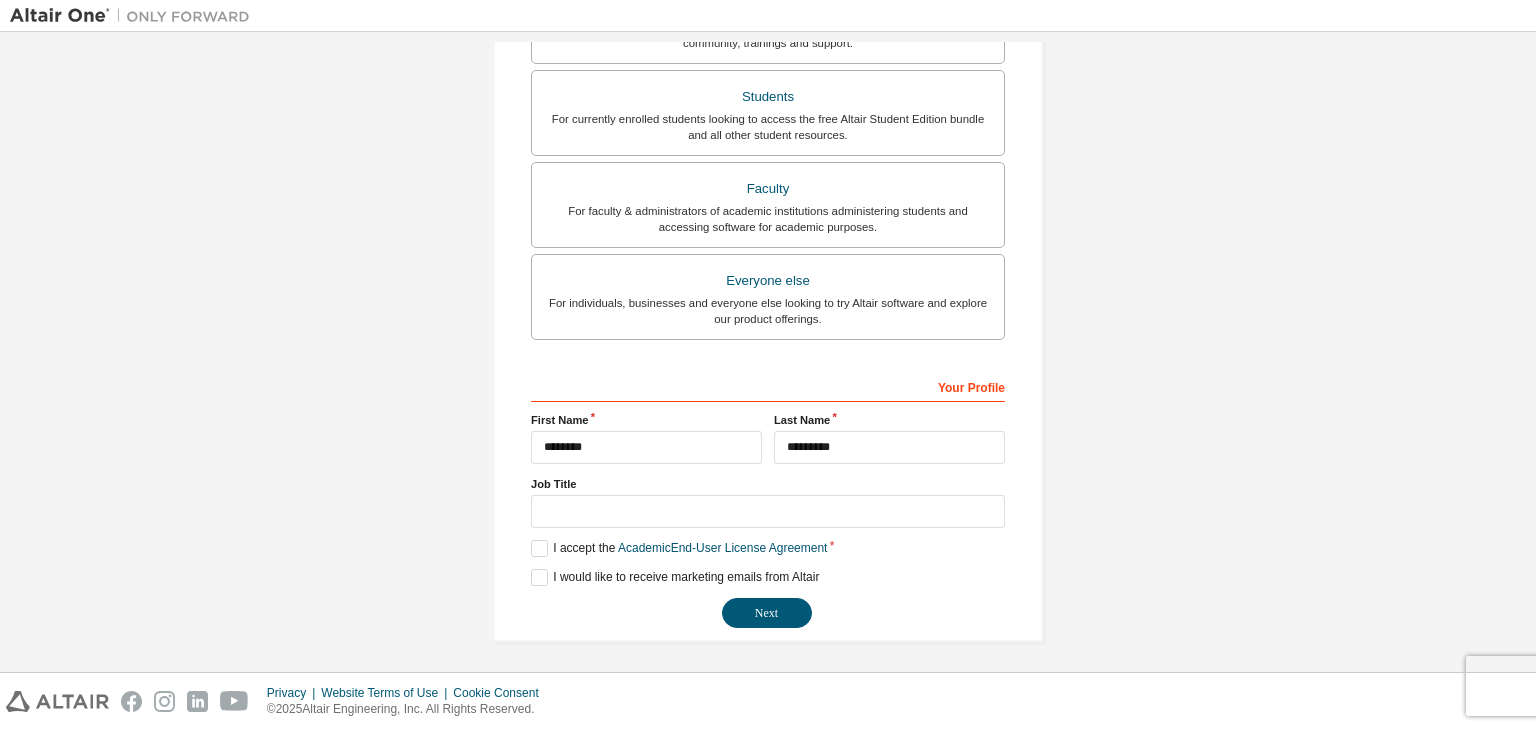 click on "**********" at bounding box center (768, 499) 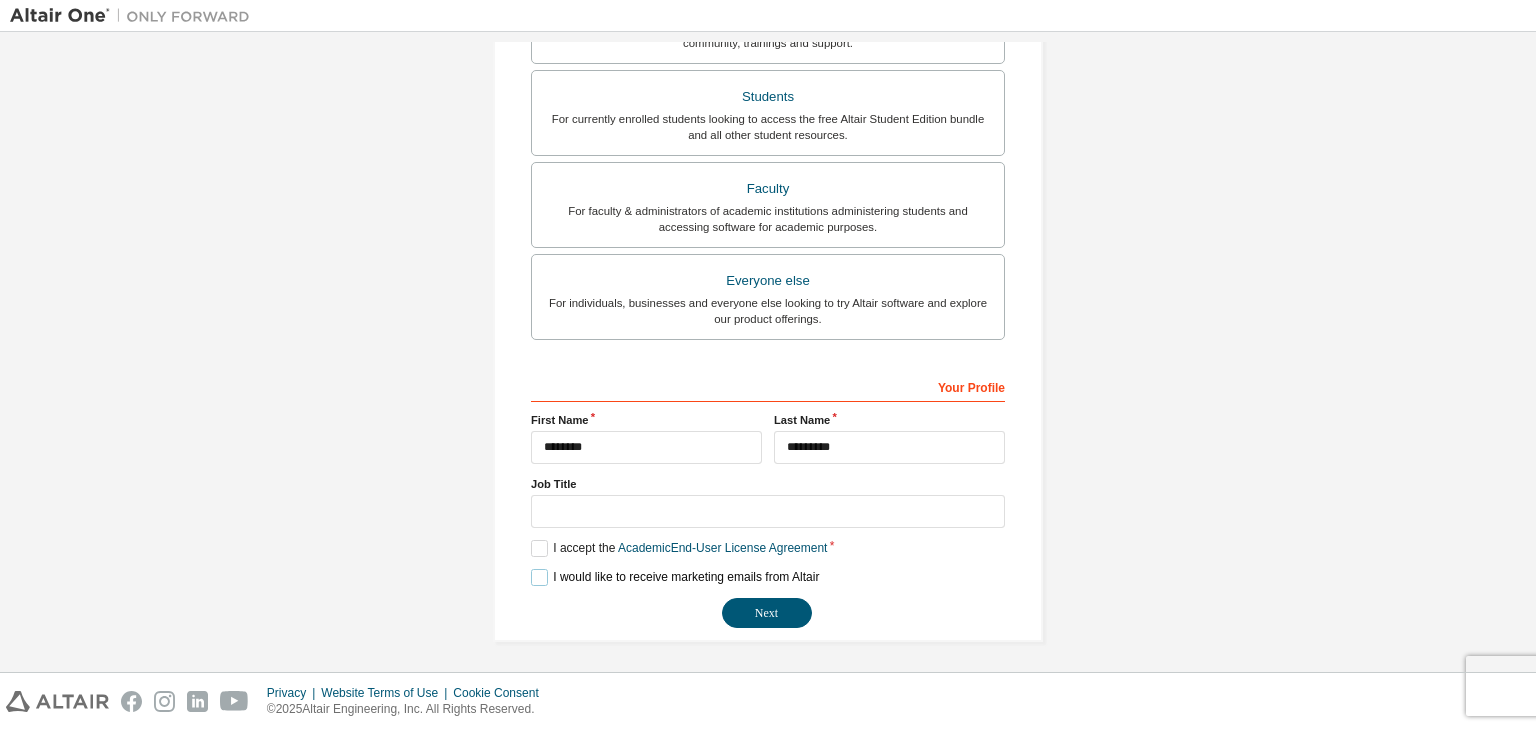 click on "I would like to receive marketing emails from Altair" at bounding box center [675, 577] 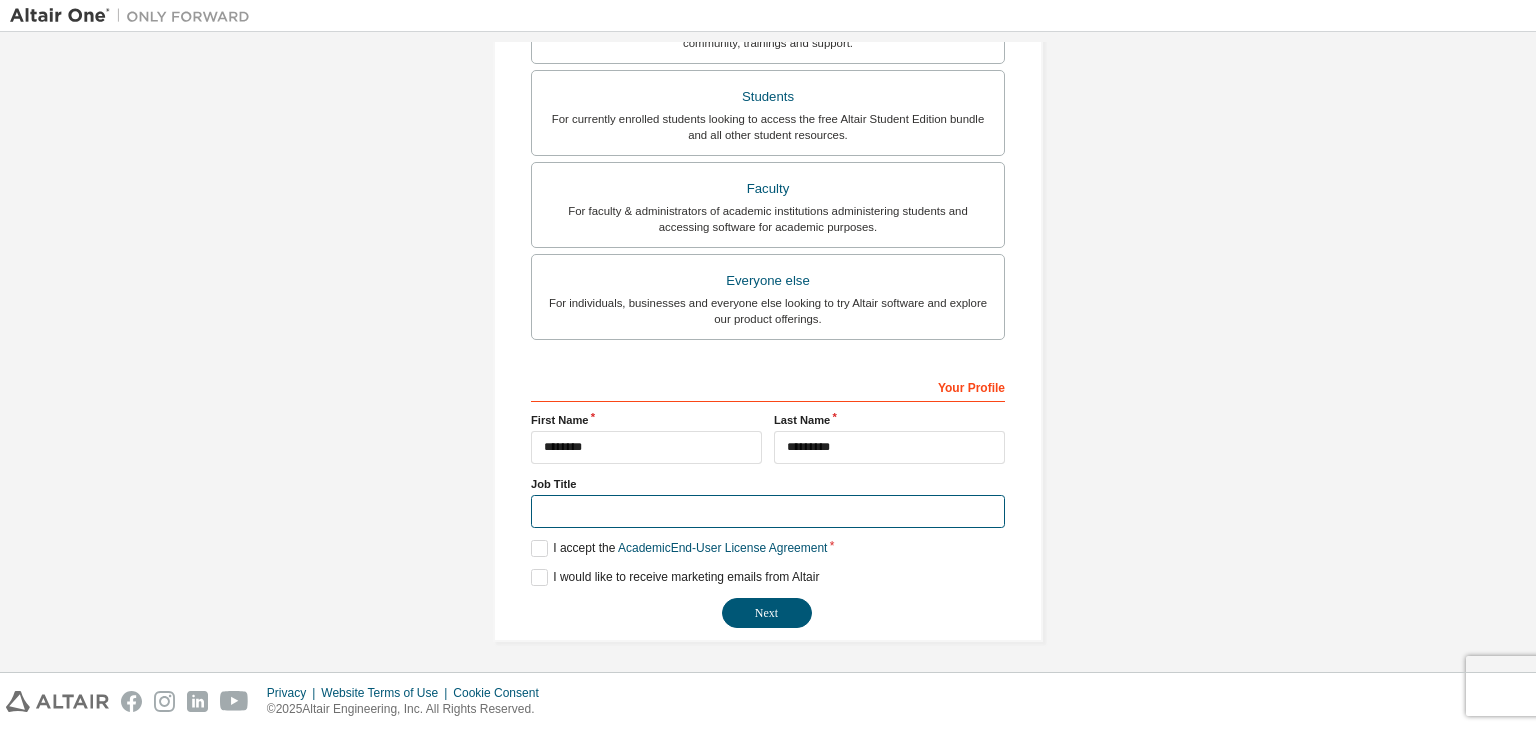 click at bounding box center (768, 511) 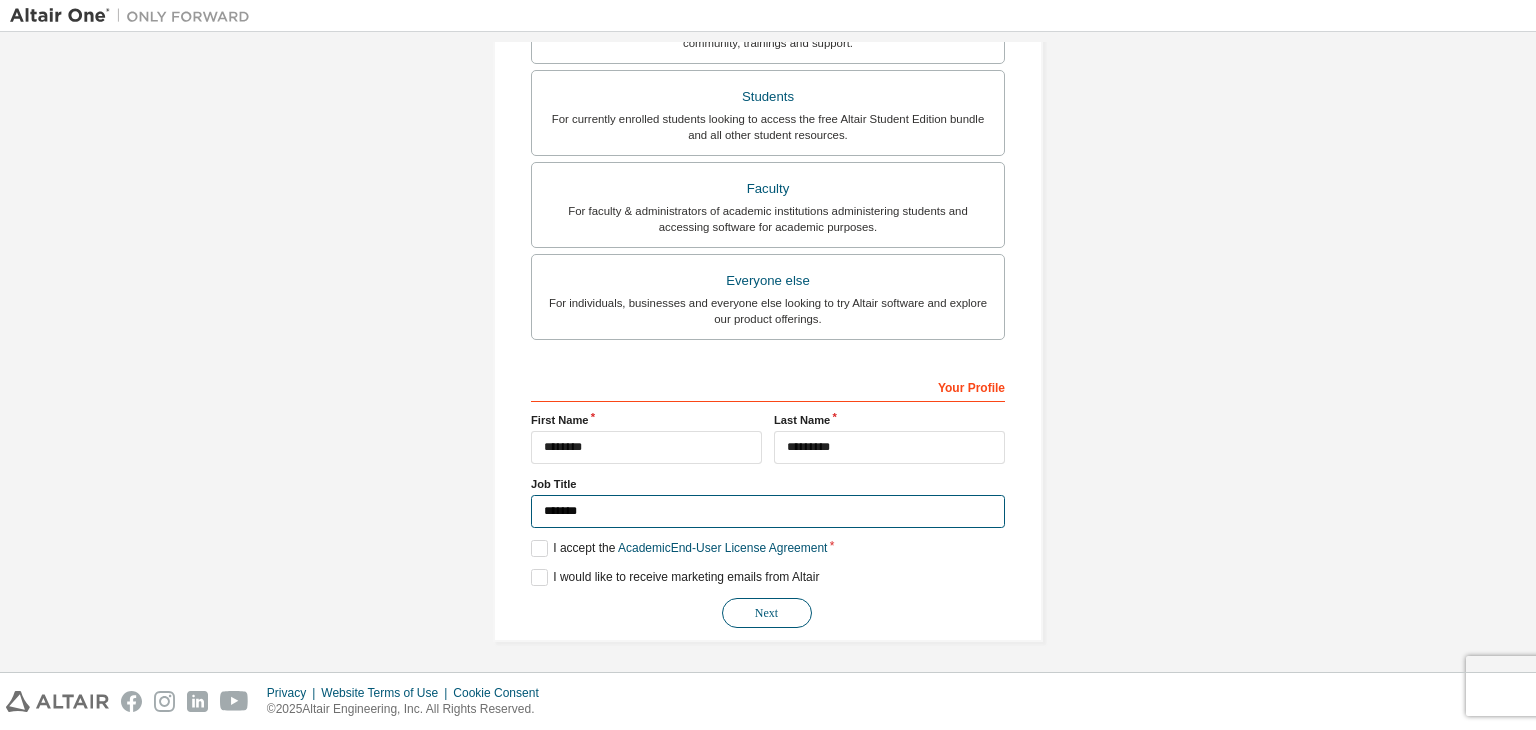 type on "*******" 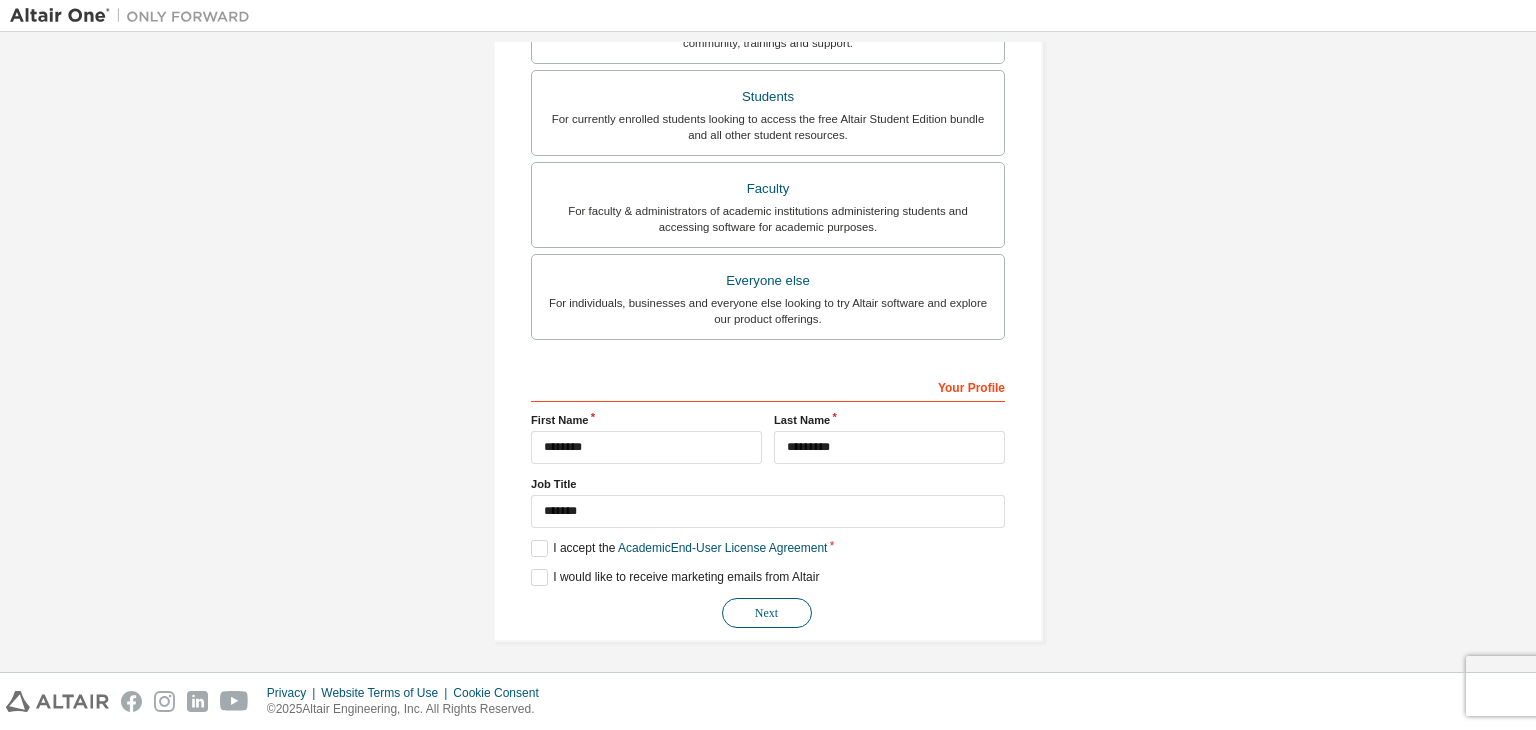 click on "Next" at bounding box center (767, 613) 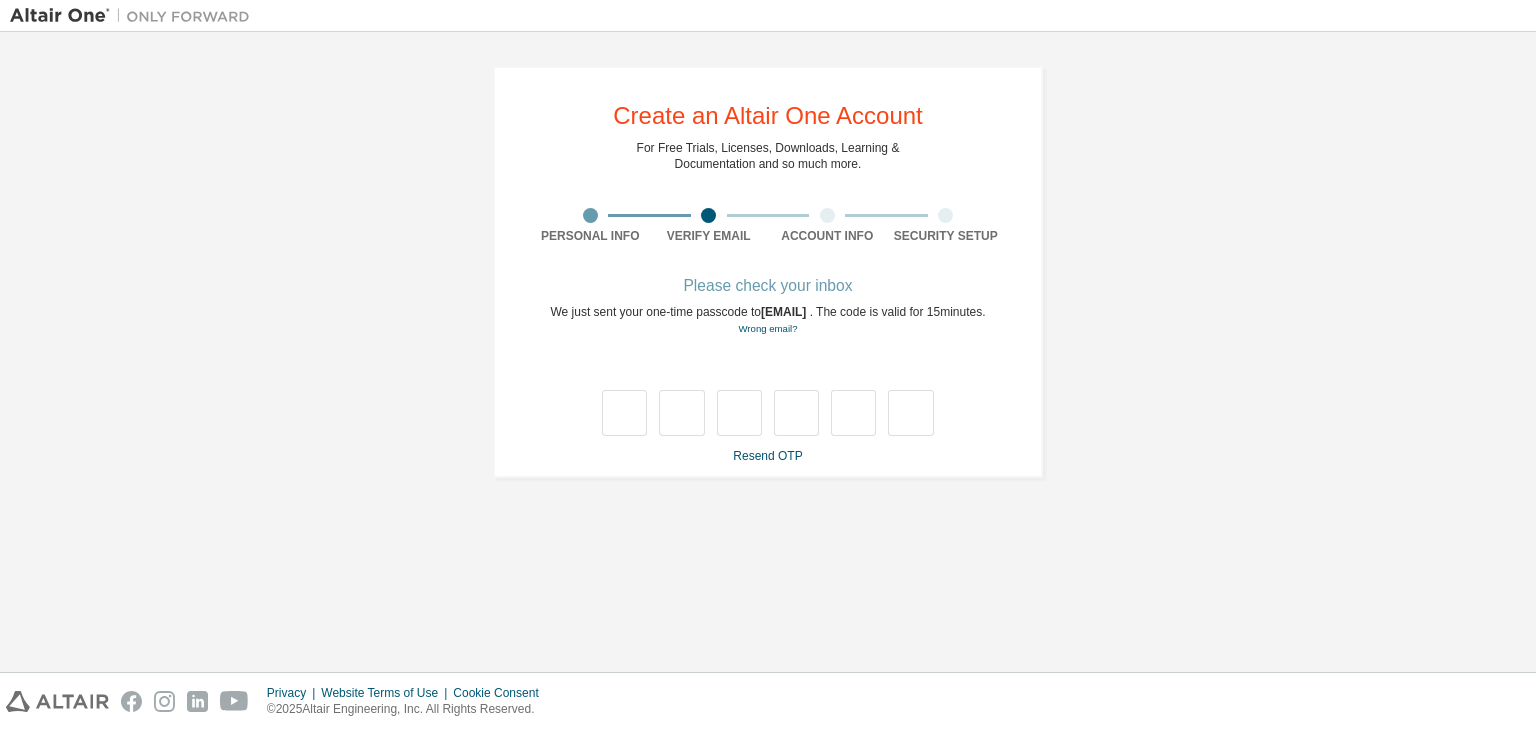scroll, scrollTop: 0, scrollLeft: 0, axis: both 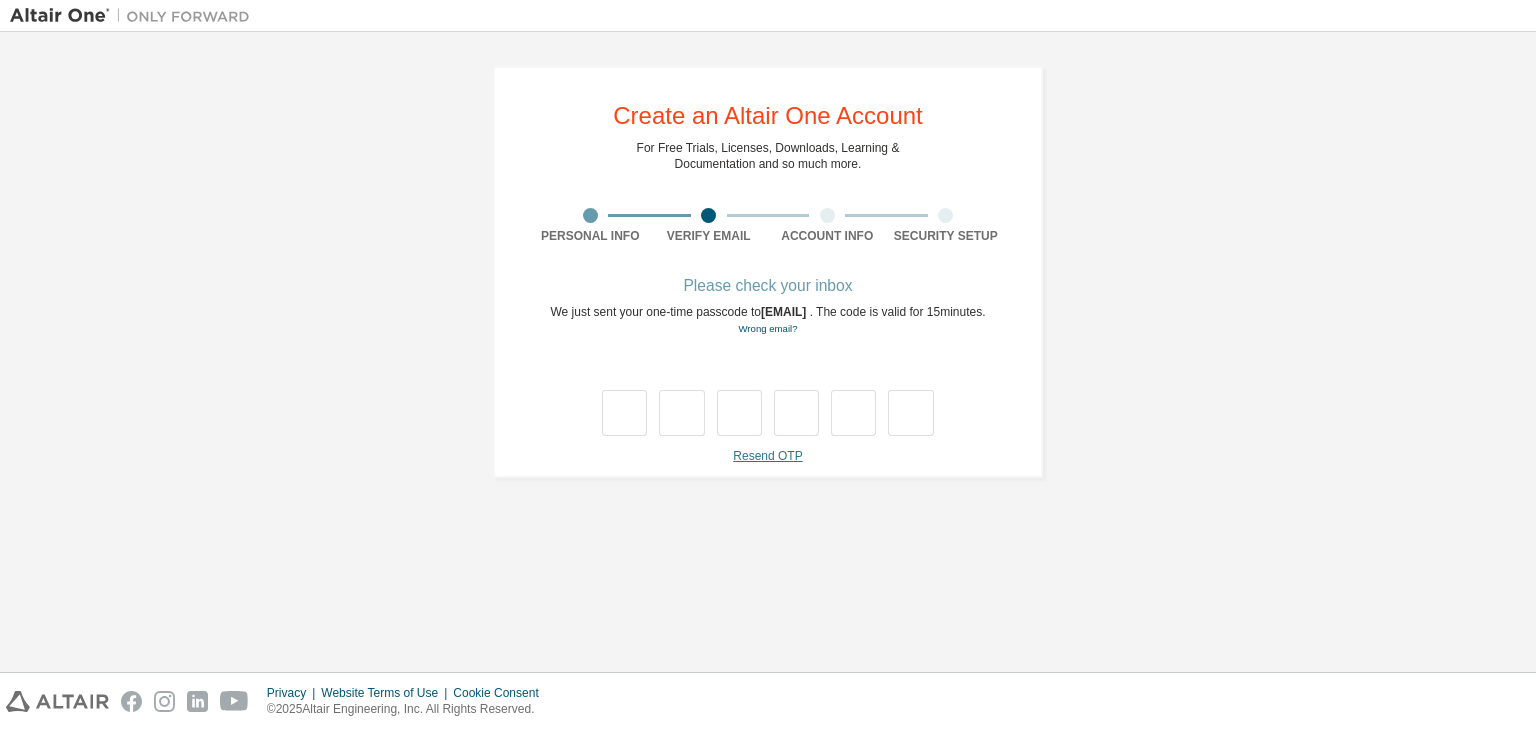 click on "Resend OTP" at bounding box center (767, 456) 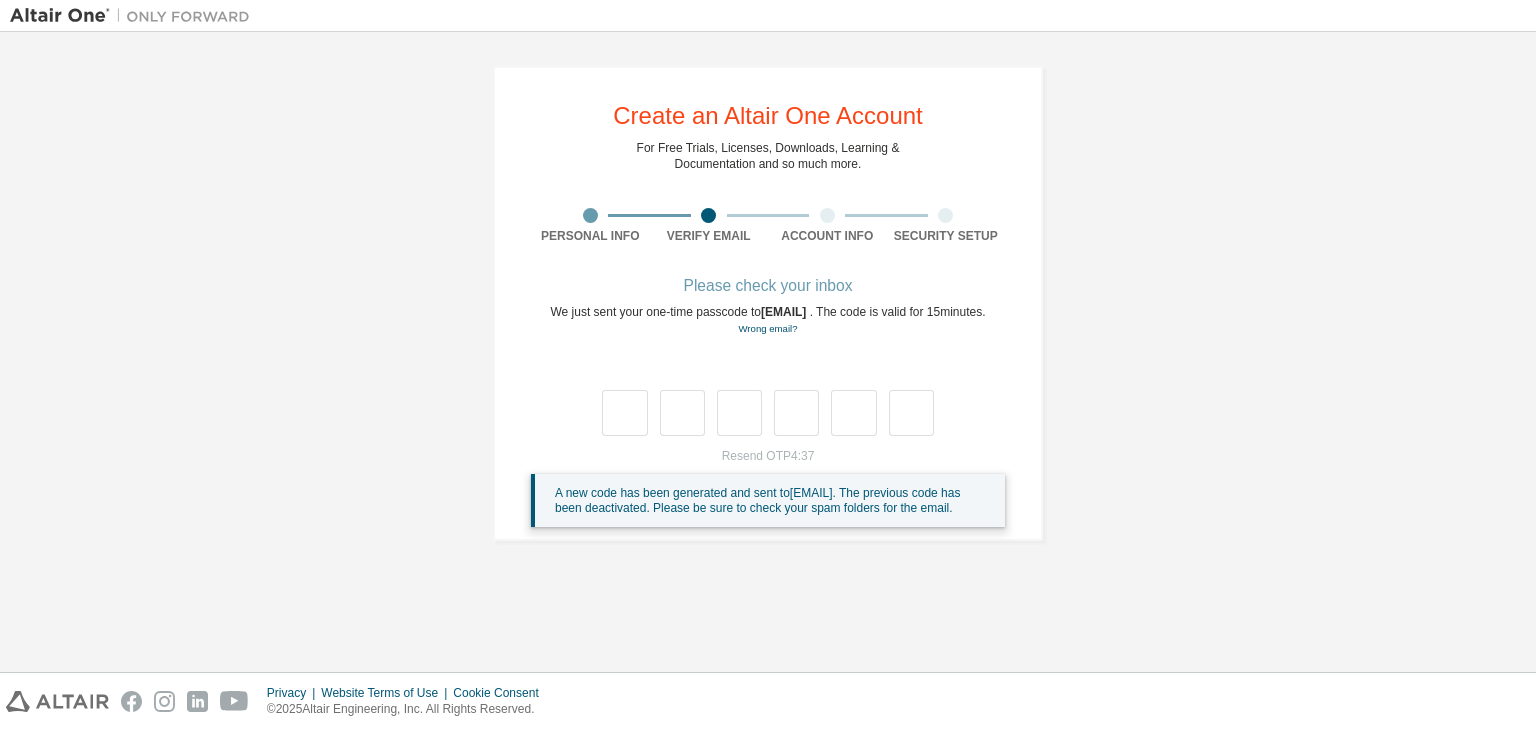 click on "We just sent your one-time passcode to  6650100129@stu.pim.co.th   . The code is valid for   15  minutes. Wrong email?" at bounding box center (768, 320) 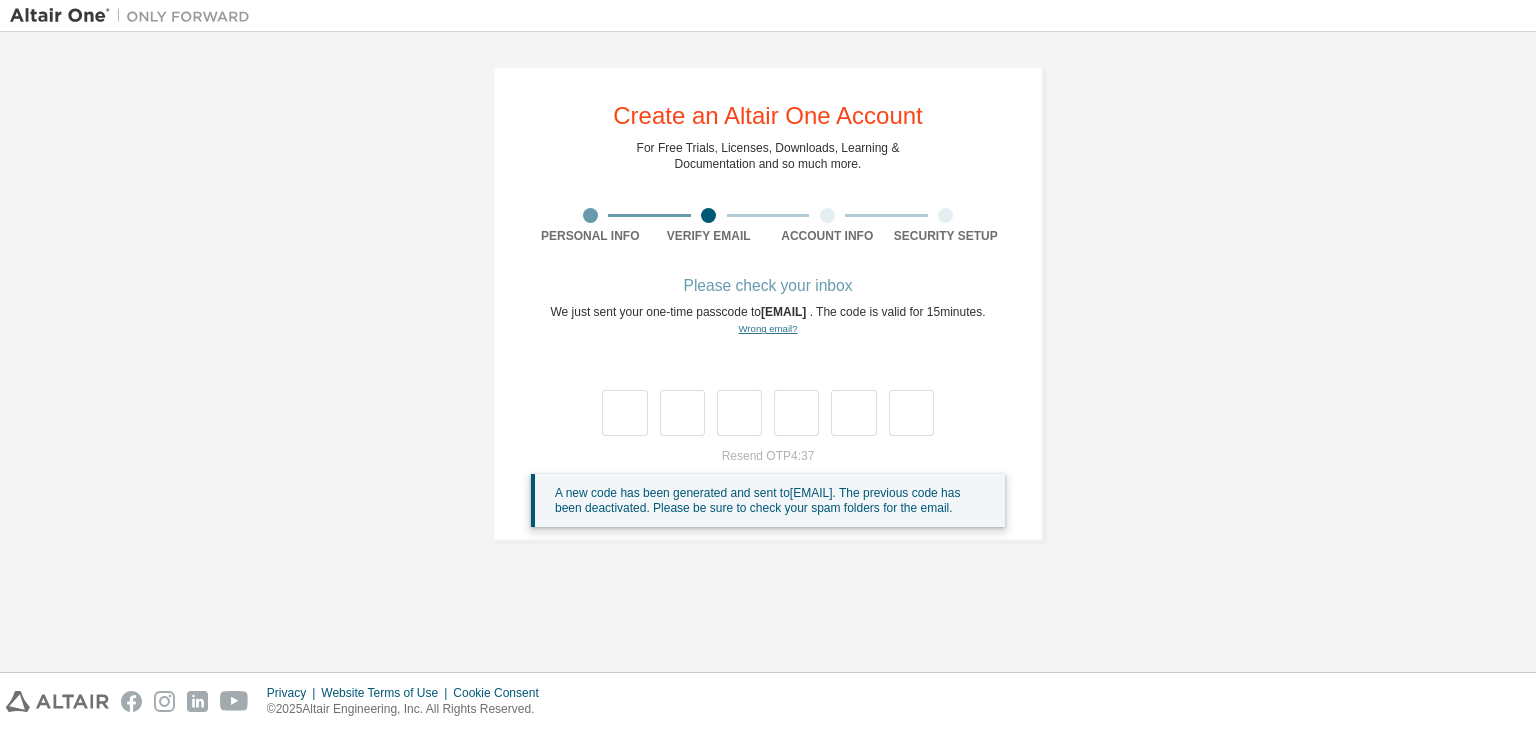 click on "Wrong email?" at bounding box center (767, 328) 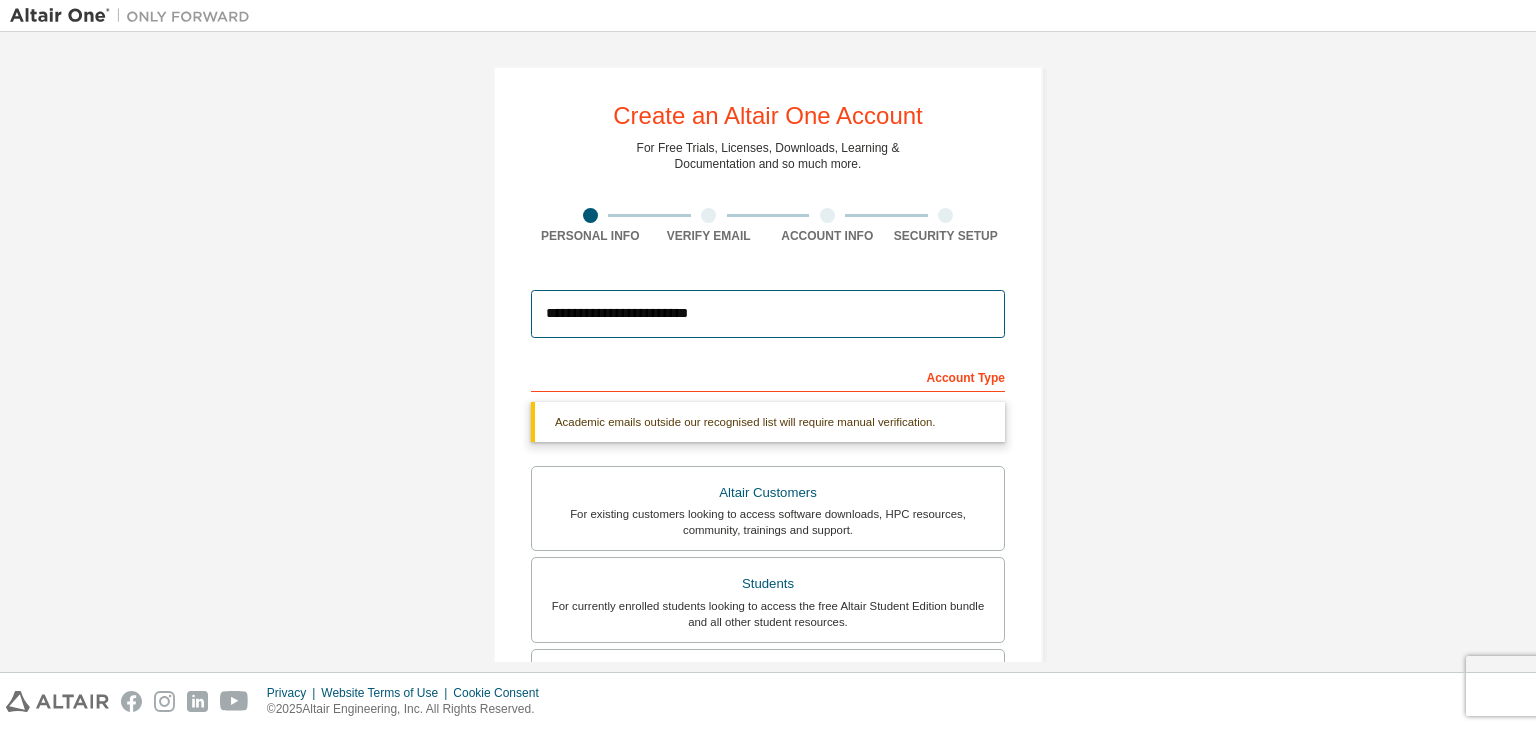 click on "**********" at bounding box center [768, 314] 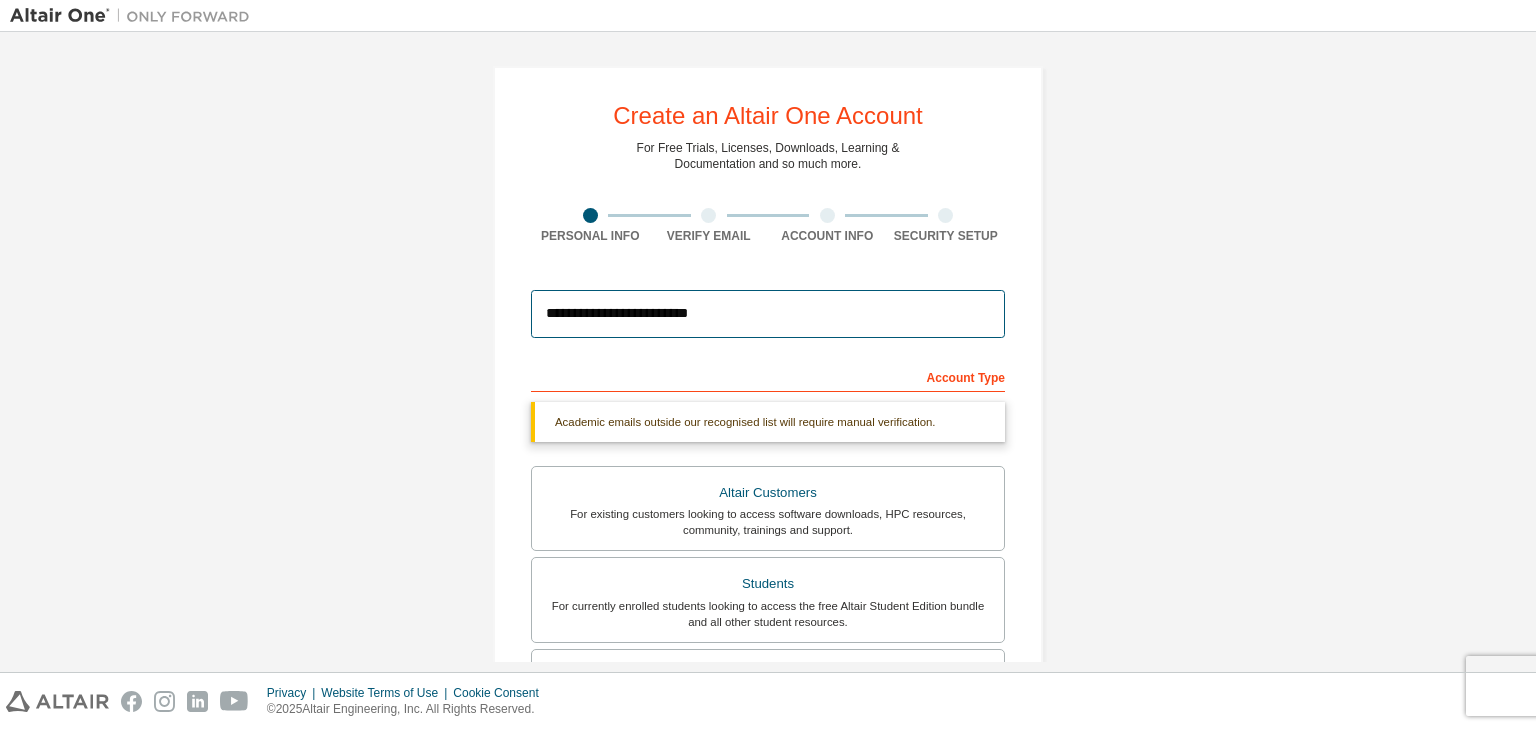 click on "**********" at bounding box center (768, 314) 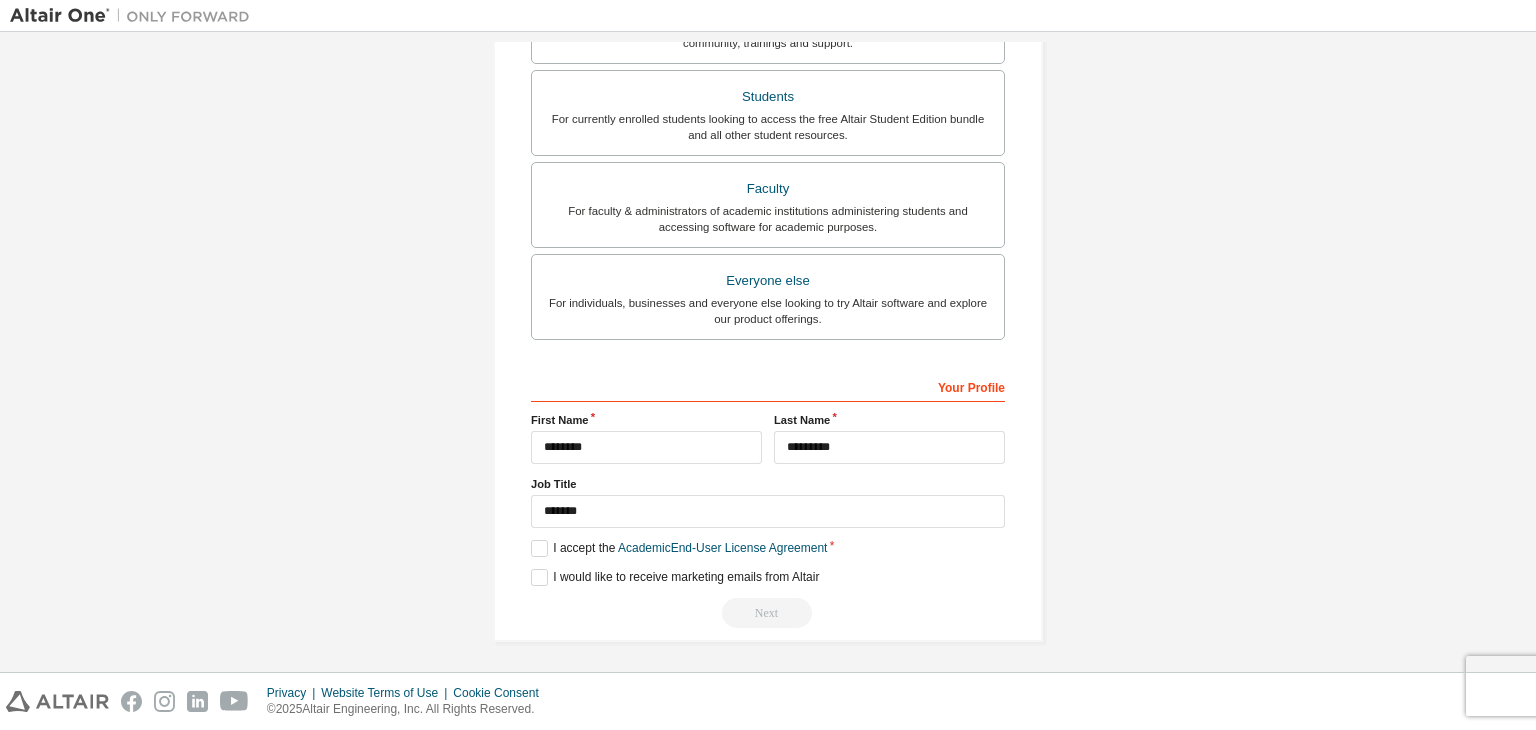 scroll, scrollTop: 0, scrollLeft: 0, axis: both 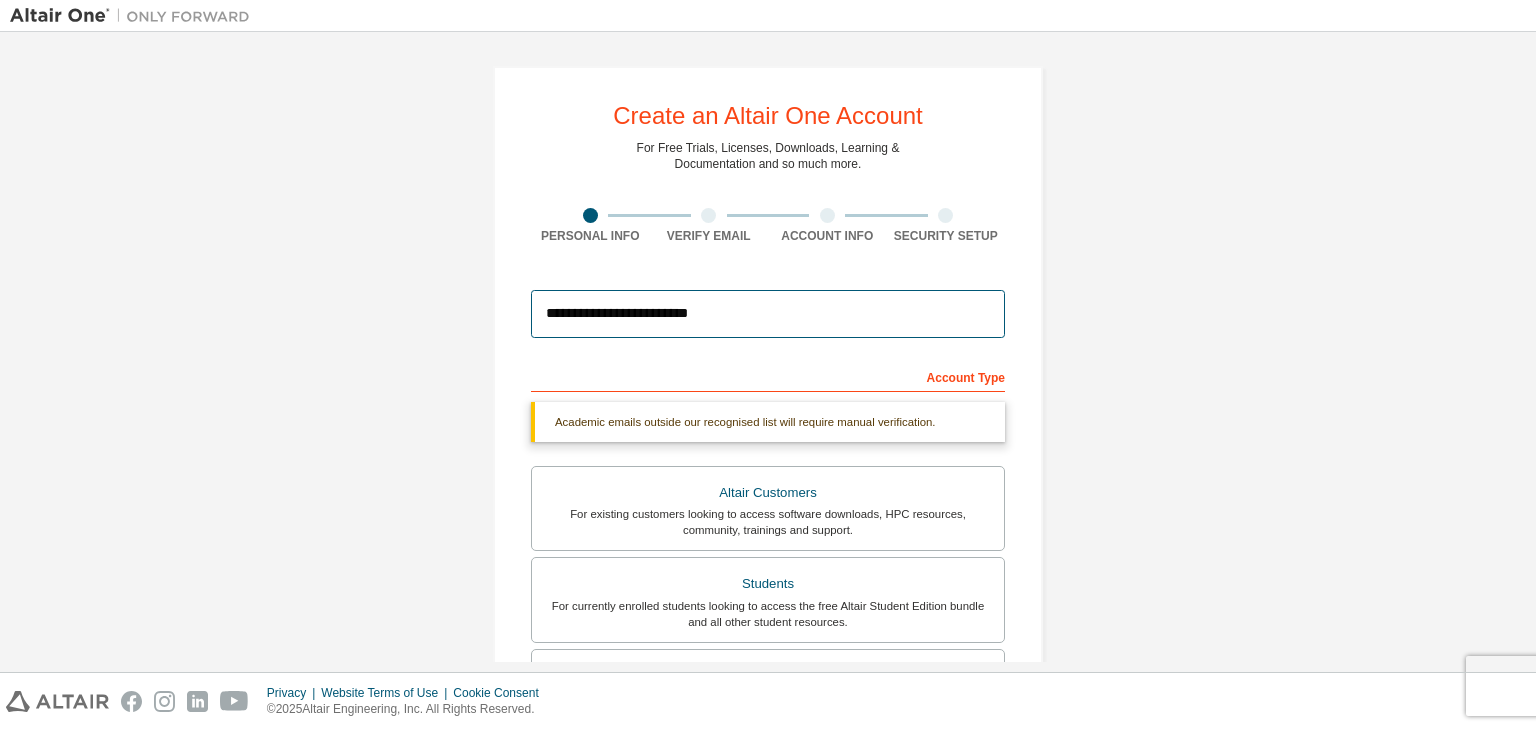 click on "**********" at bounding box center [768, 314] 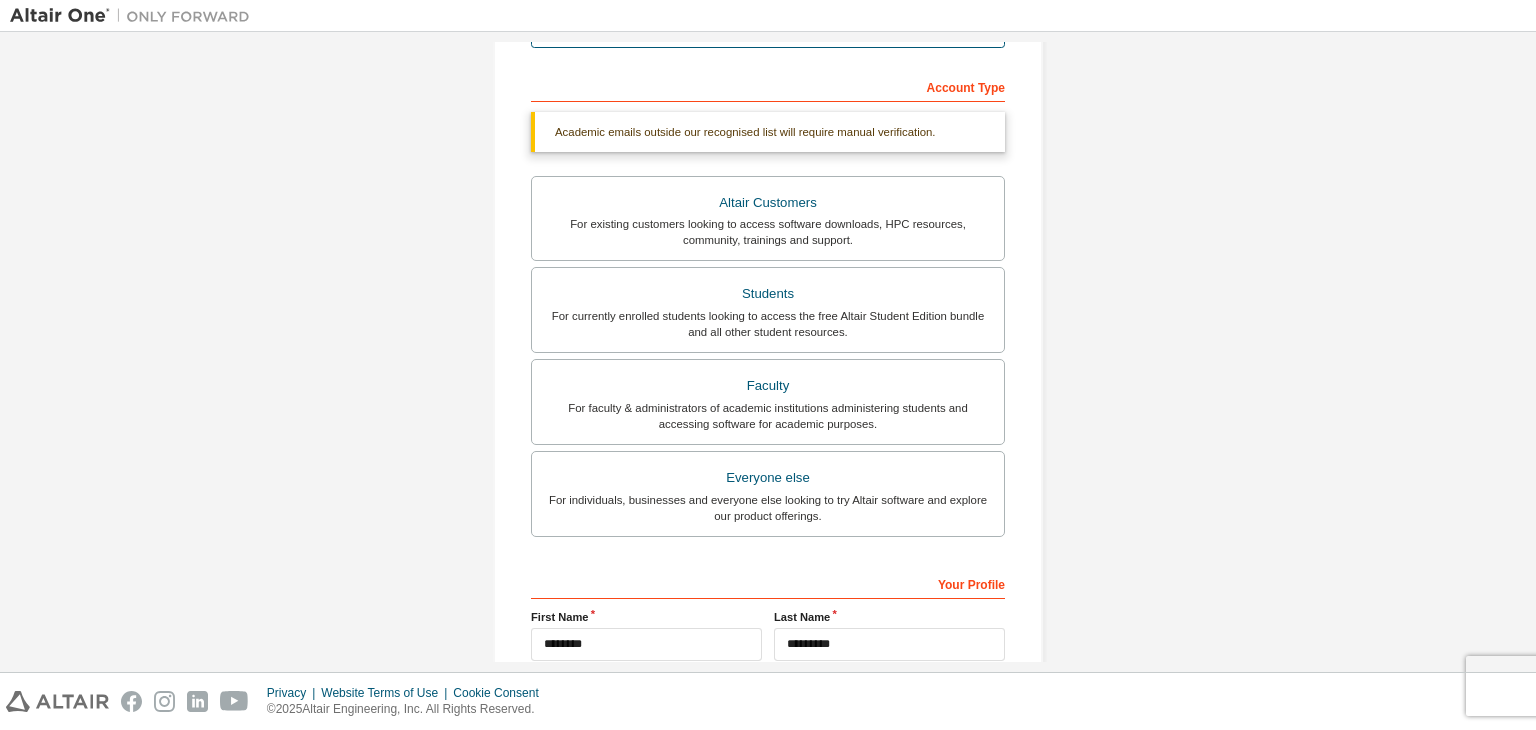 scroll, scrollTop: 487, scrollLeft: 0, axis: vertical 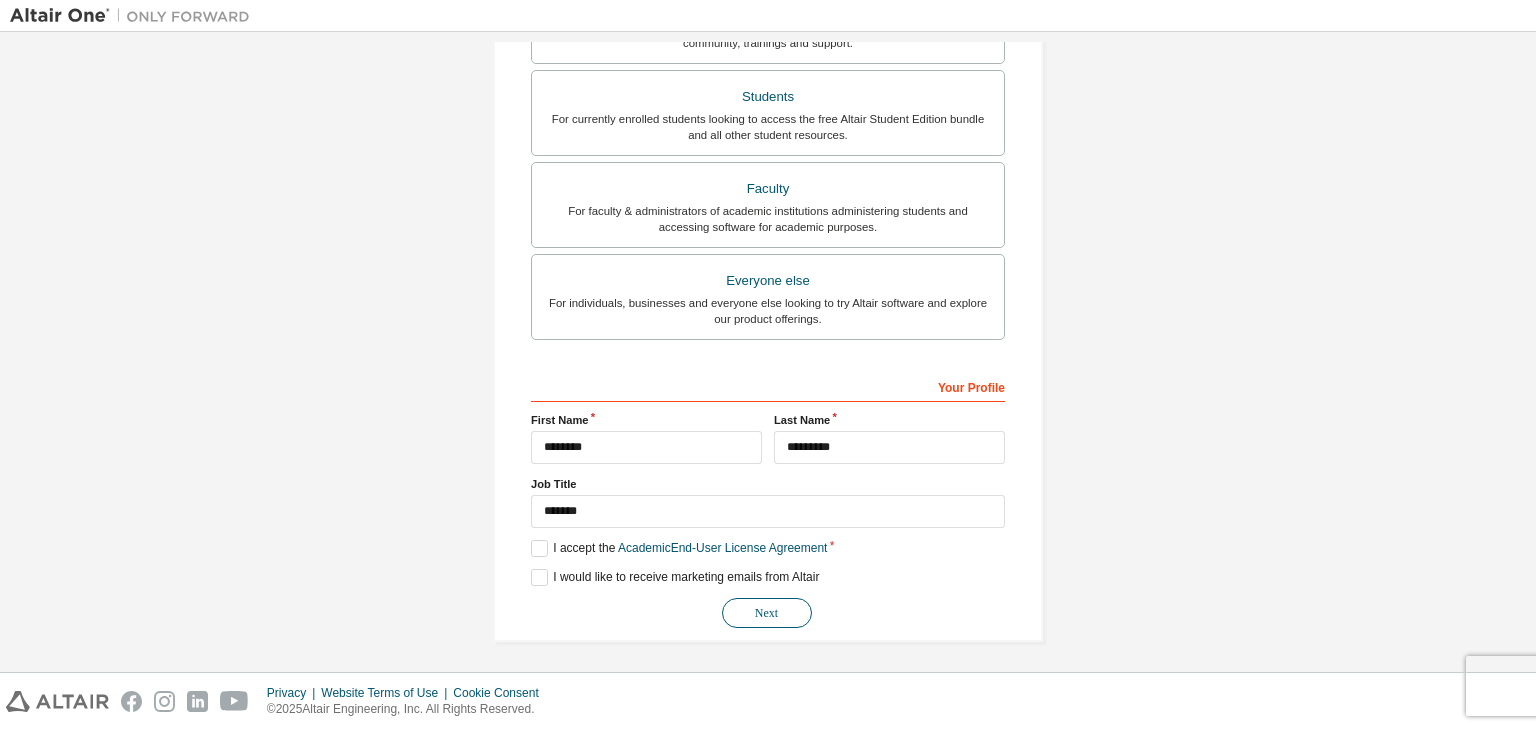 type on "**********" 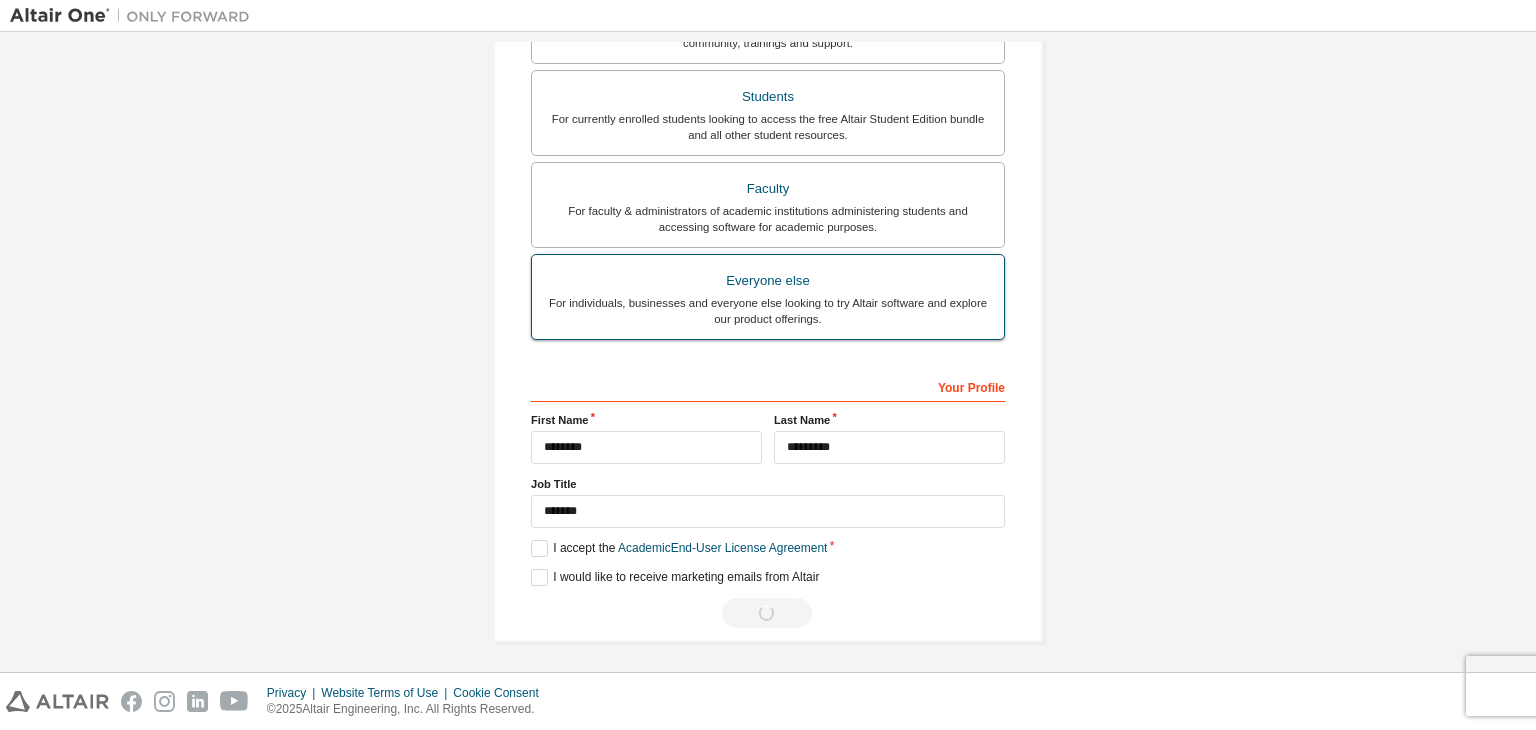 scroll, scrollTop: 0, scrollLeft: 0, axis: both 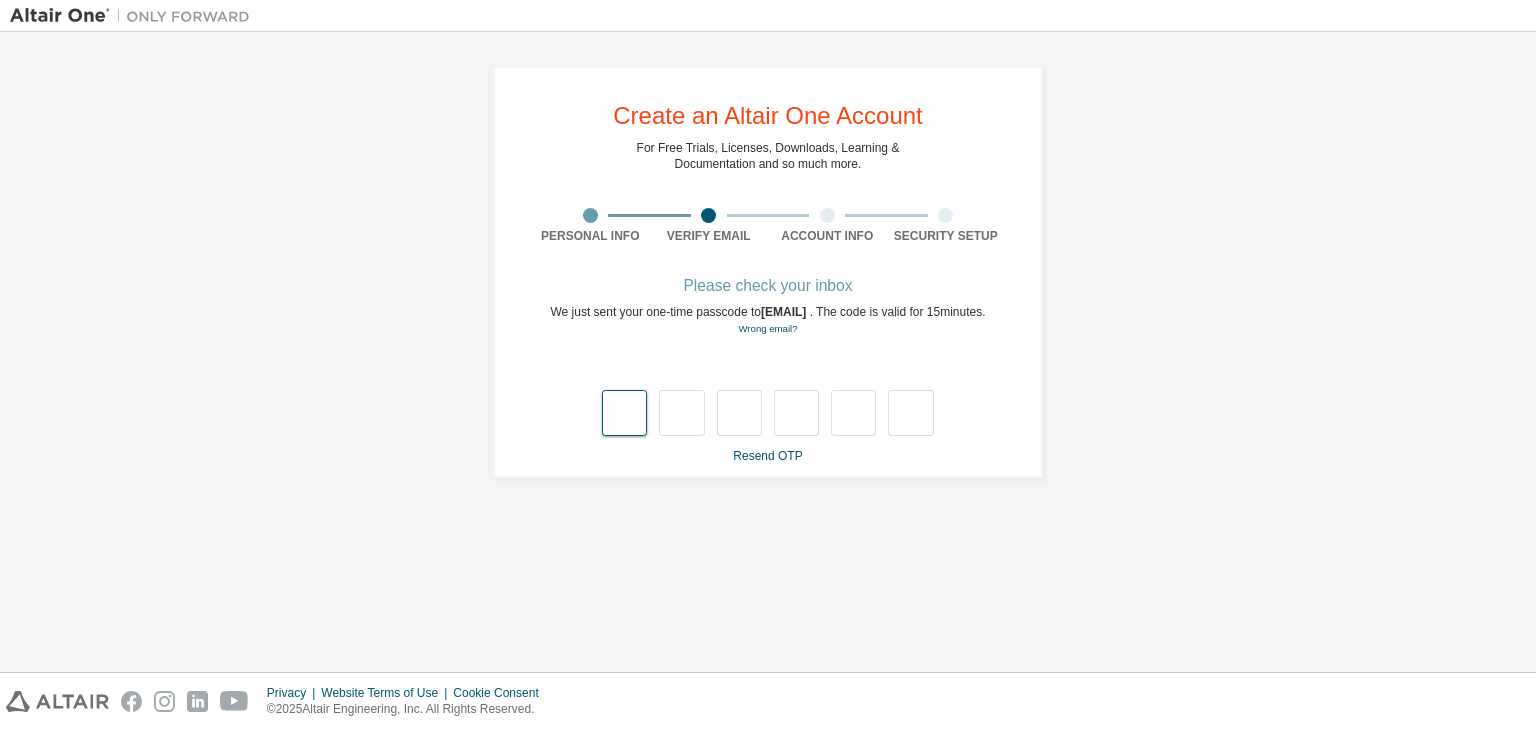 type on "*" 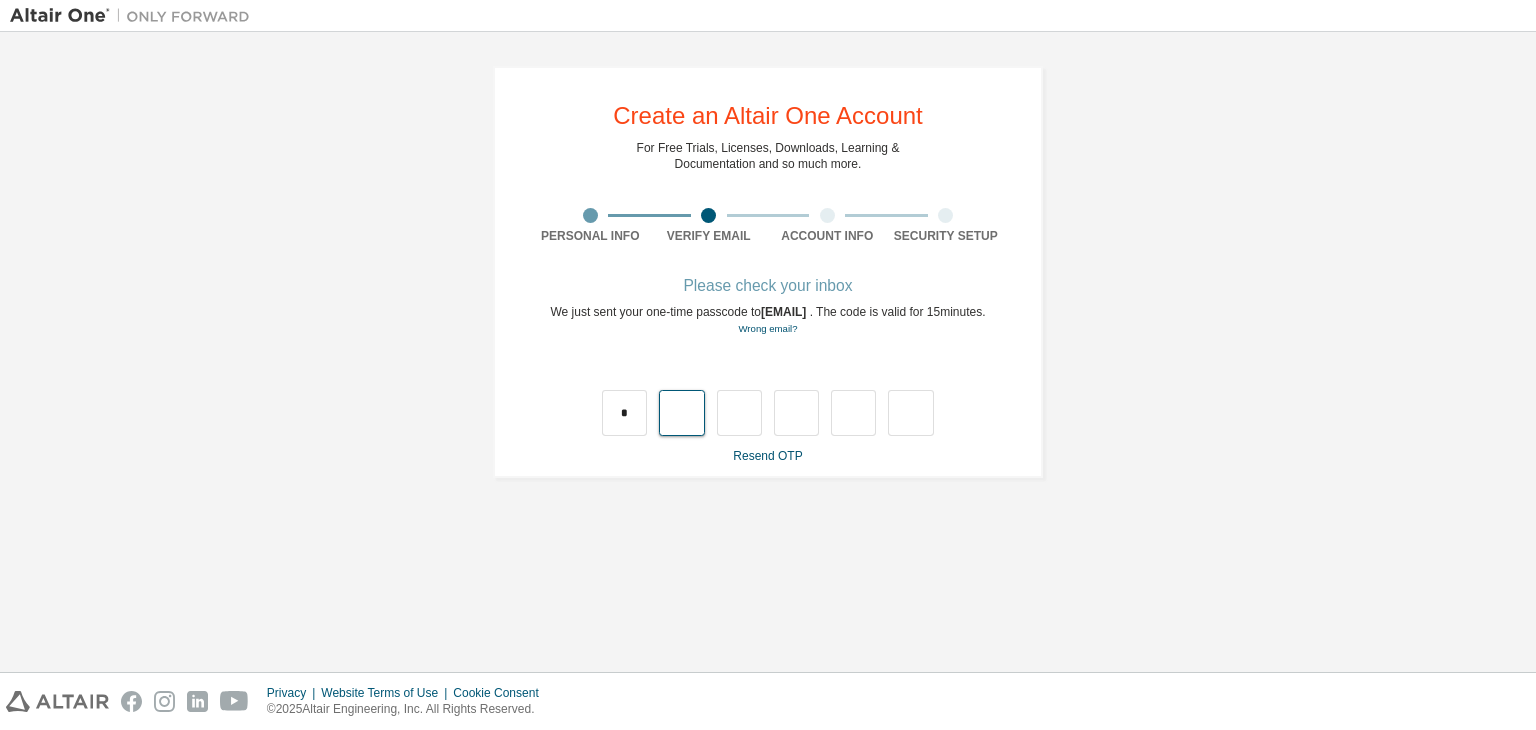 type on "*" 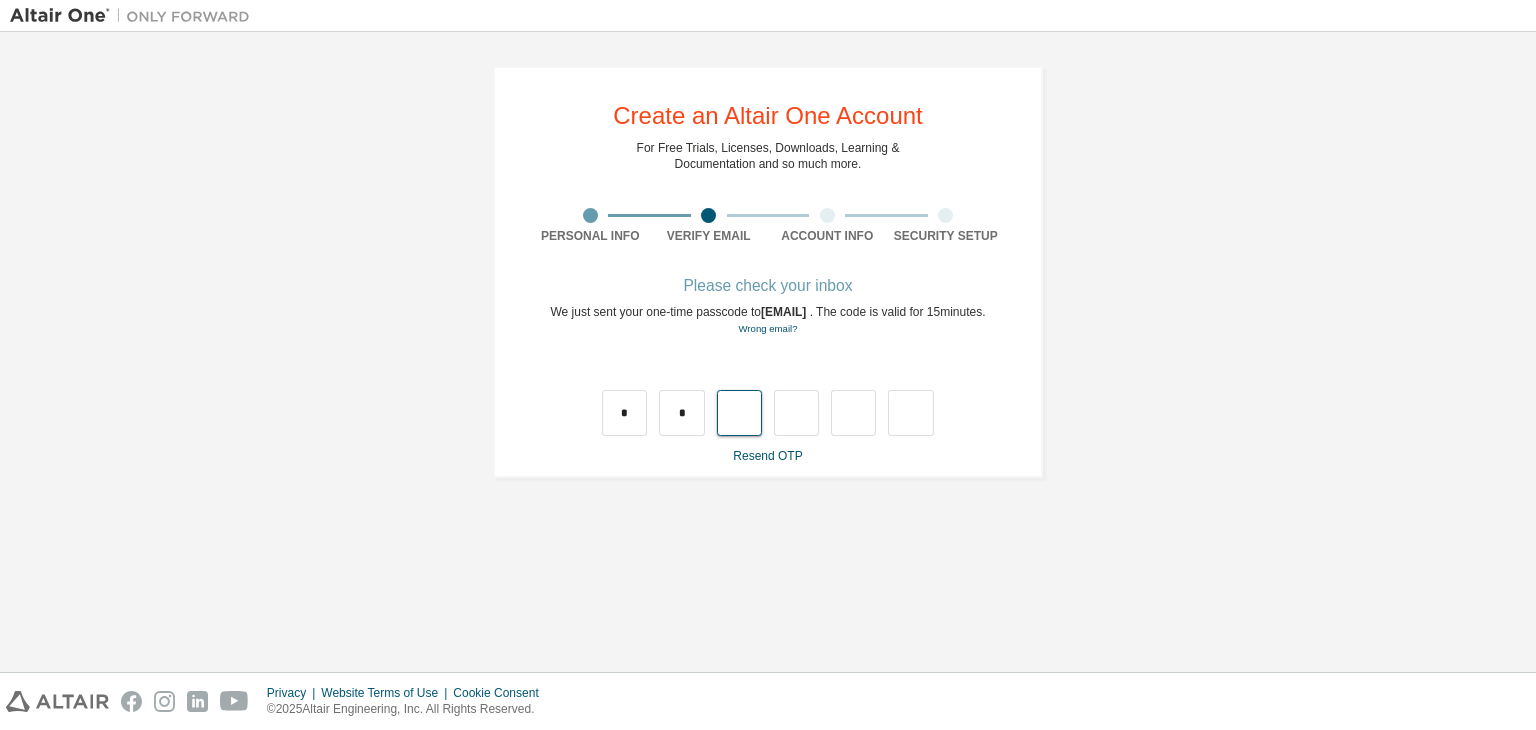 type on "*" 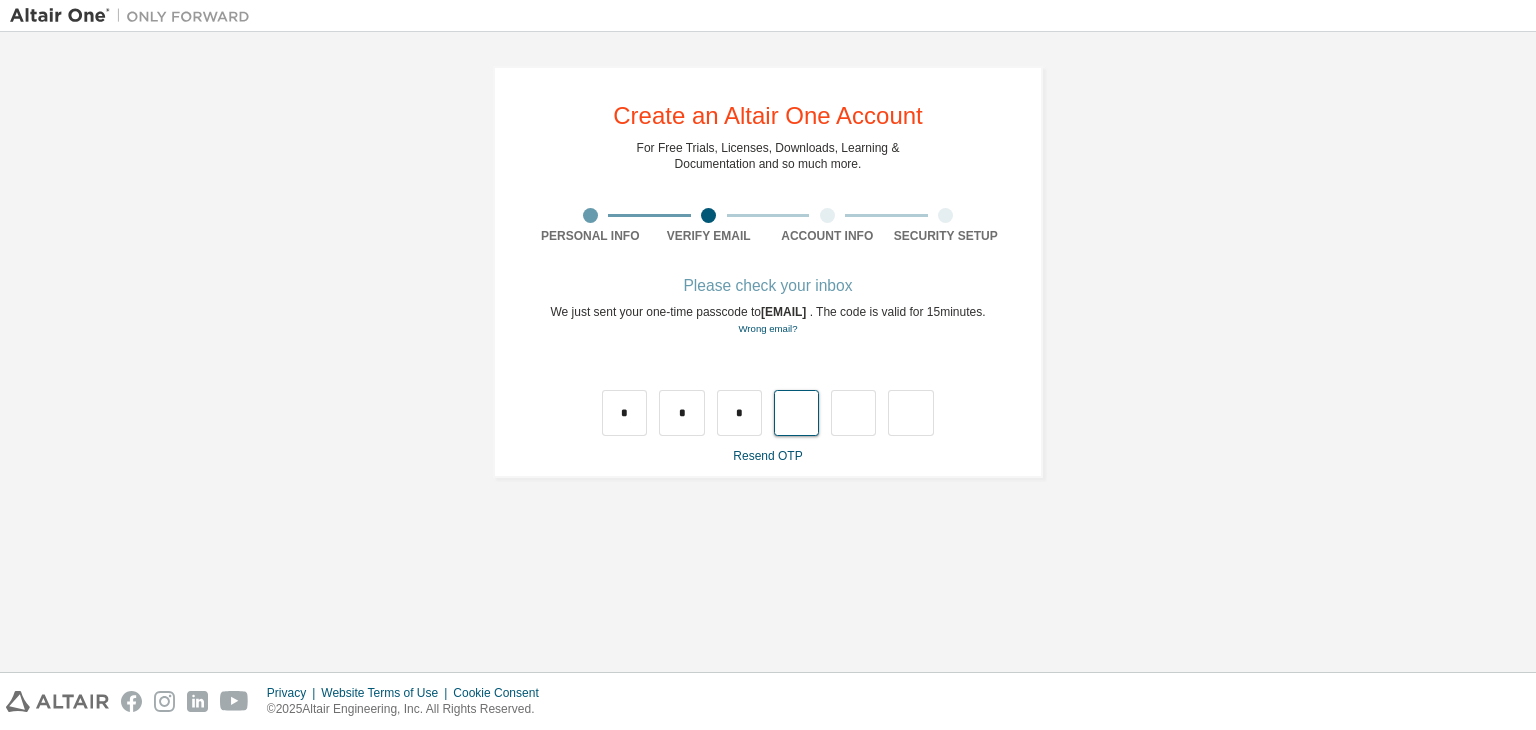 type on "*" 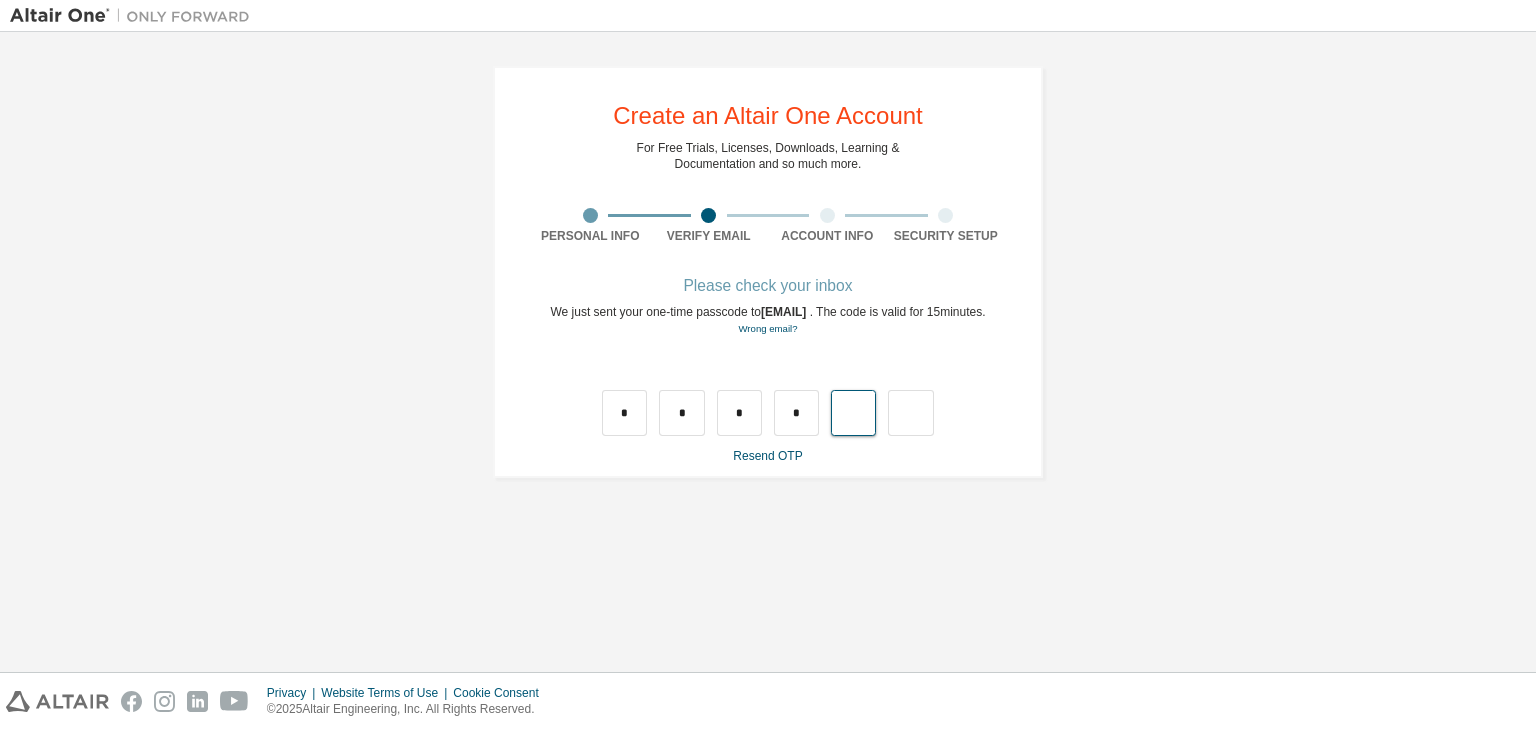 type on "*" 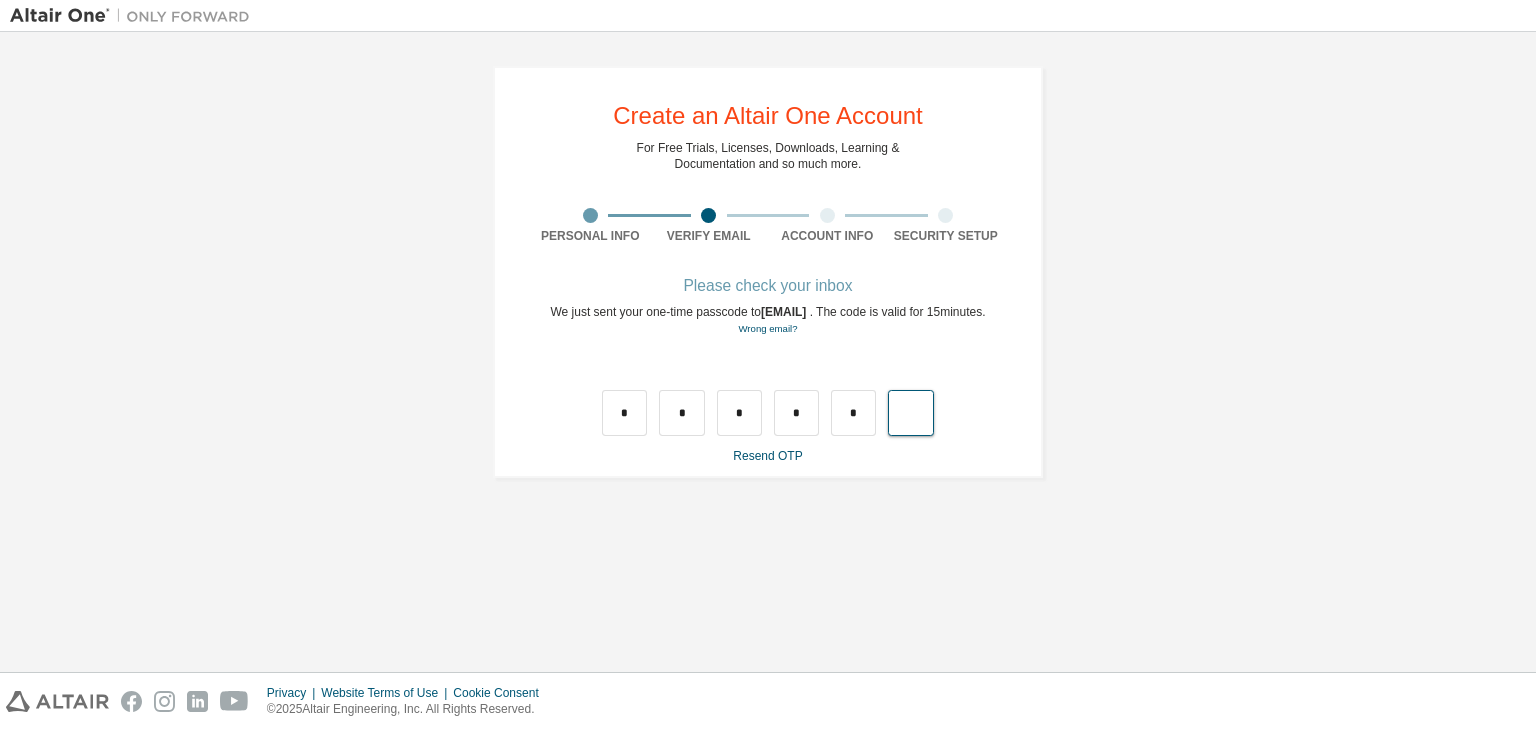 type on "*" 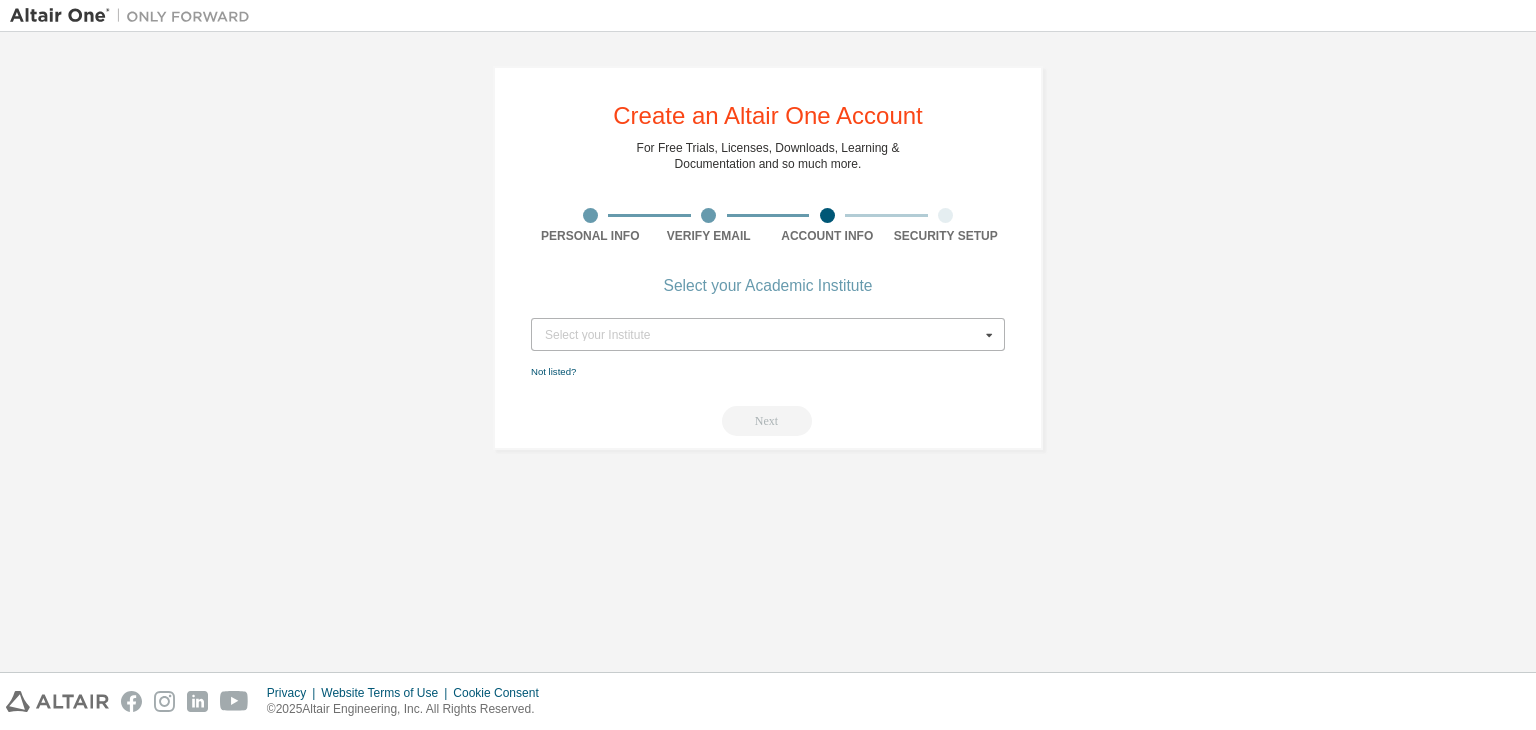 click at bounding box center (989, 334) 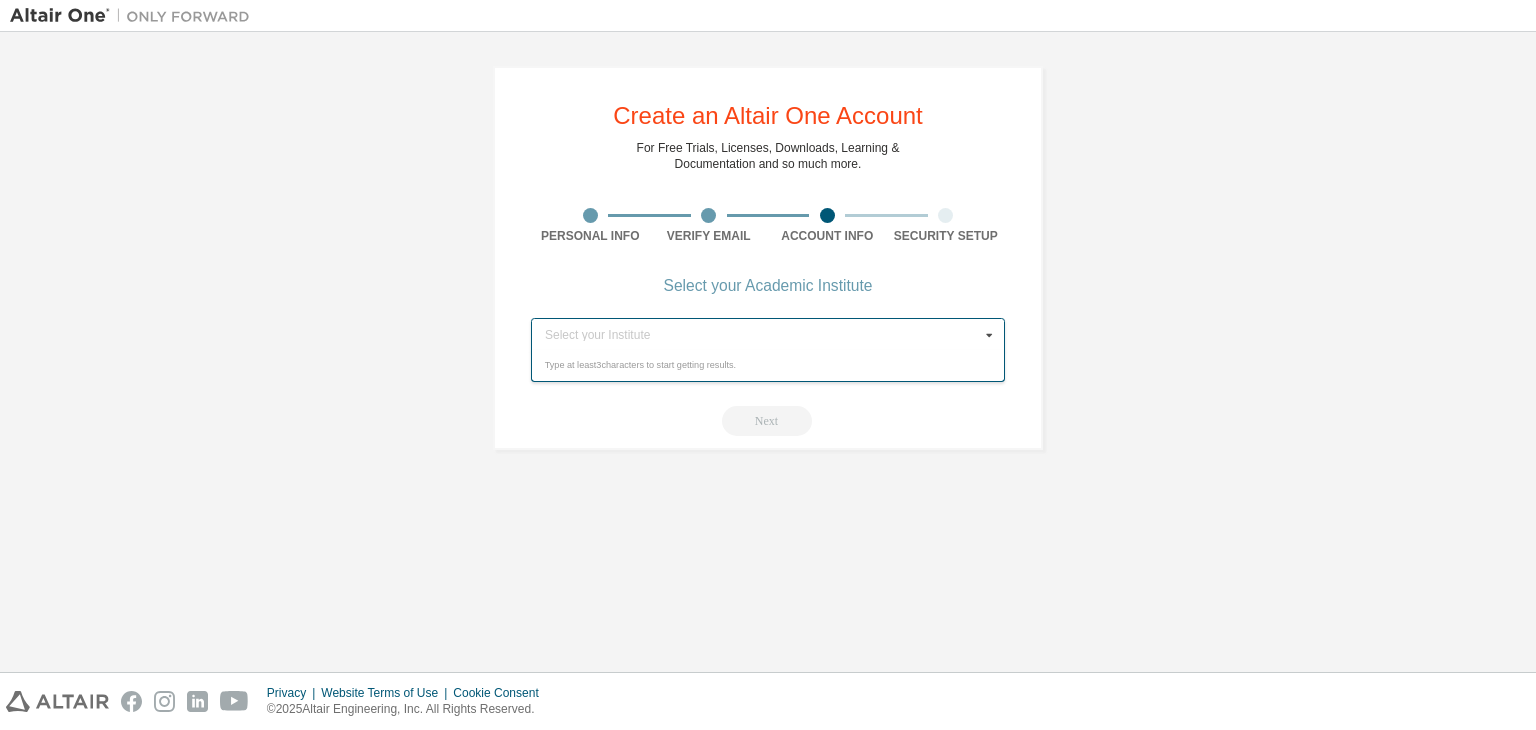 click at bounding box center [989, 334] 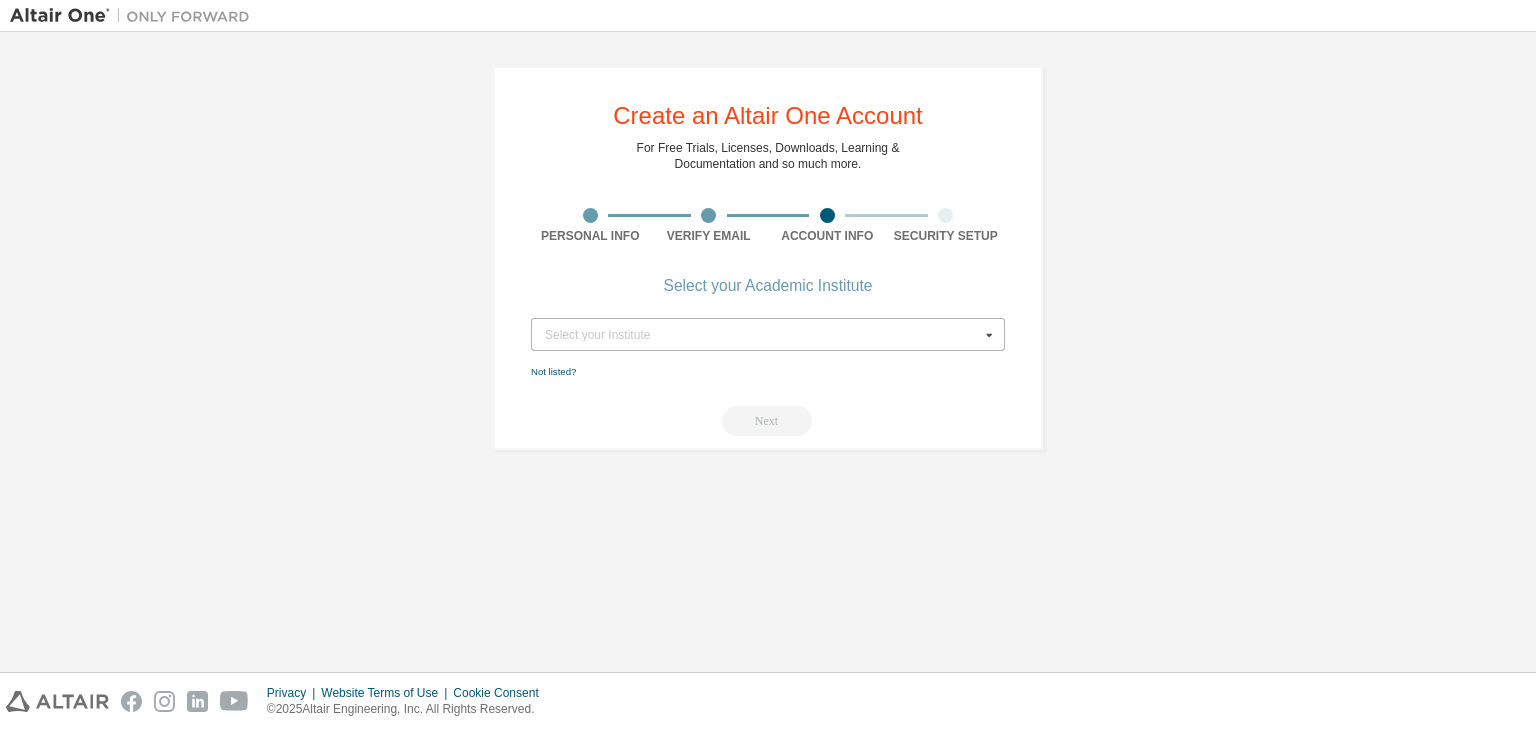 click at bounding box center [989, 334] 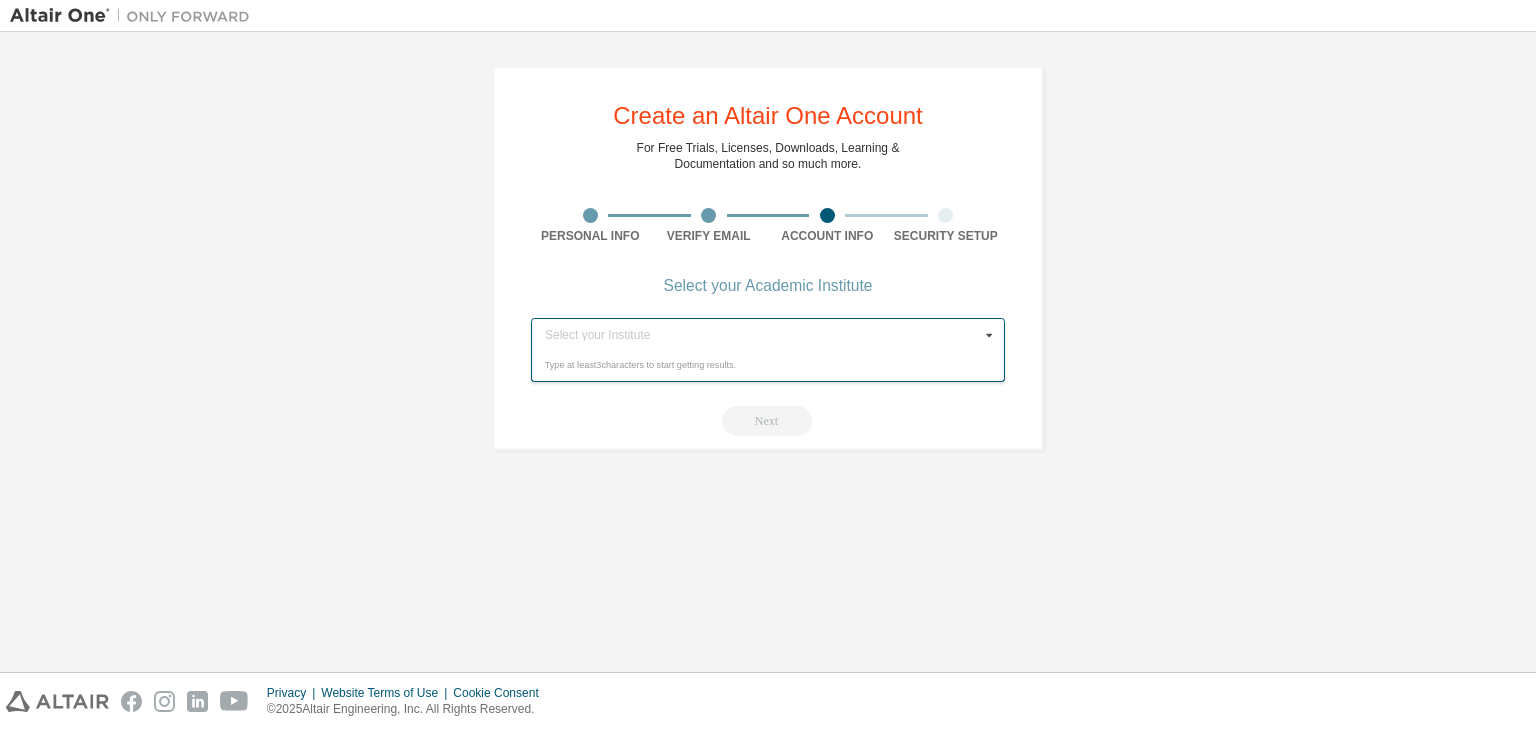 click on "Type at least  3  characters to start getting results." at bounding box center [768, 366] 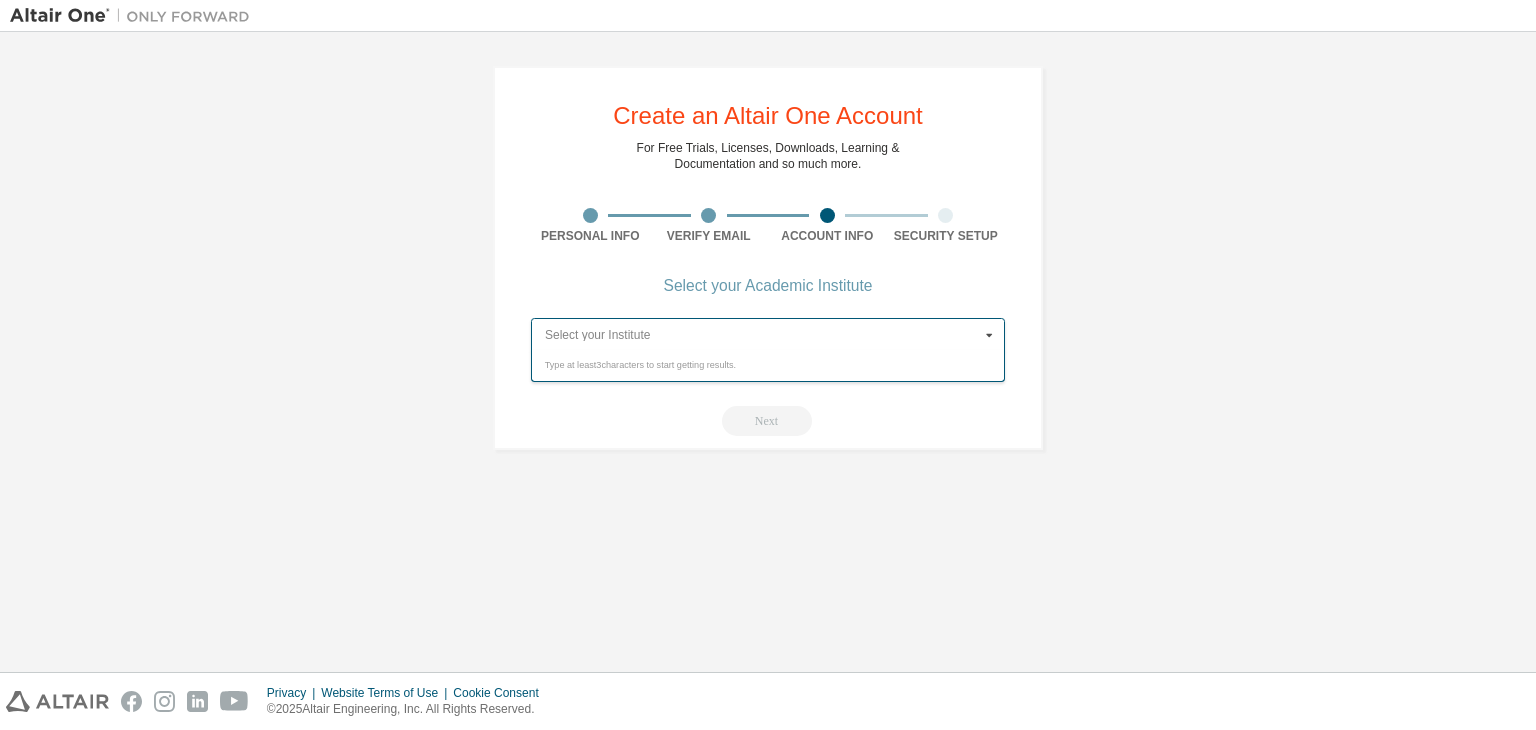click at bounding box center [769, 334] 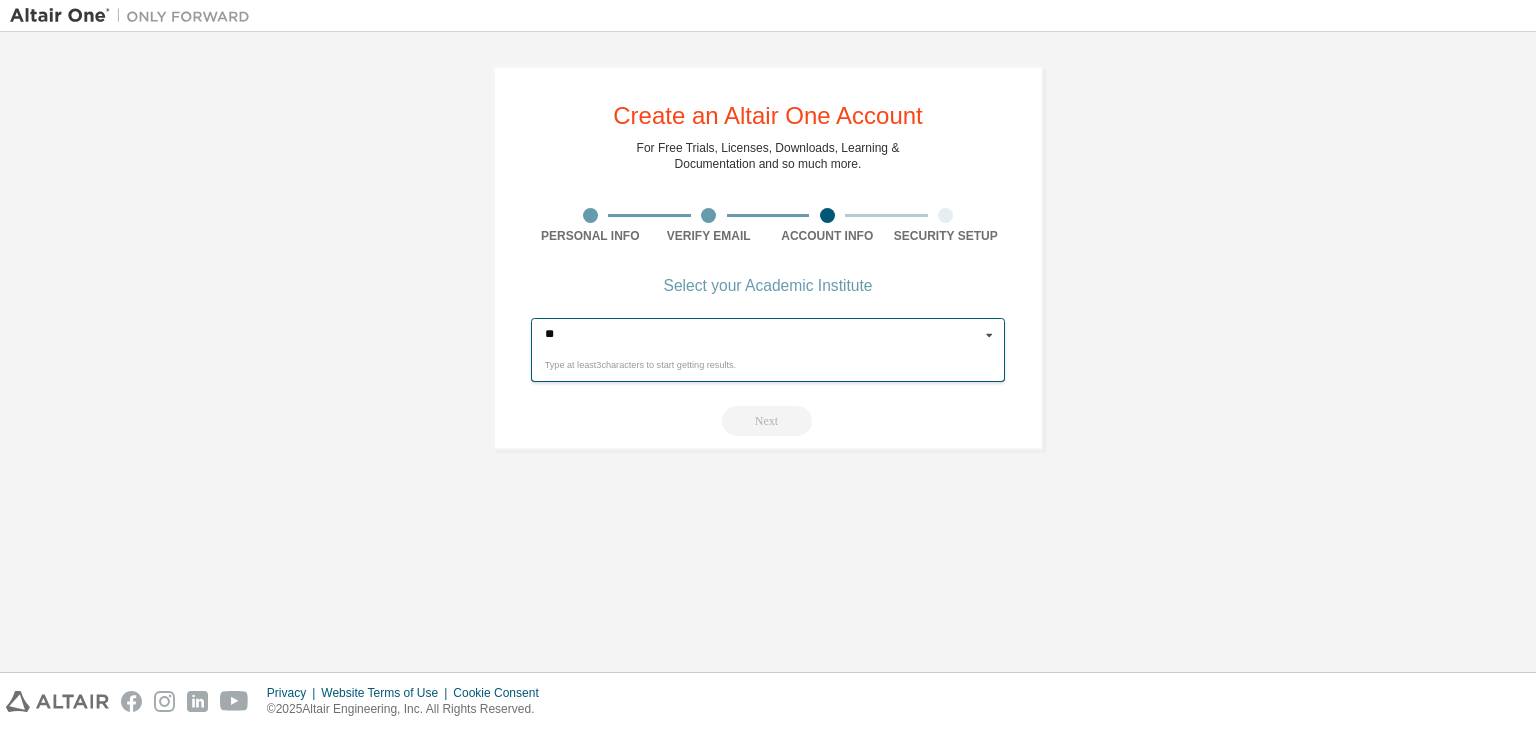 type on "*" 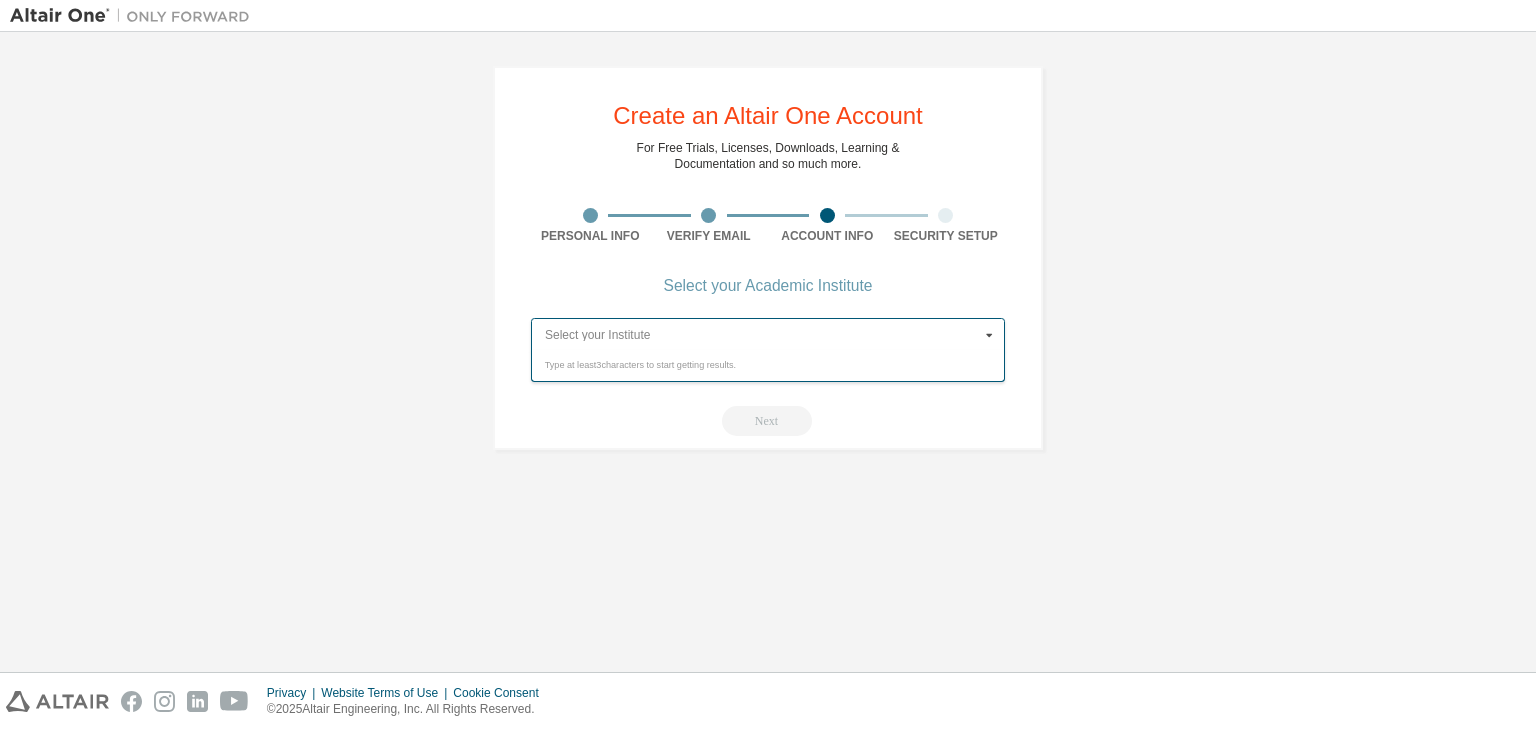 click at bounding box center [769, 334] 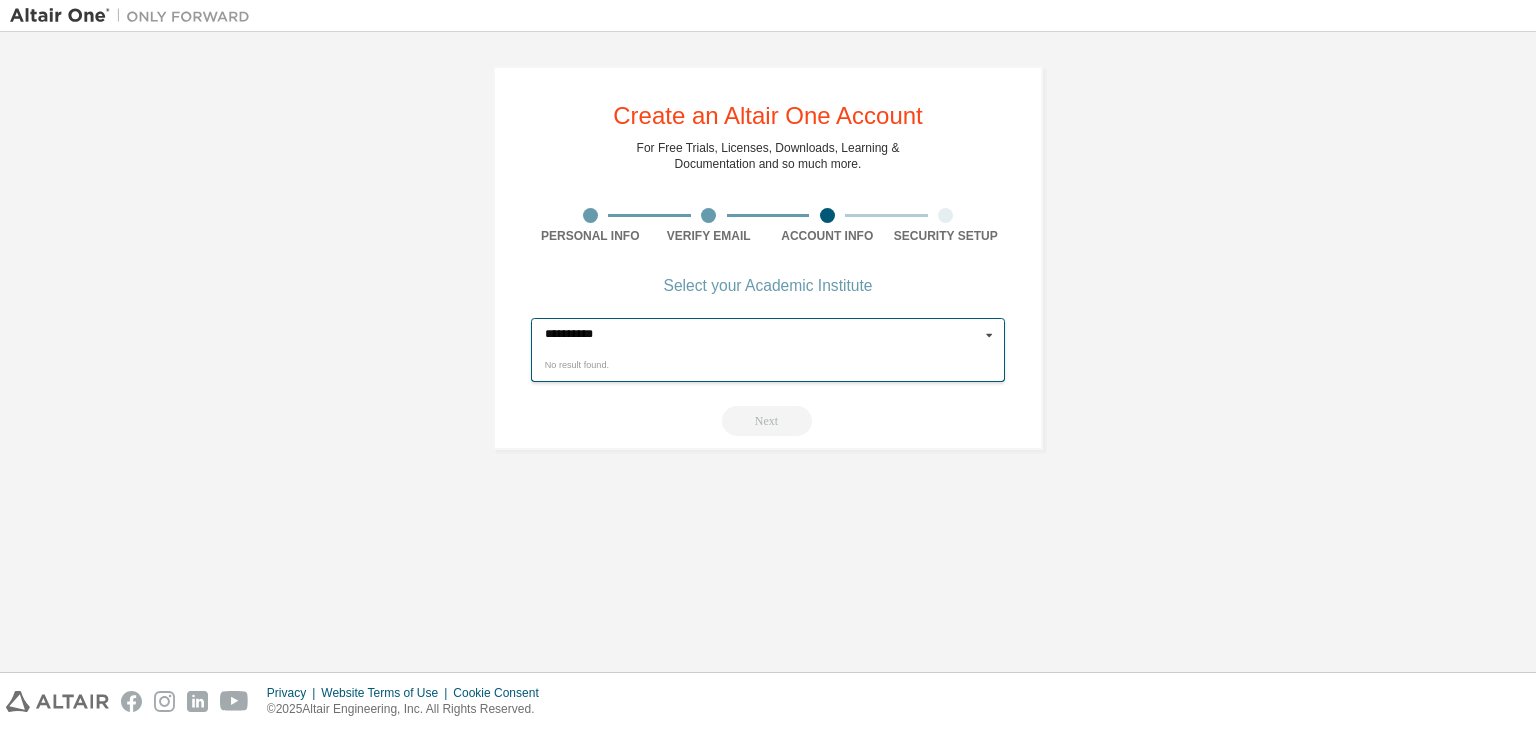 click on "**********" at bounding box center (769, 334) 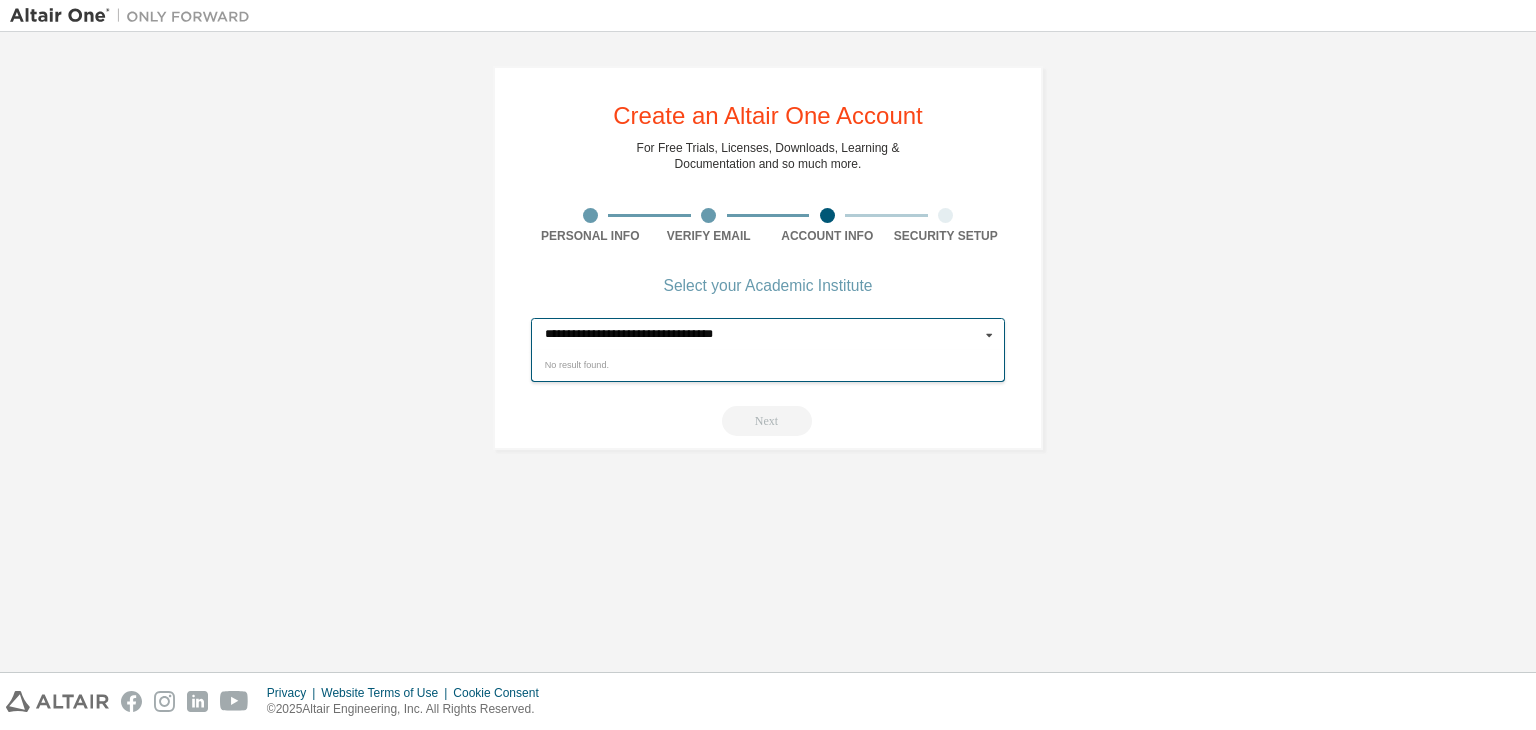 type on "**********" 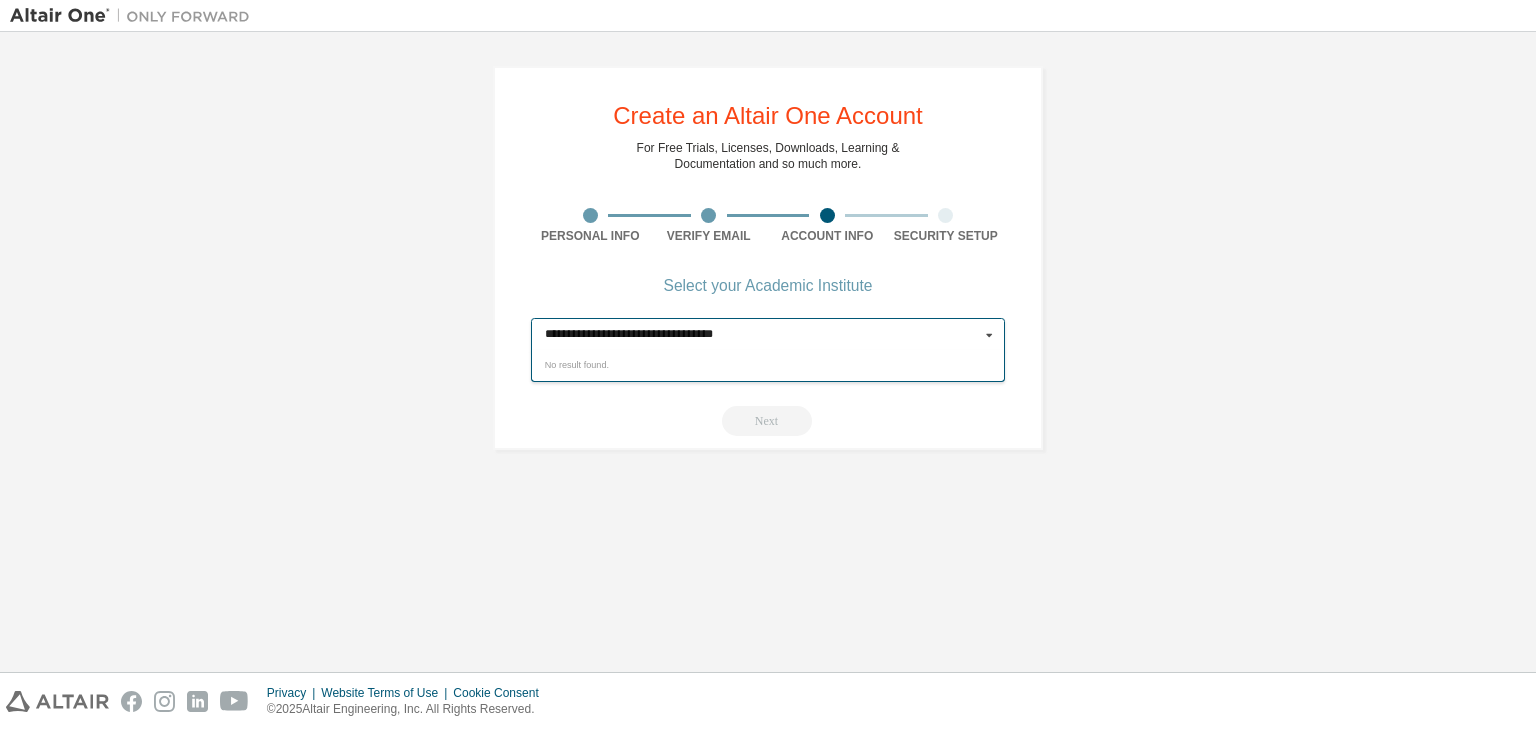 type 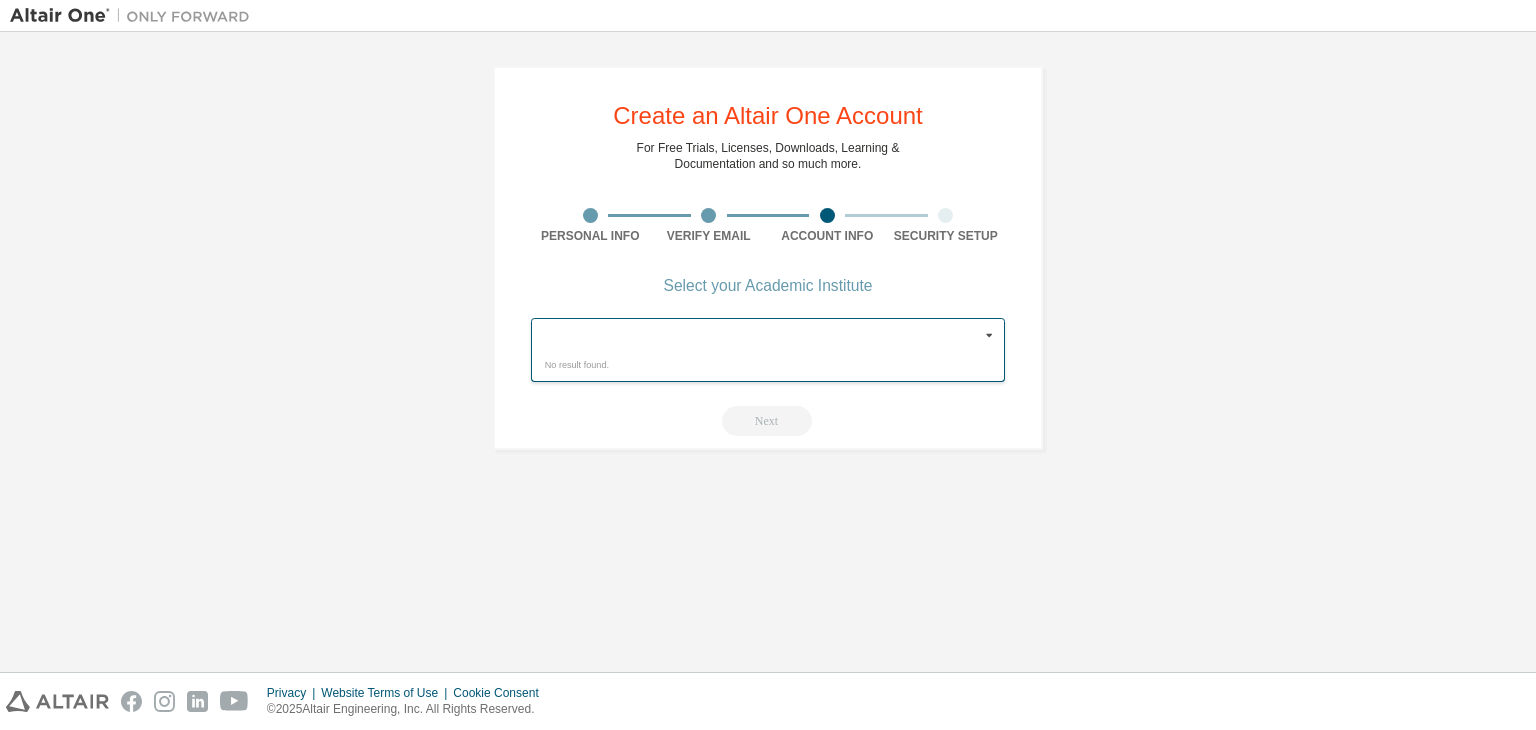 click on "Next" at bounding box center (768, 421) 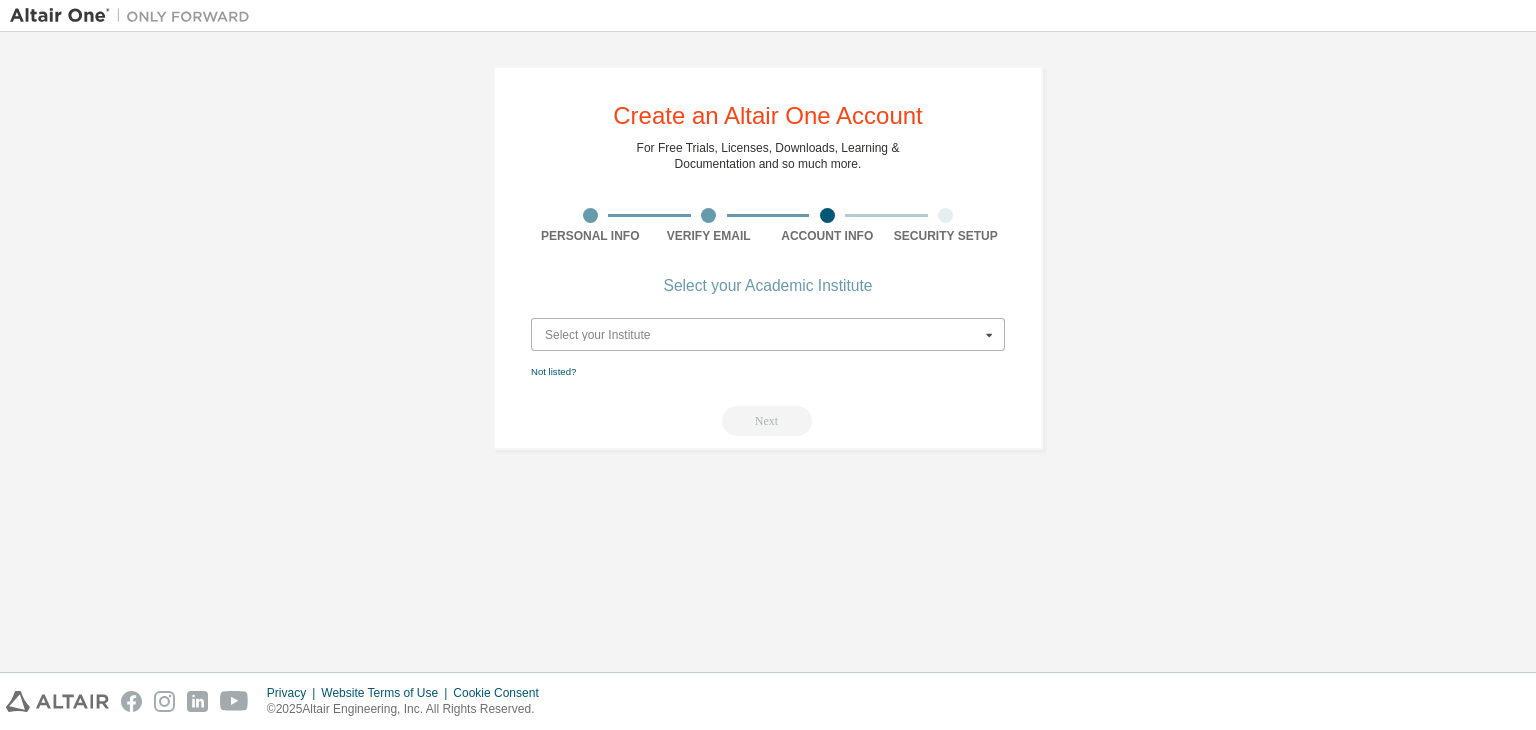 click at bounding box center [769, 334] 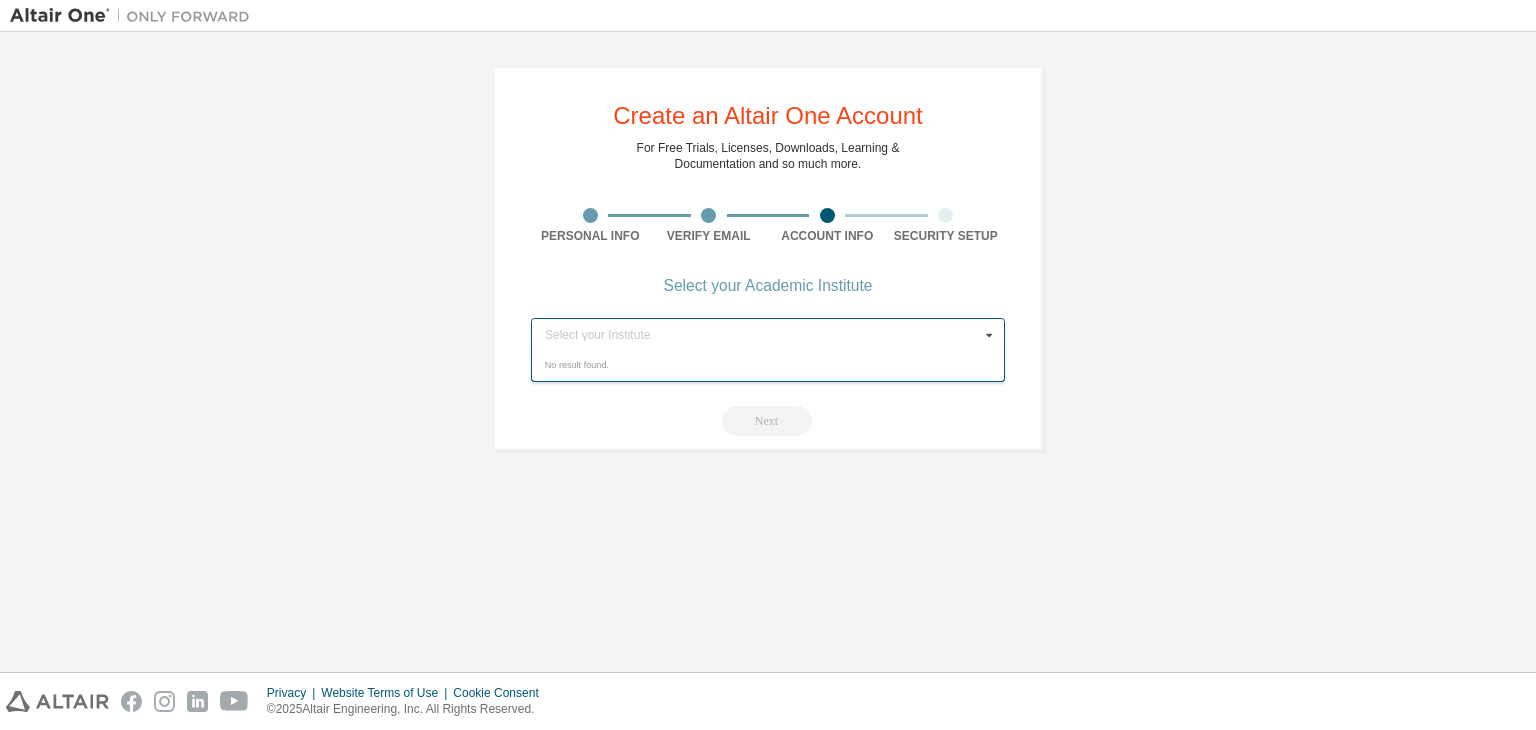 click on "Next" at bounding box center [768, 421] 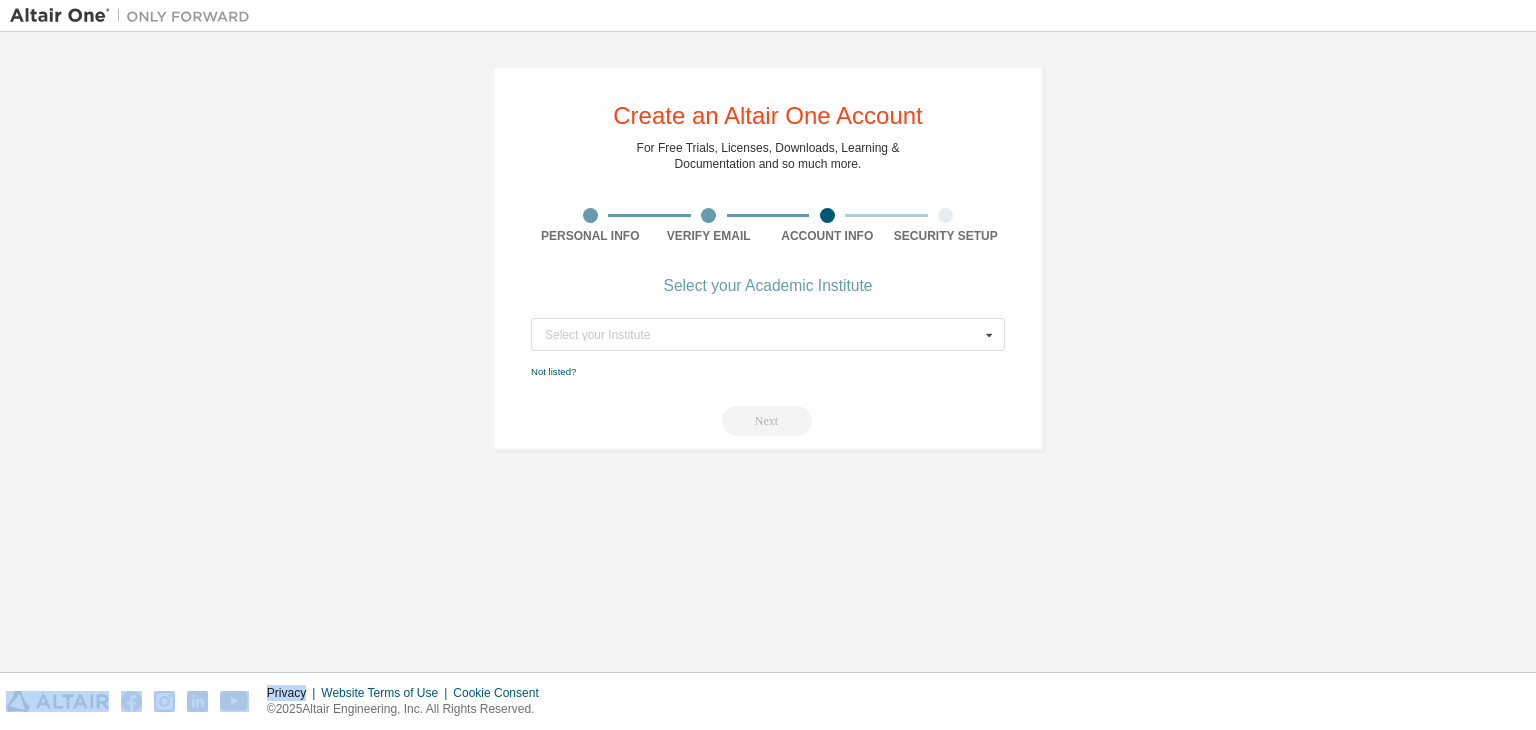 click on "Next" at bounding box center [768, 421] 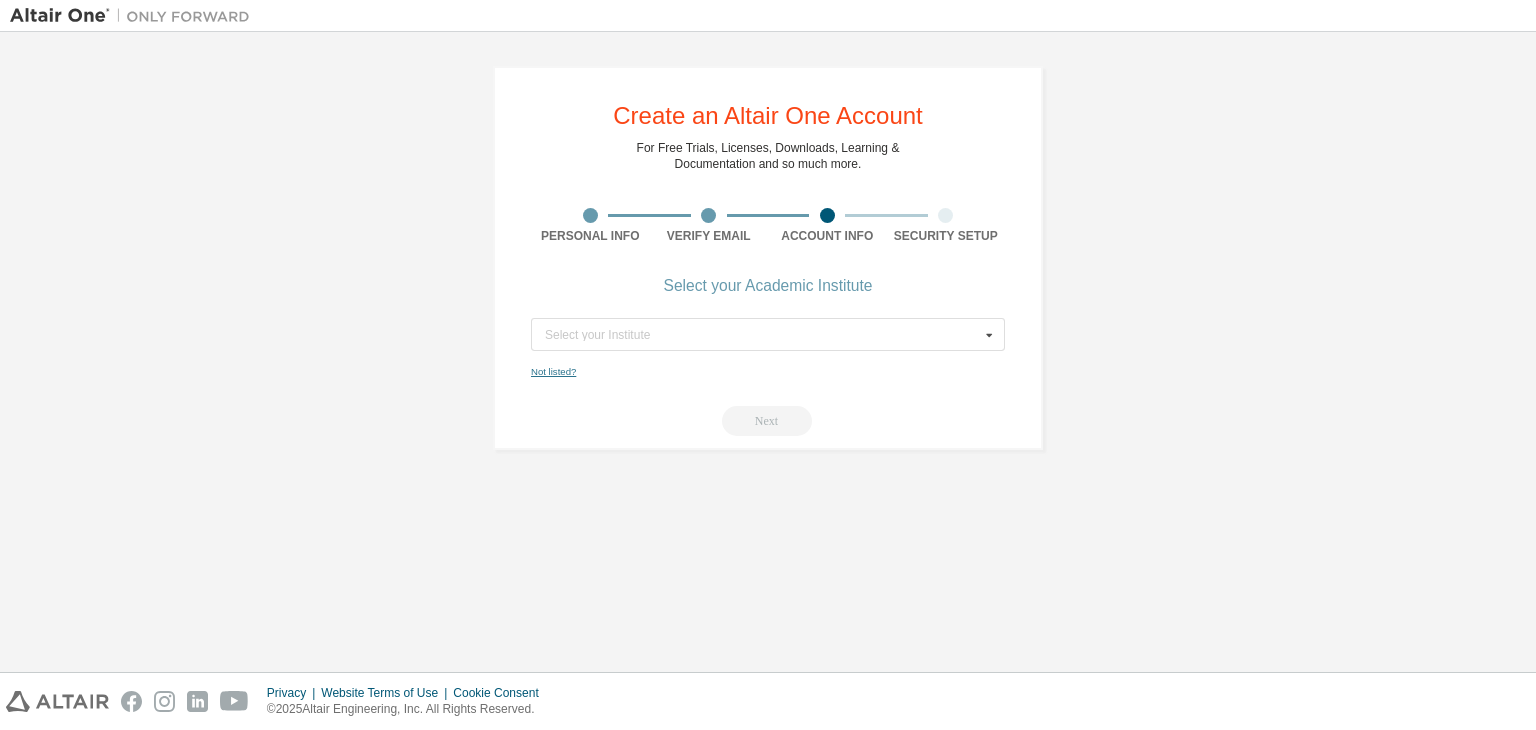 click on "Not listed?" at bounding box center (553, 371) 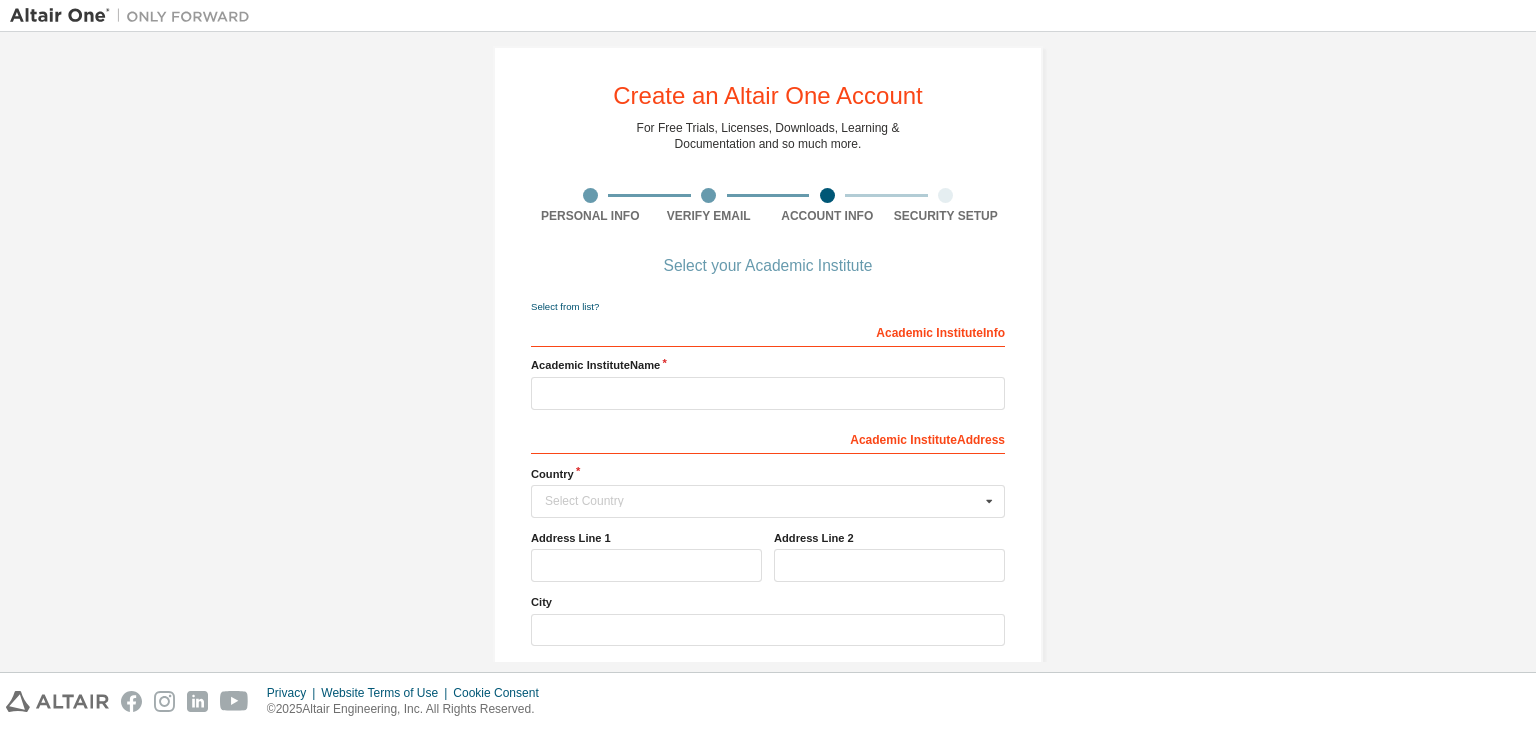 scroll, scrollTop: 0, scrollLeft: 0, axis: both 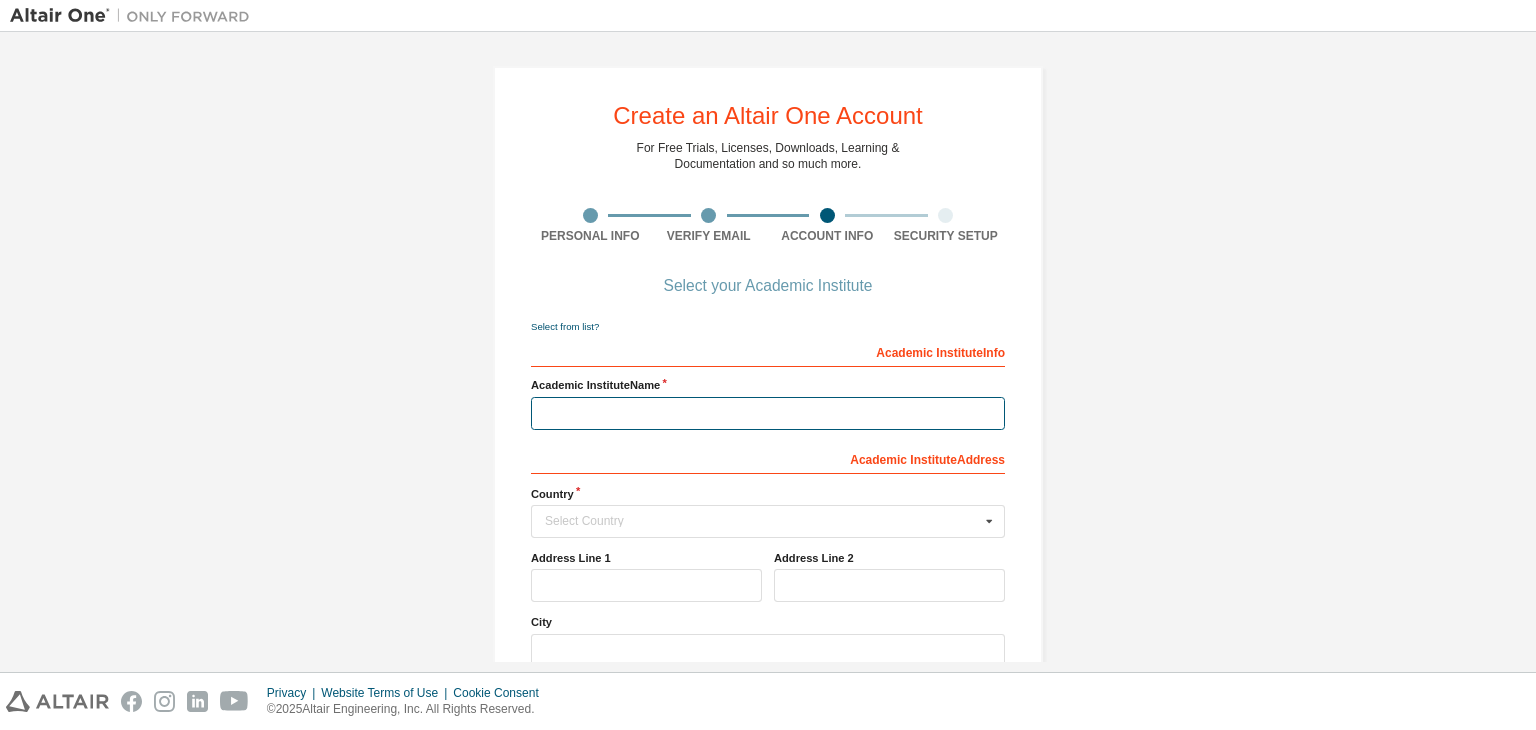 click at bounding box center (768, 413) 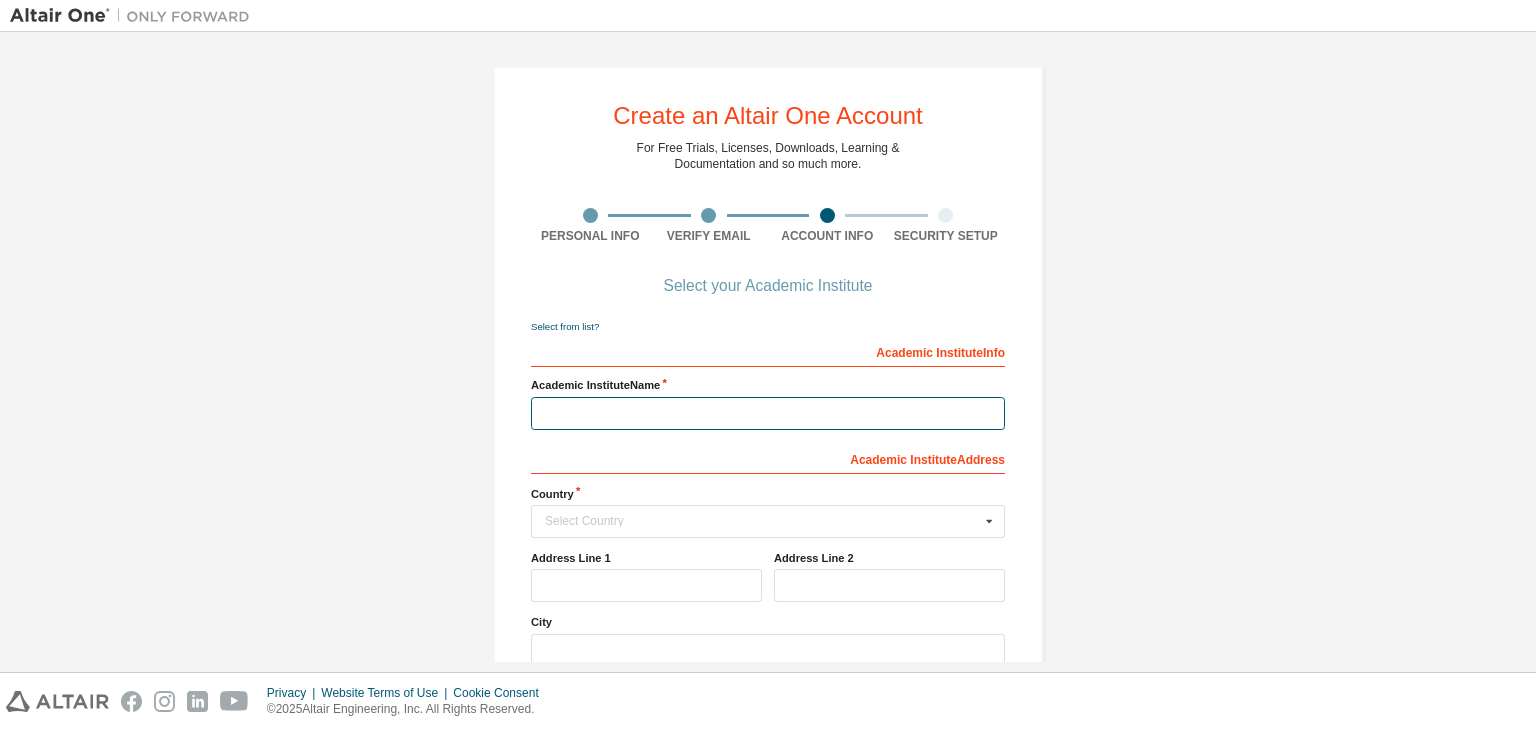 paste on "**********" 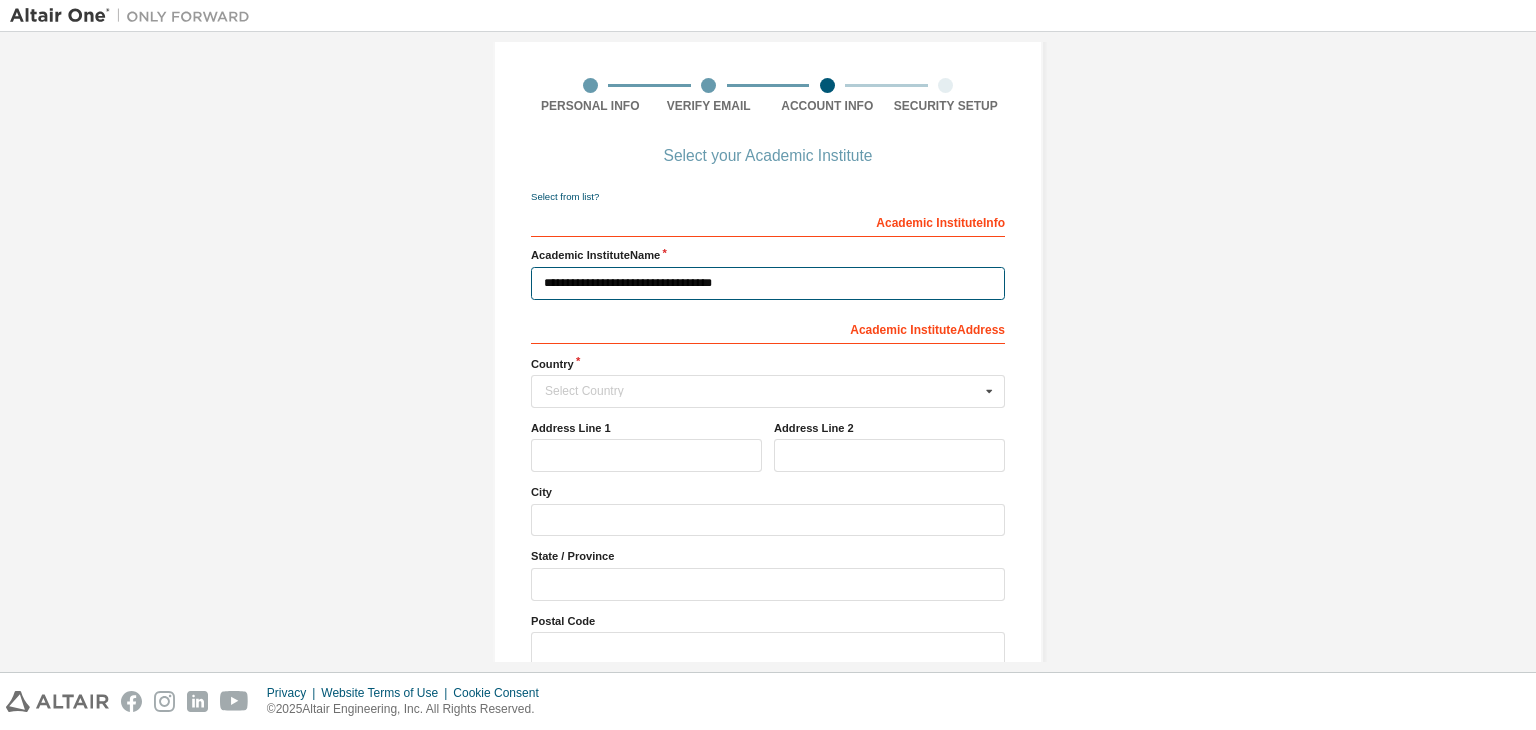 scroll, scrollTop: 133, scrollLeft: 0, axis: vertical 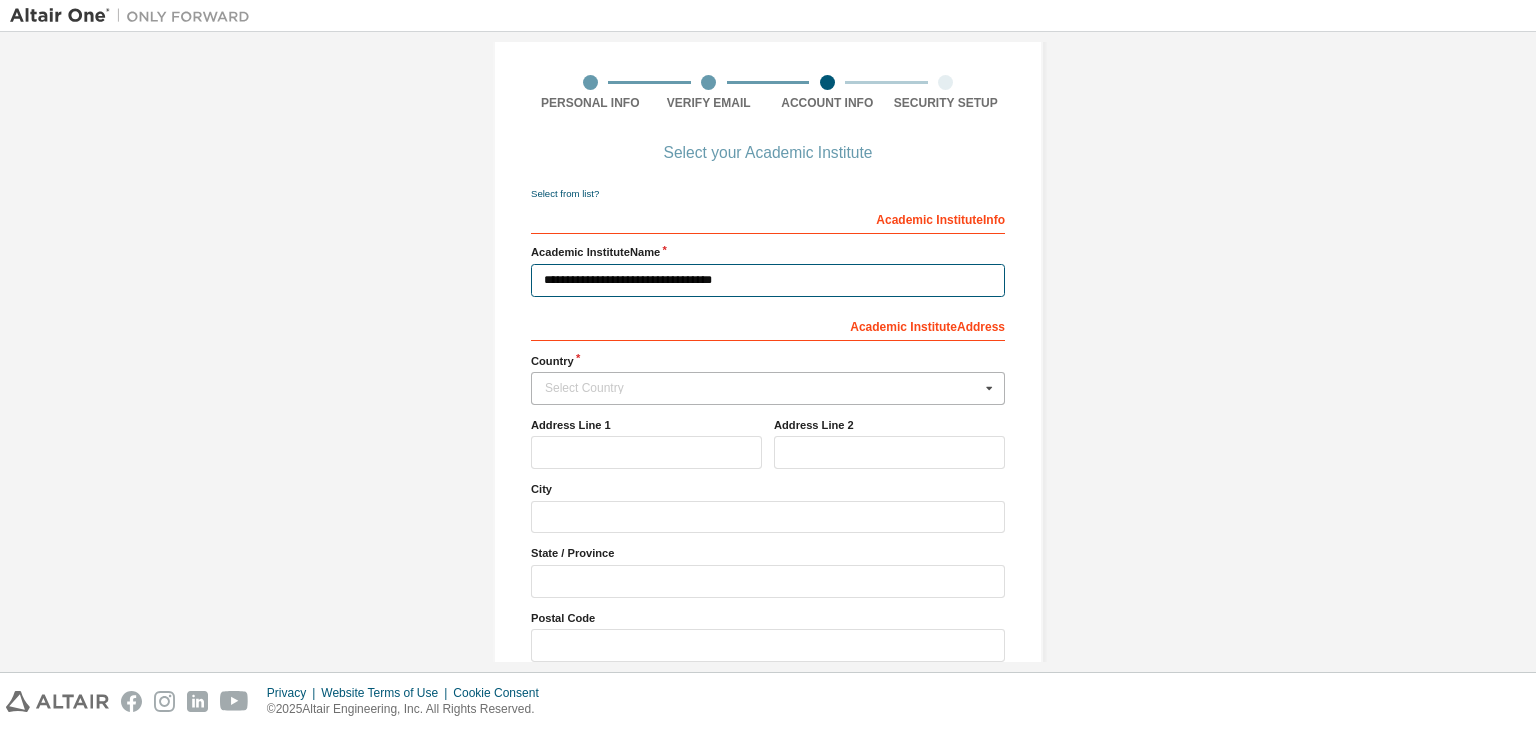 type on "**********" 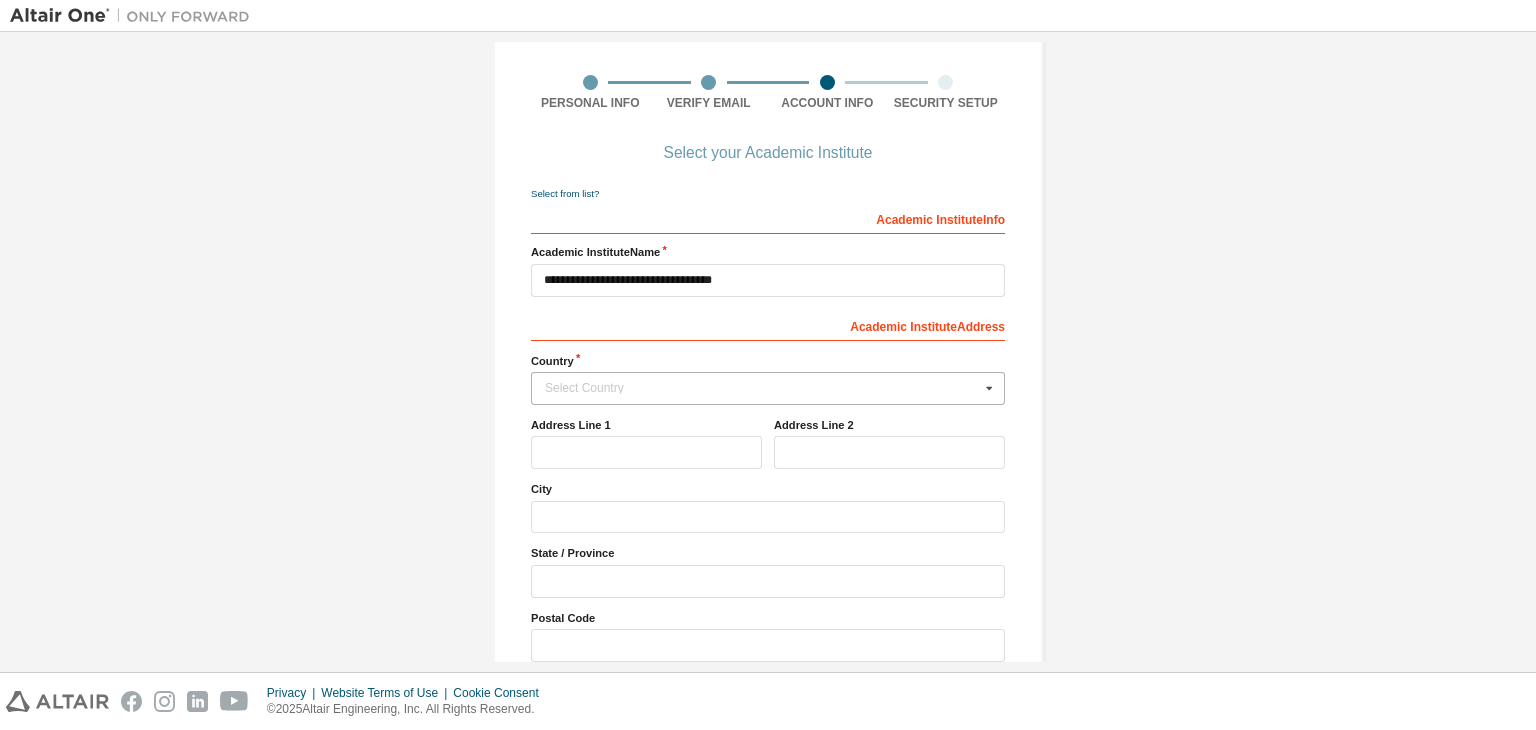 click on "Select Country" at bounding box center [762, 388] 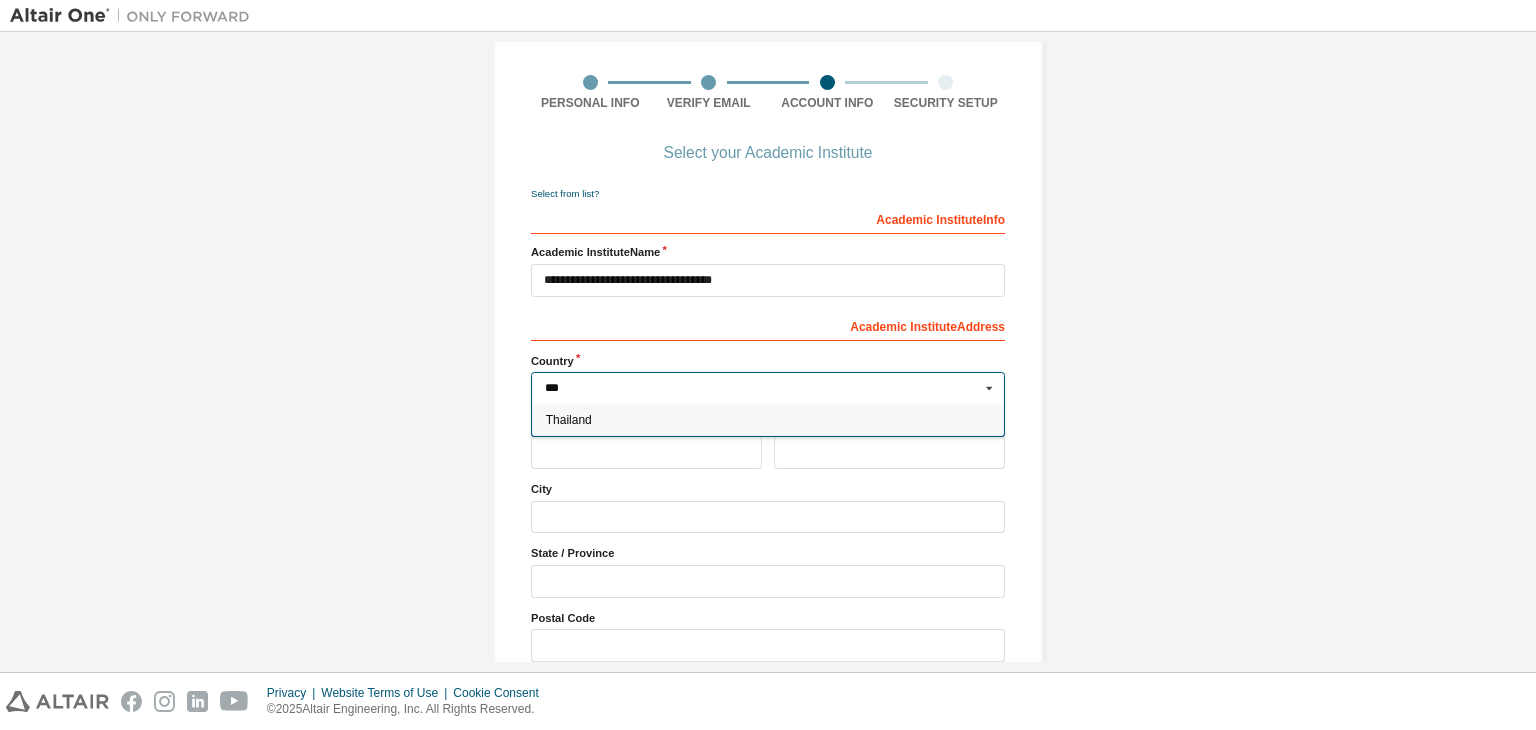 type on "***" 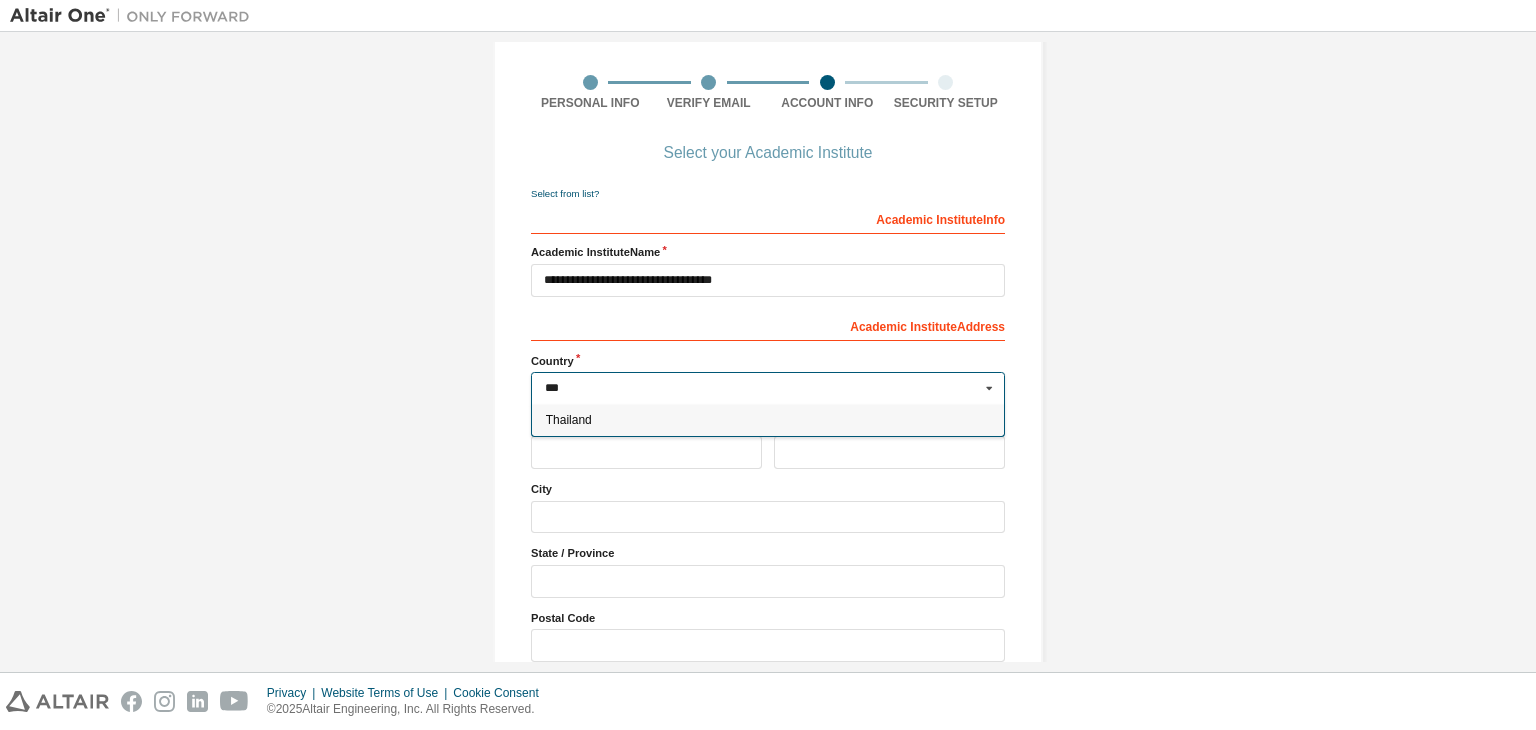 click on "Thailand" at bounding box center (768, 420) 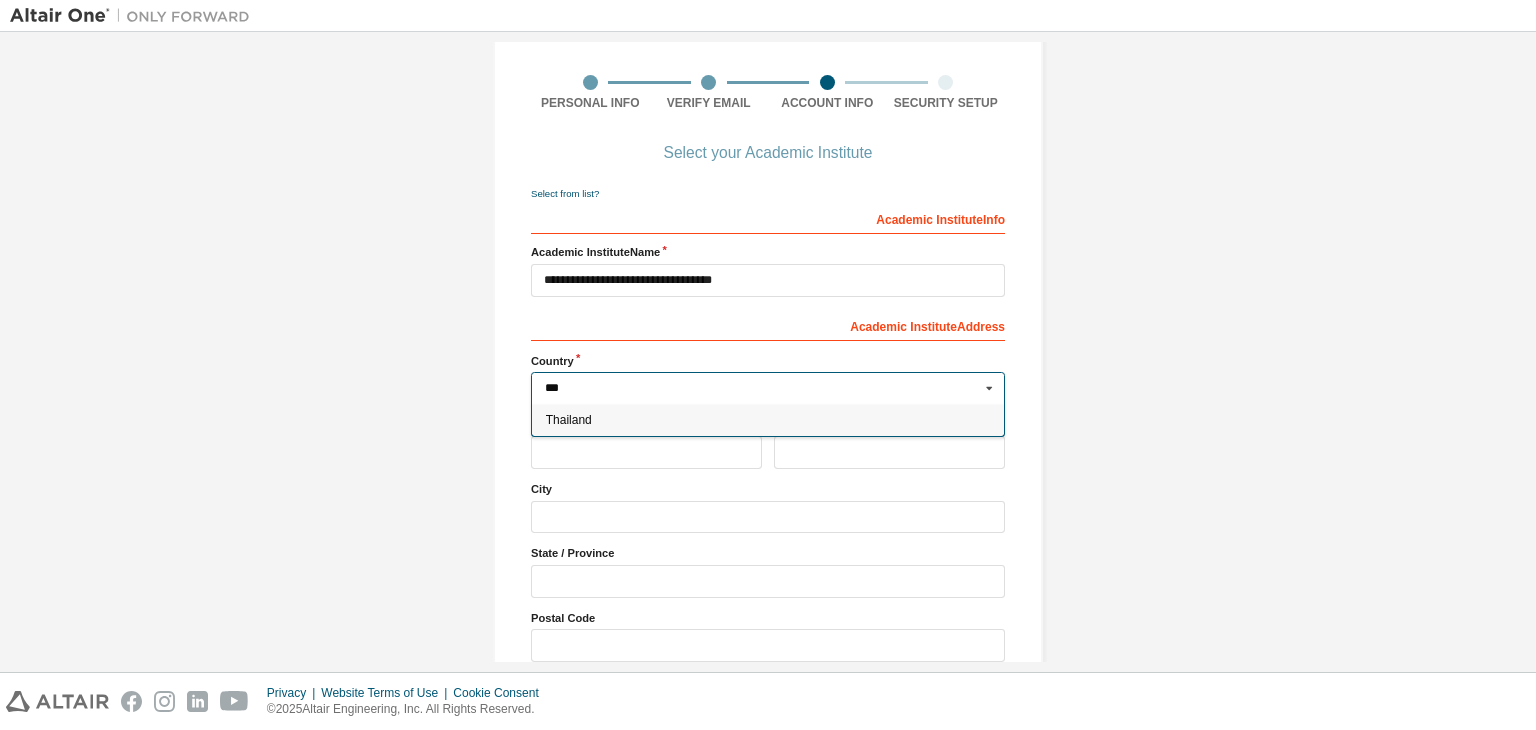 type on "***" 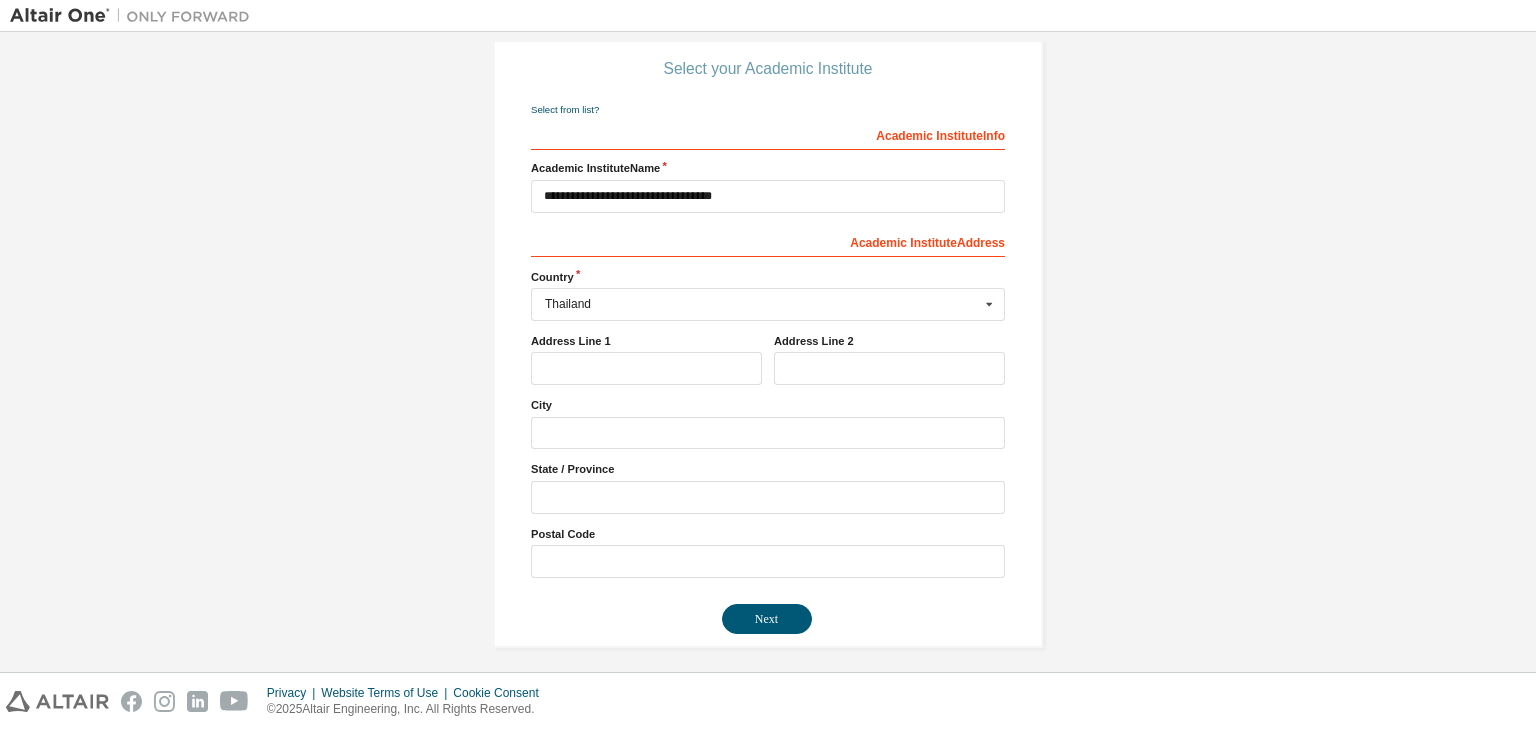scroll, scrollTop: 222, scrollLeft: 0, axis: vertical 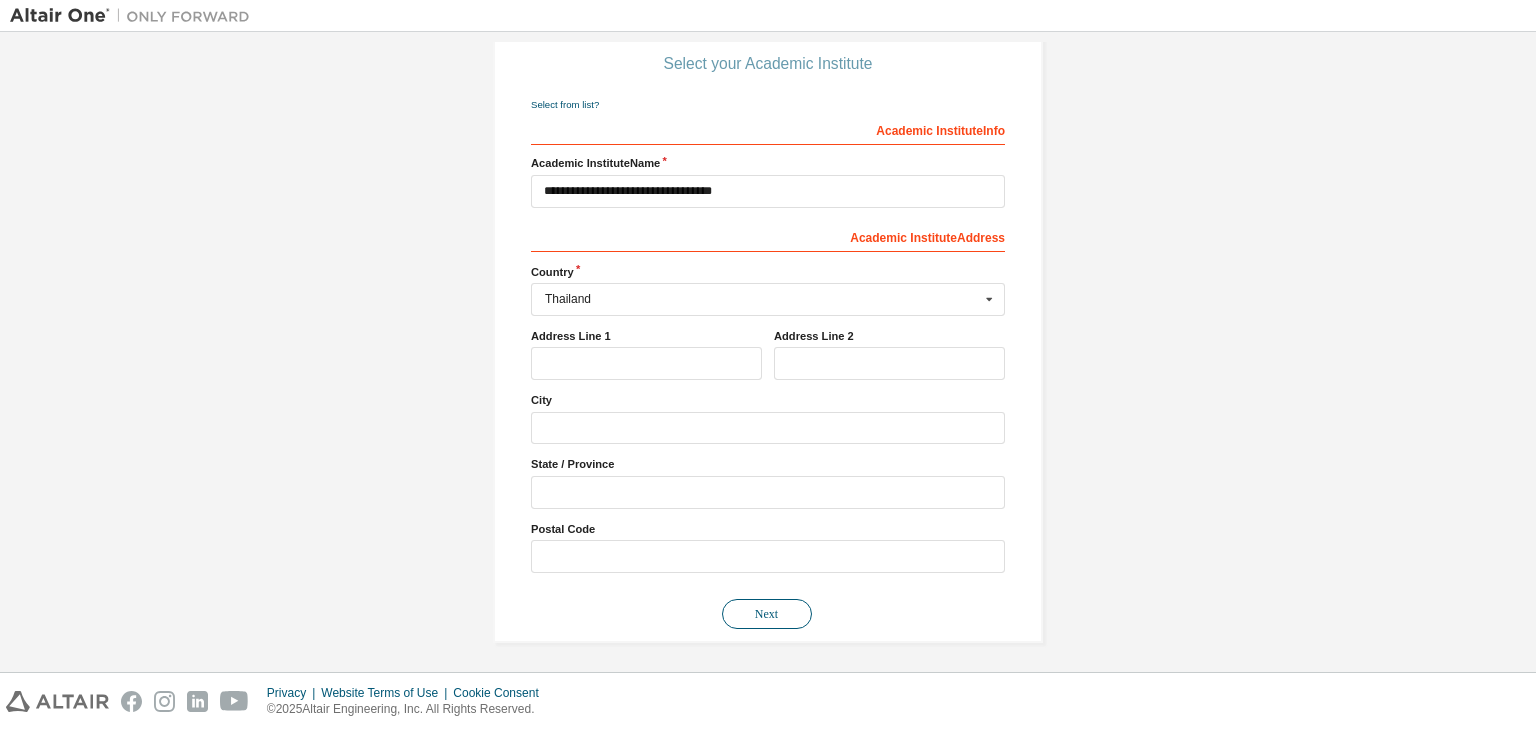 click on "Next" at bounding box center [767, 614] 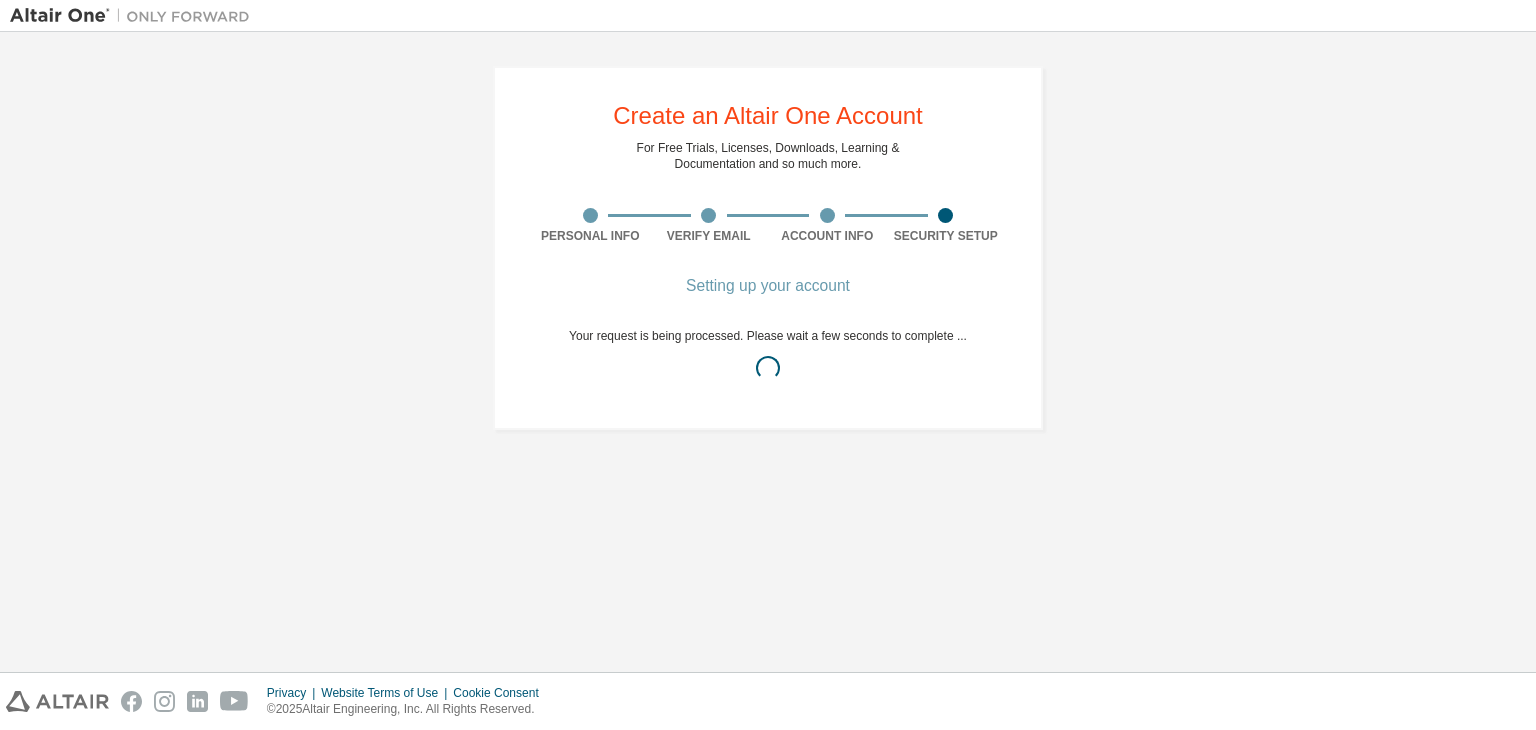 scroll, scrollTop: 0, scrollLeft: 0, axis: both 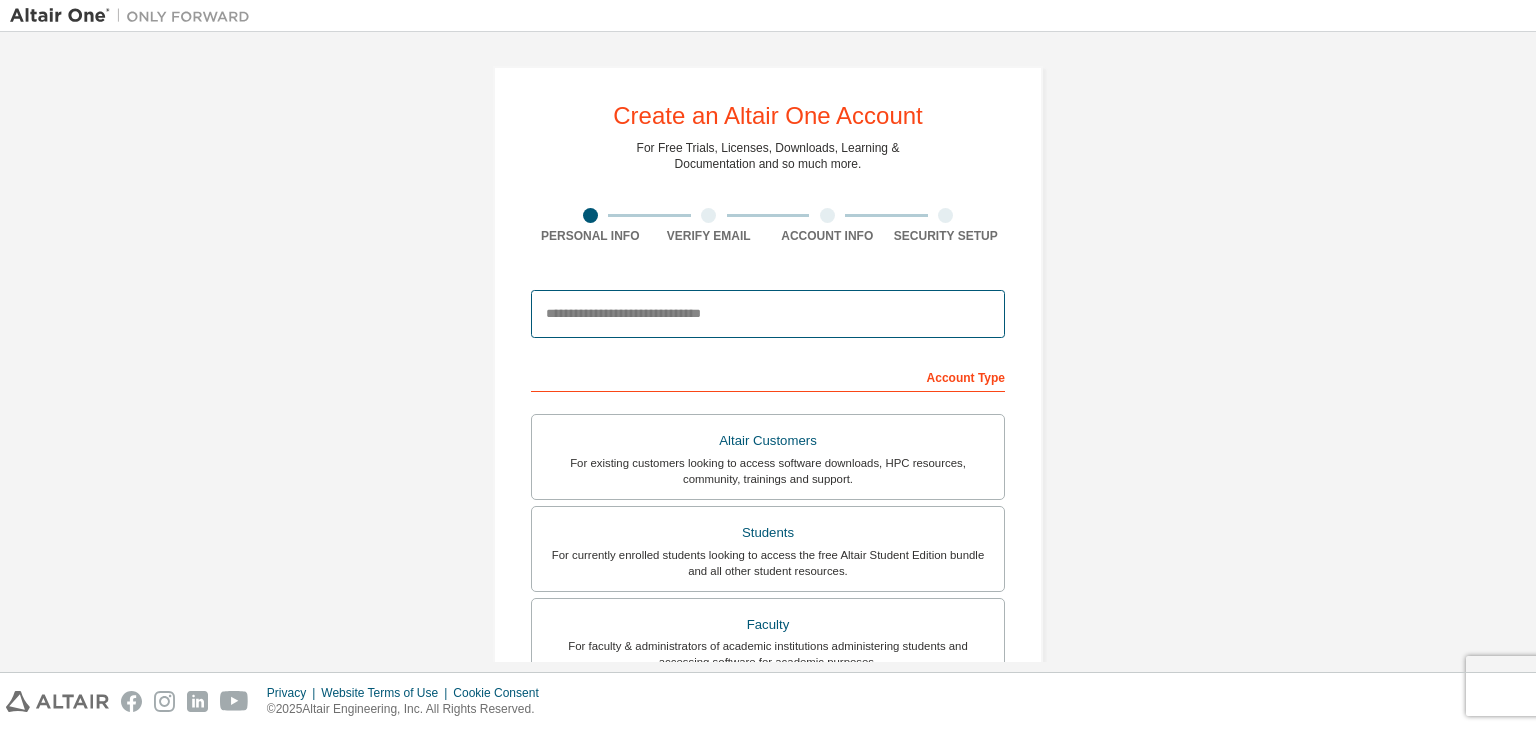 click at bounding box center [768, 314] 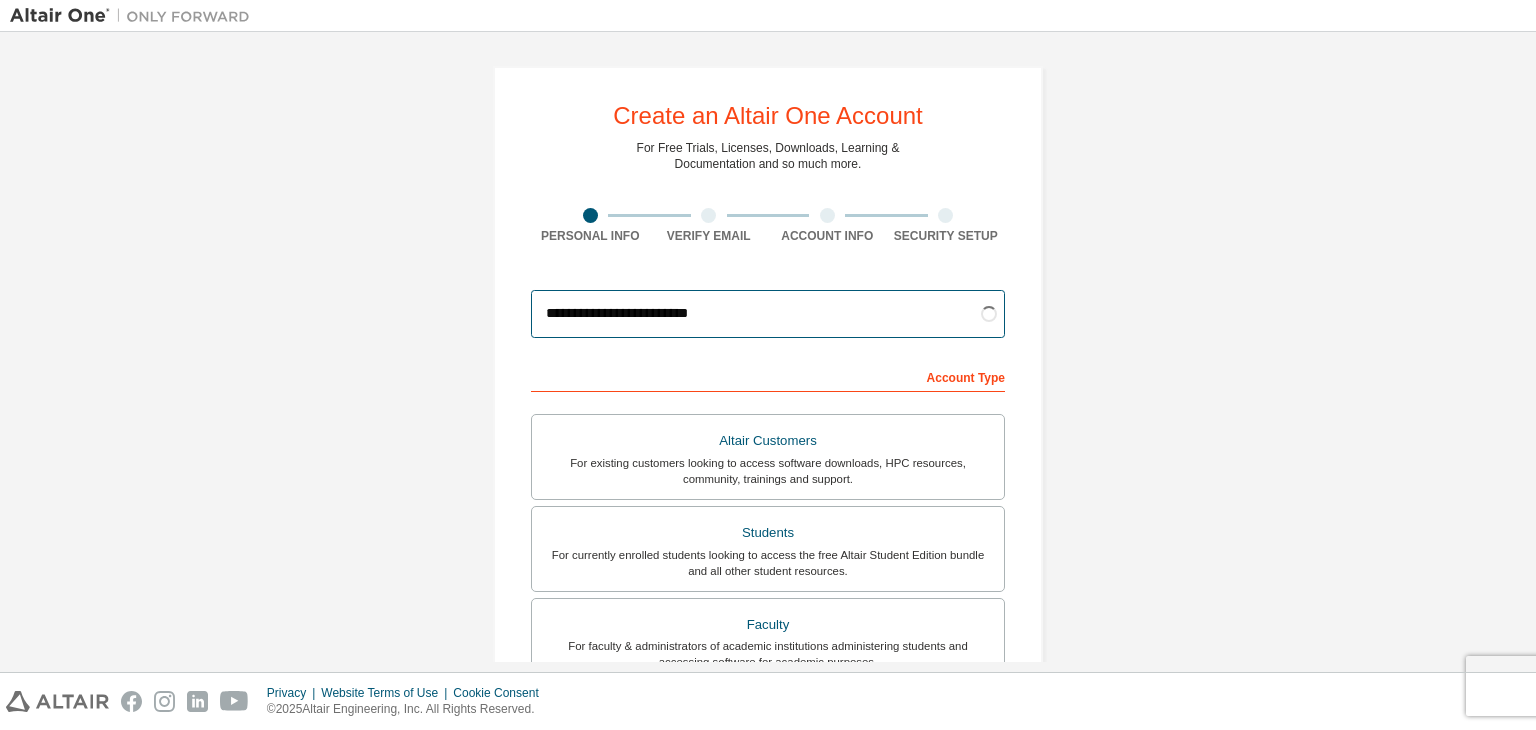 click on "**********" at bounding box center (768, 314) 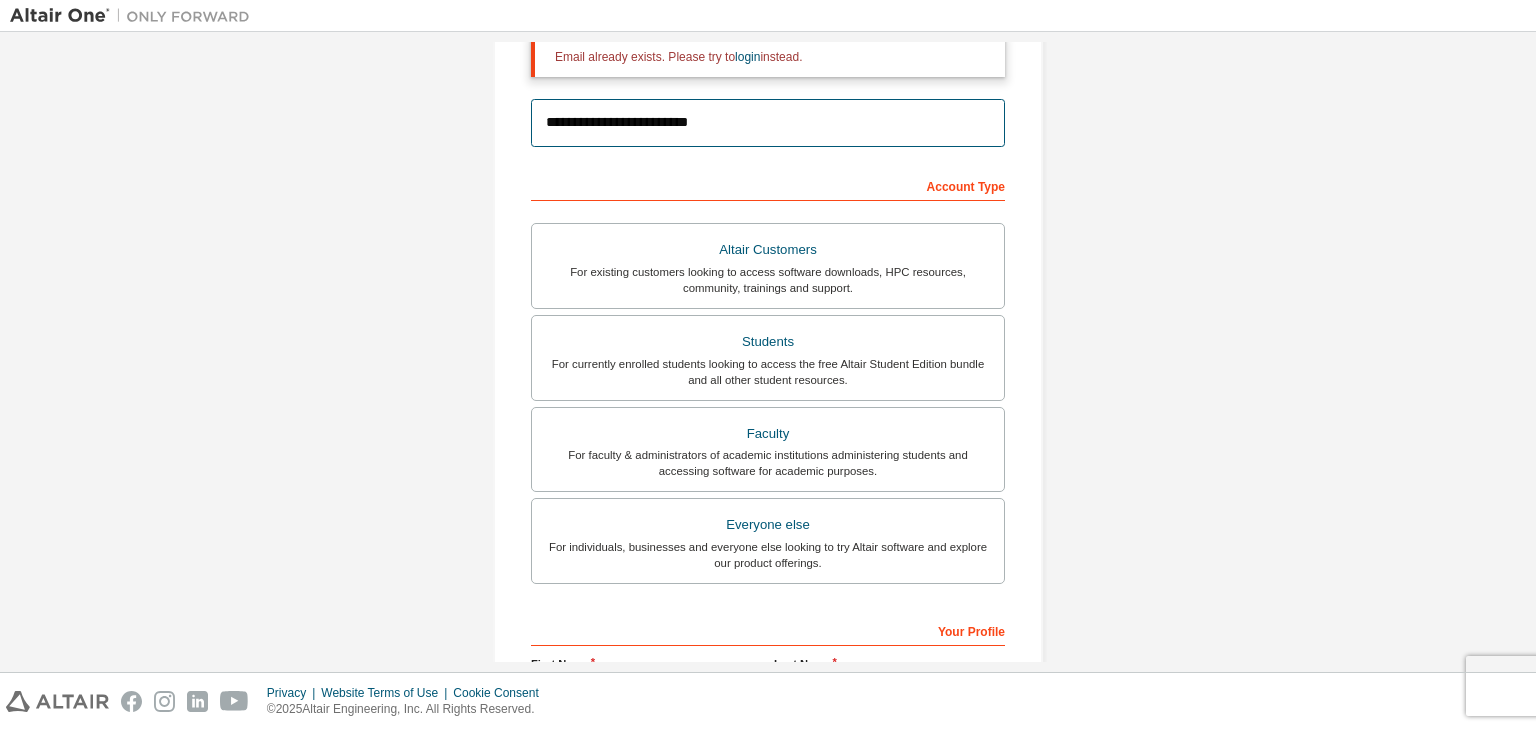 scroll, scrollTop: 266, scrollLeft: 0, axis: vertical 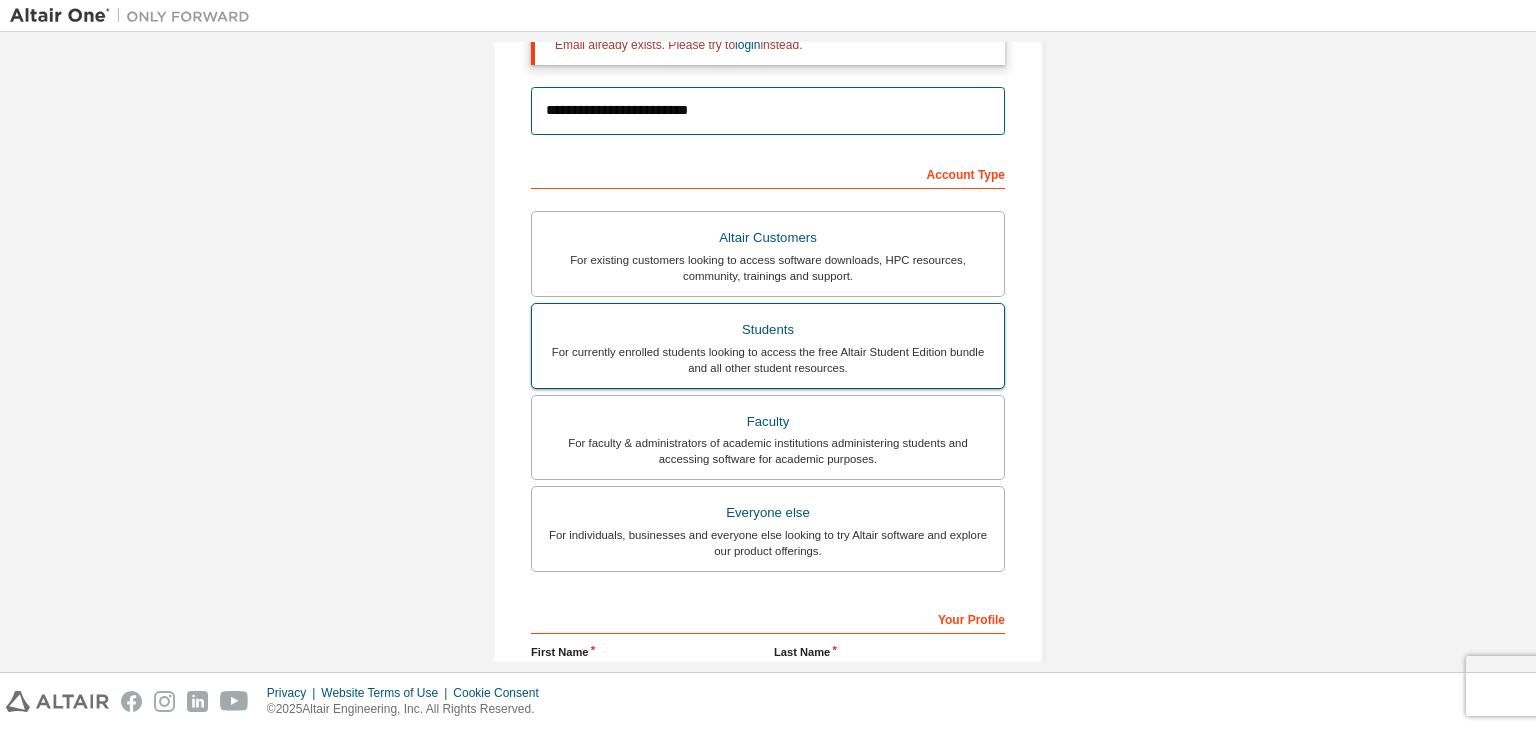 type on "**********" 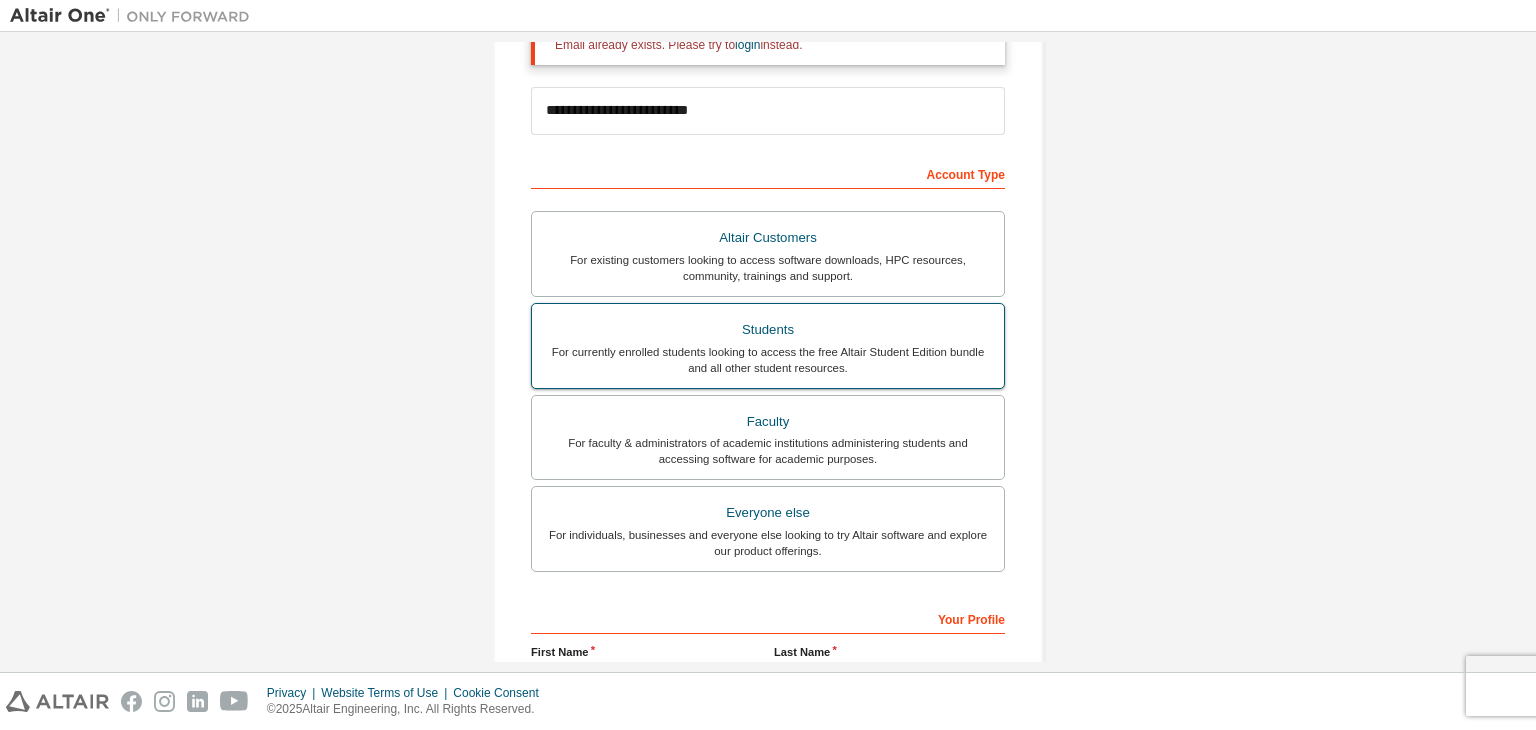 click on "Students" at bounding box center [768, 330] 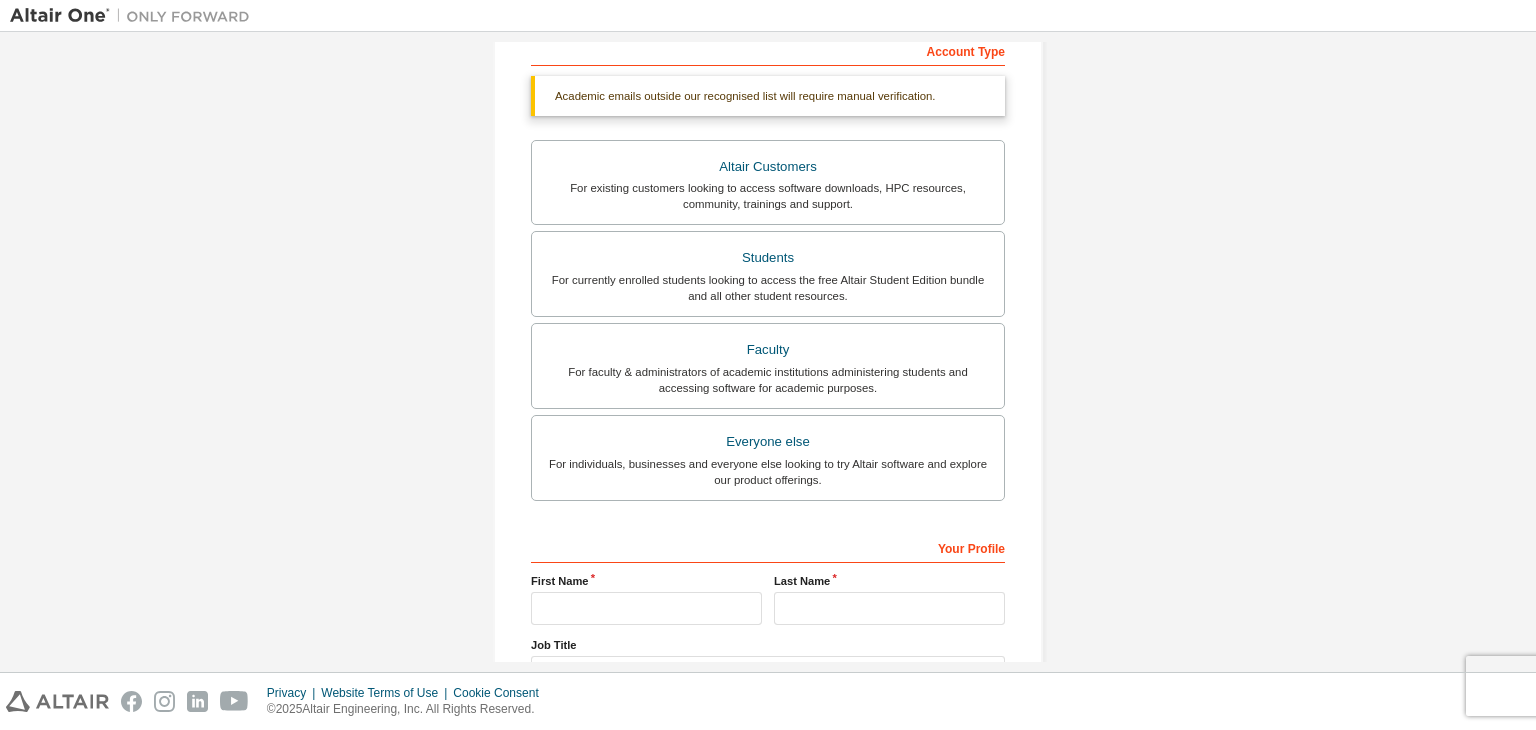 scroll, scrollTop: 487, scrollLeft: 0, axis: vertical 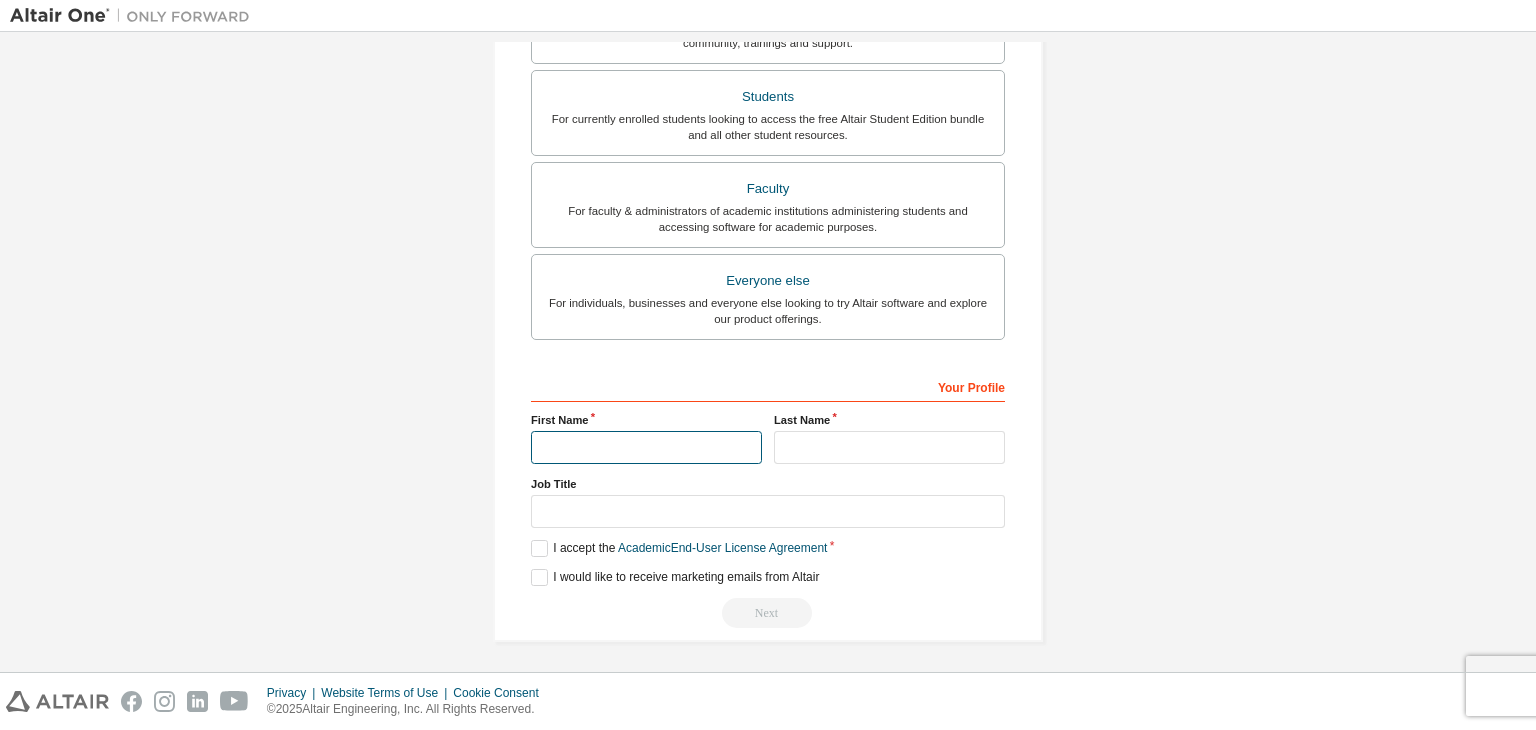 click at bounding box center (646, 447) 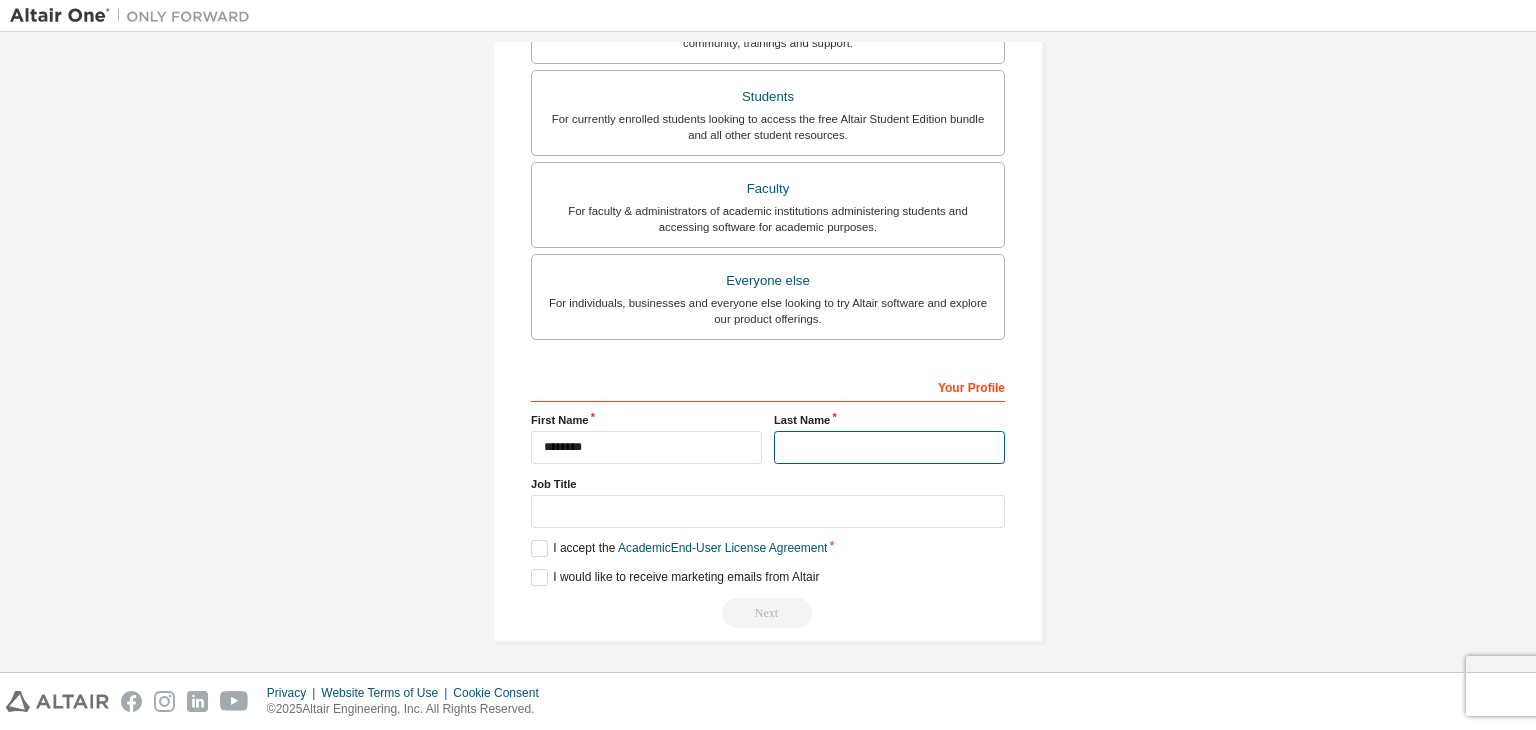 click at bounding box center [889, 447] 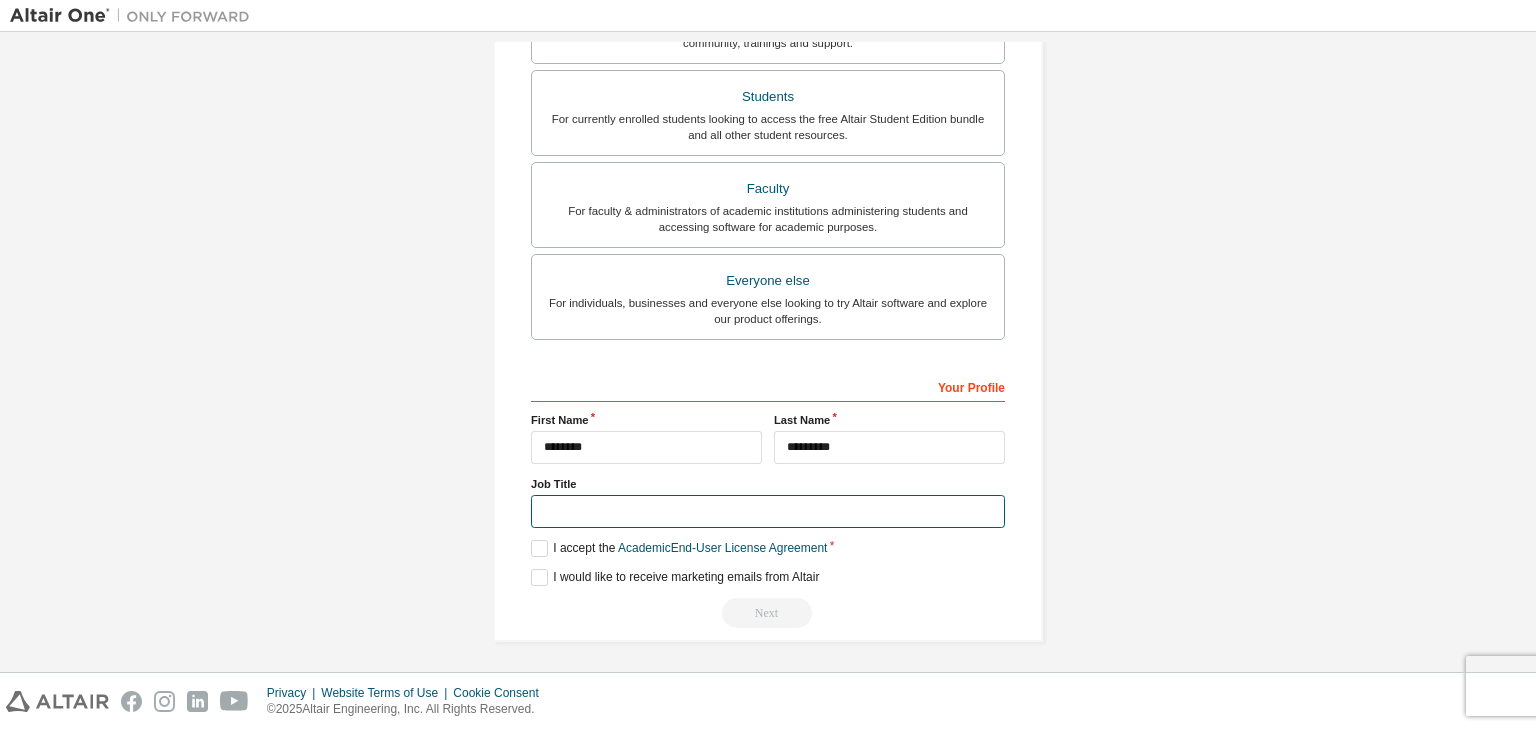 click at bounding box center [768, 511] 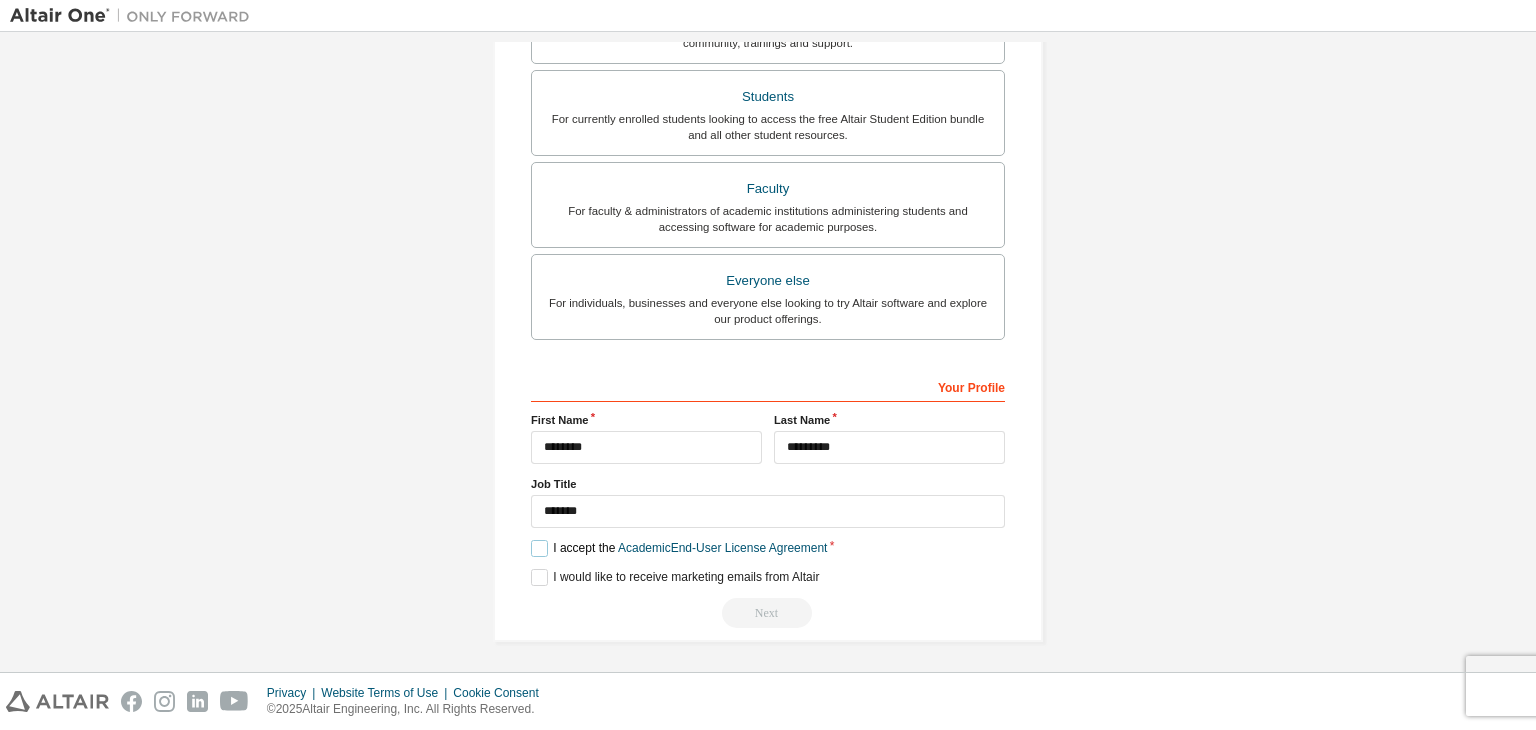 click on "I accept the   Academic   End-User License Agreement" at bounding box center [679, 548] 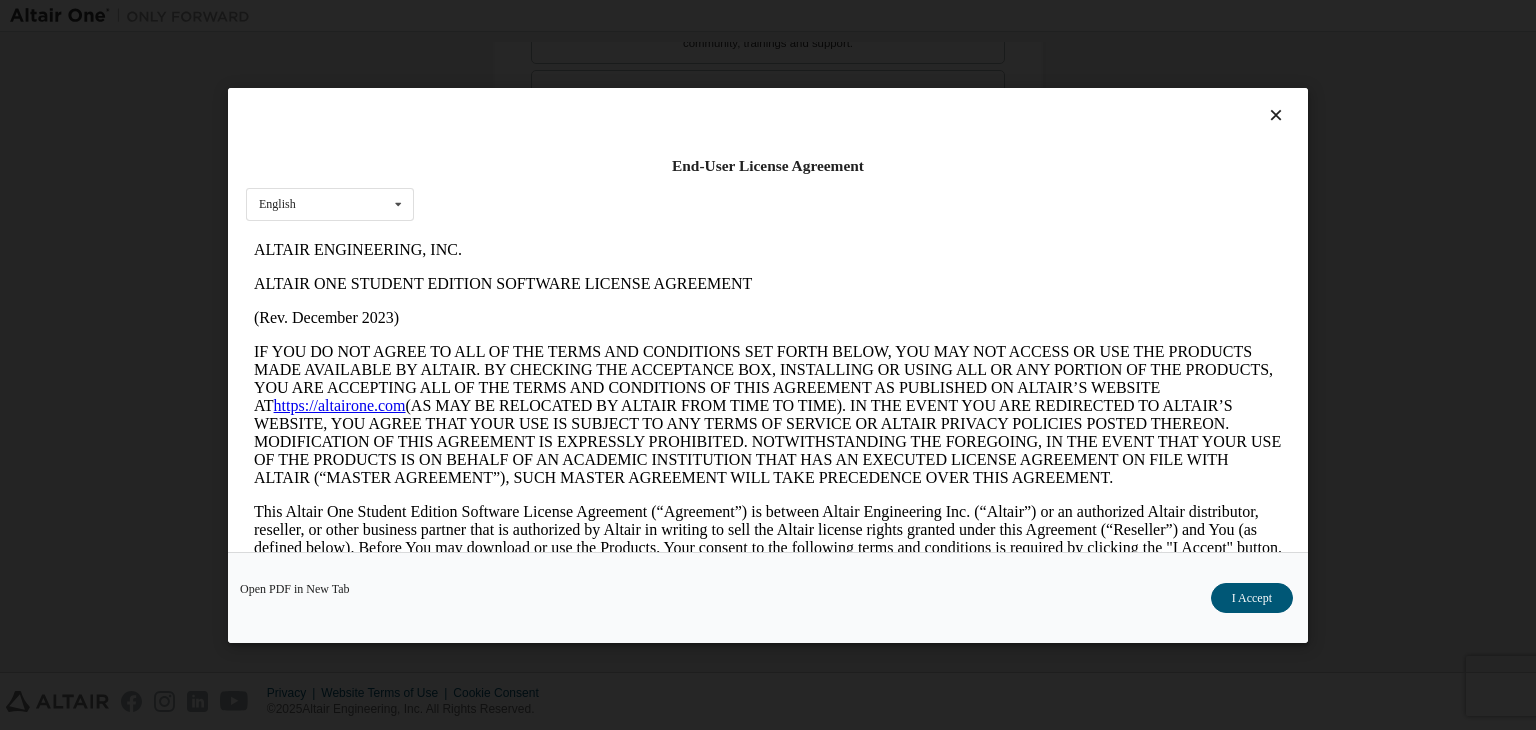 scroll, scrollTop: 0, scrollLeft: 0, axis: both 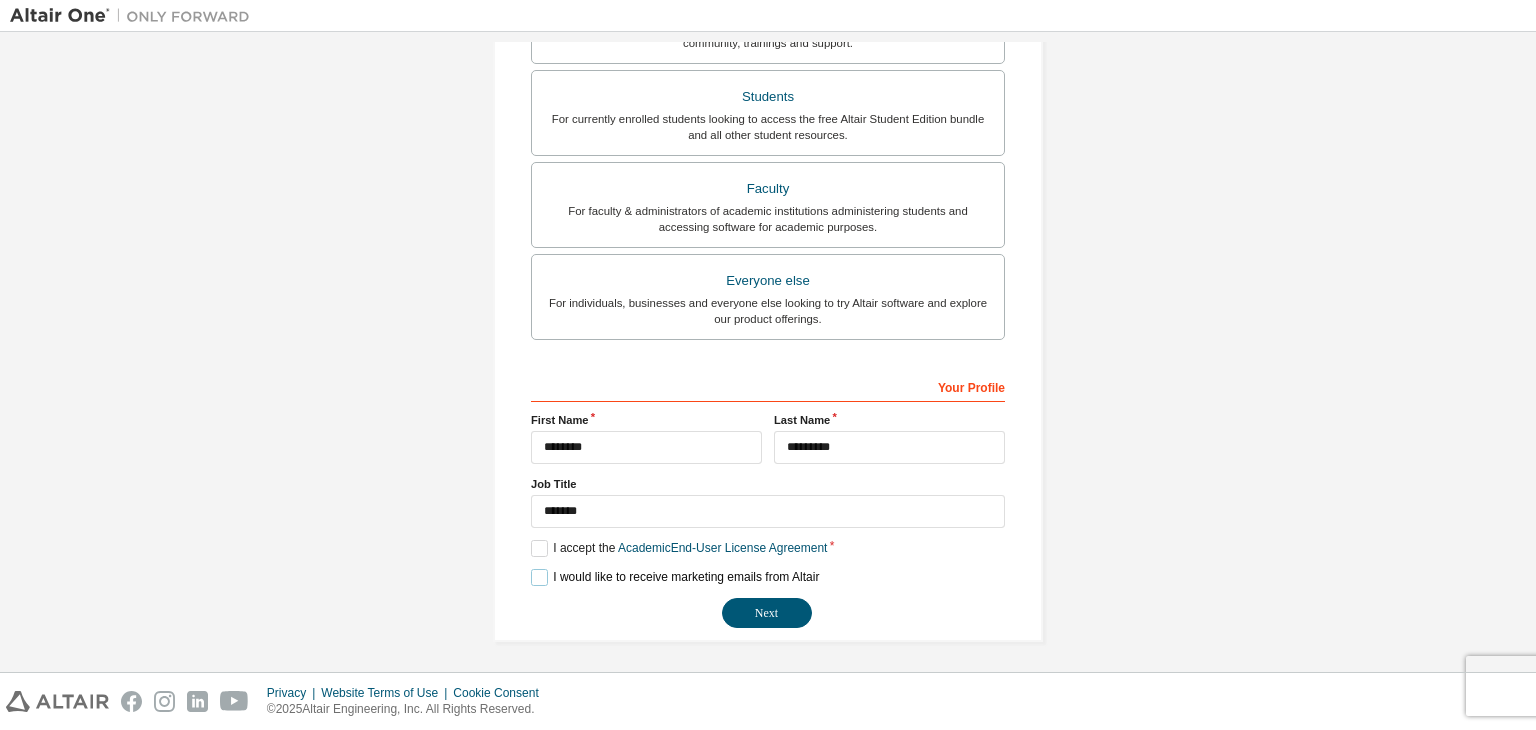 drag, startPoint x: 539, startPoint y: 575, endPoint x: 550, endPoint y: 572, distance: 11.401754 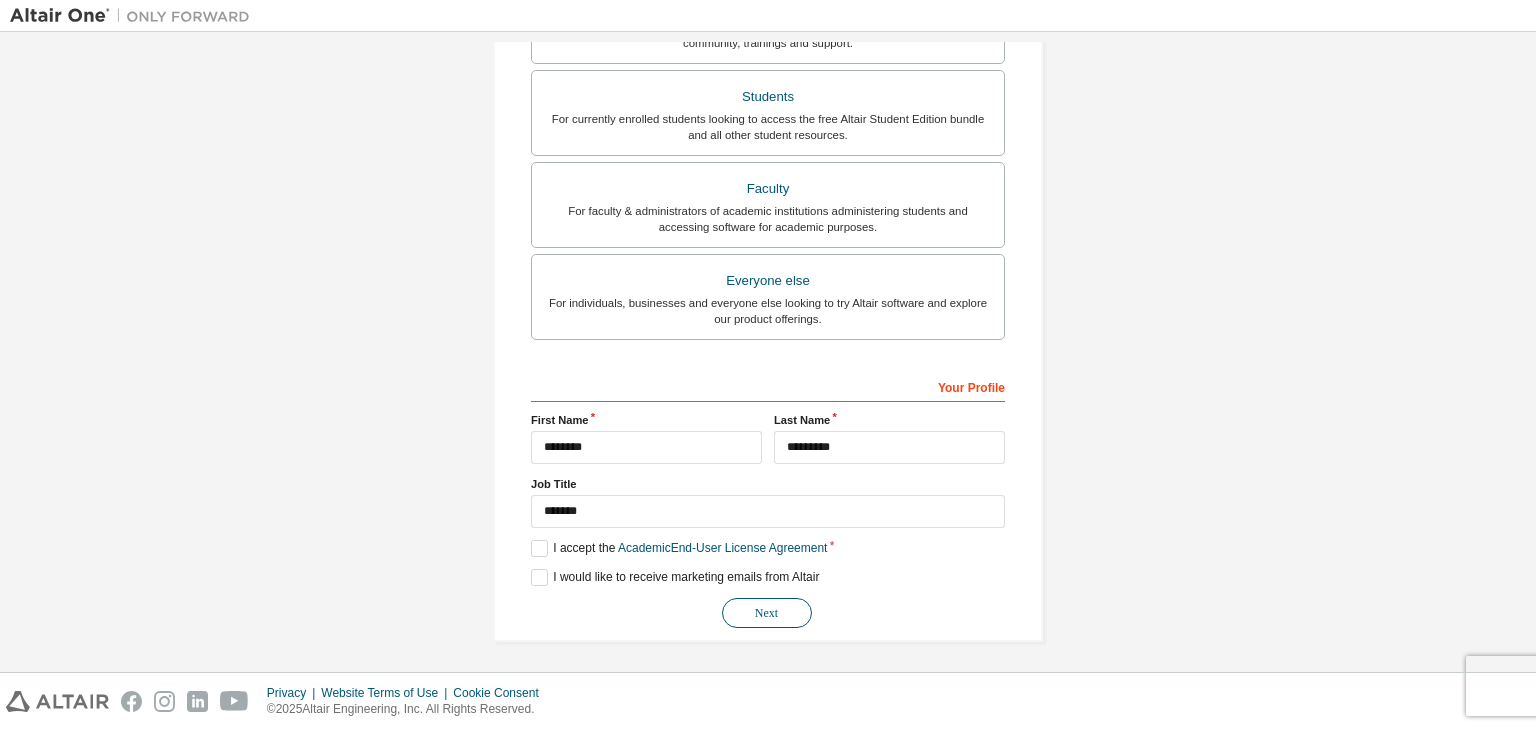 click on "Next" at bounding box center [767, 613] 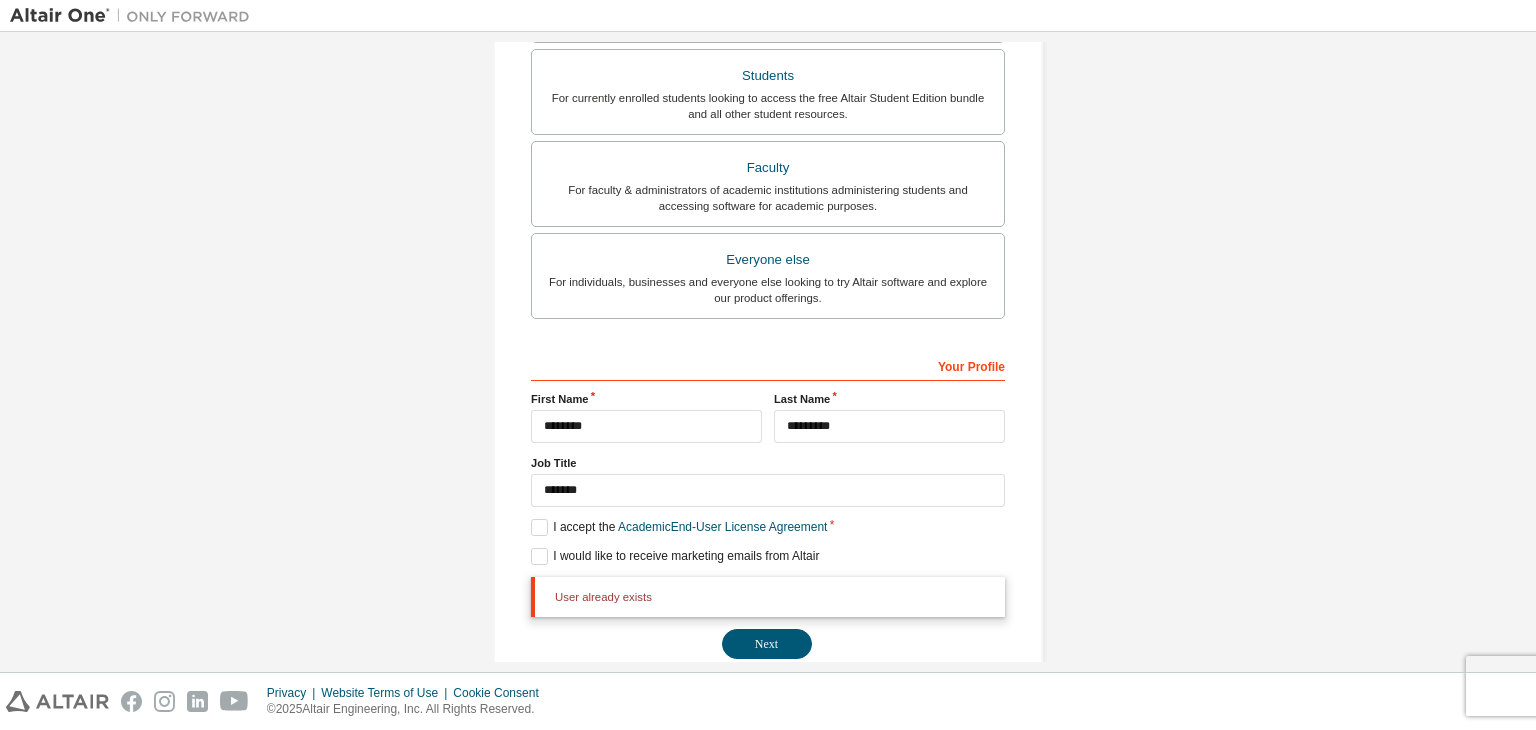 scroll, scrollTop: 533, scrollLeft: 0, axis: vertical 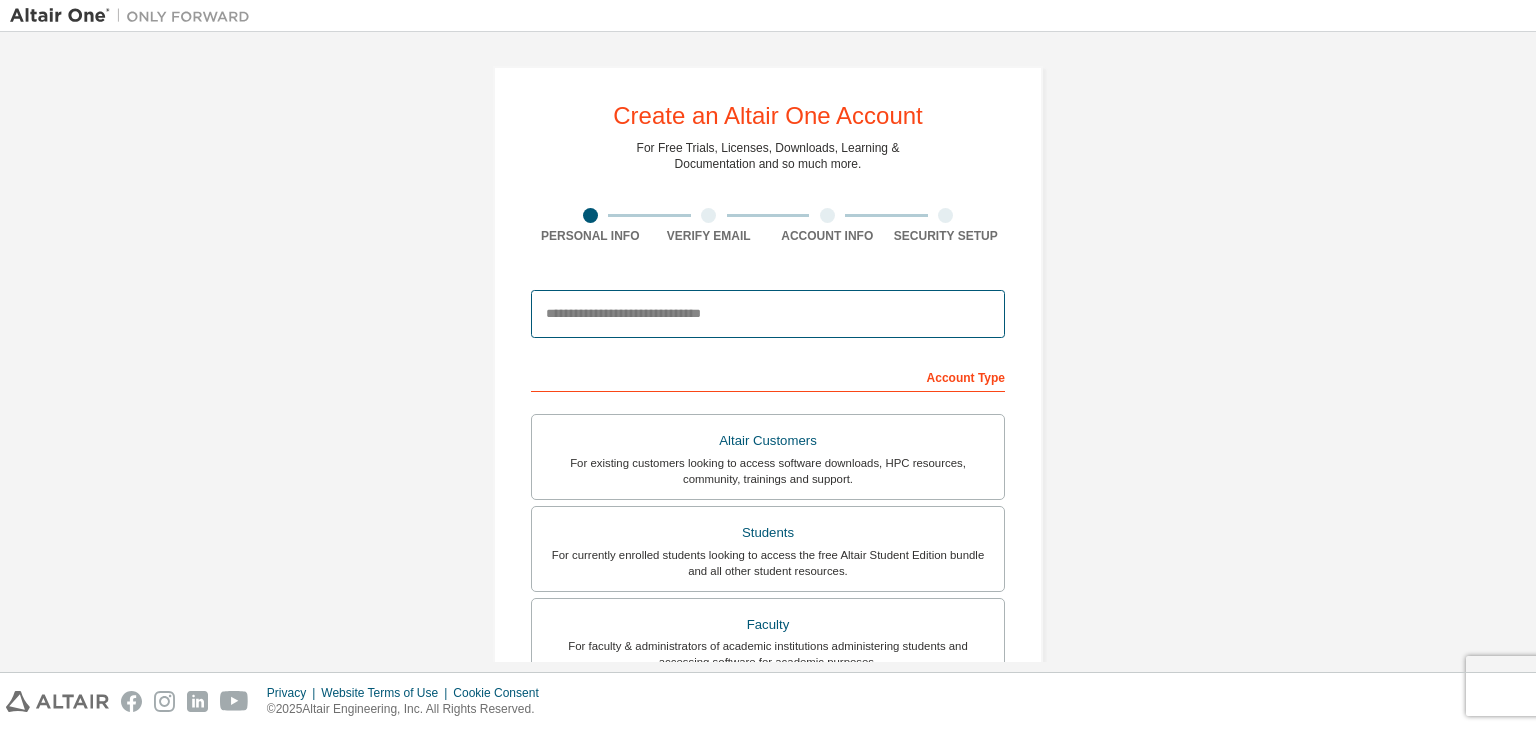 click at bounding box center (768, 314) 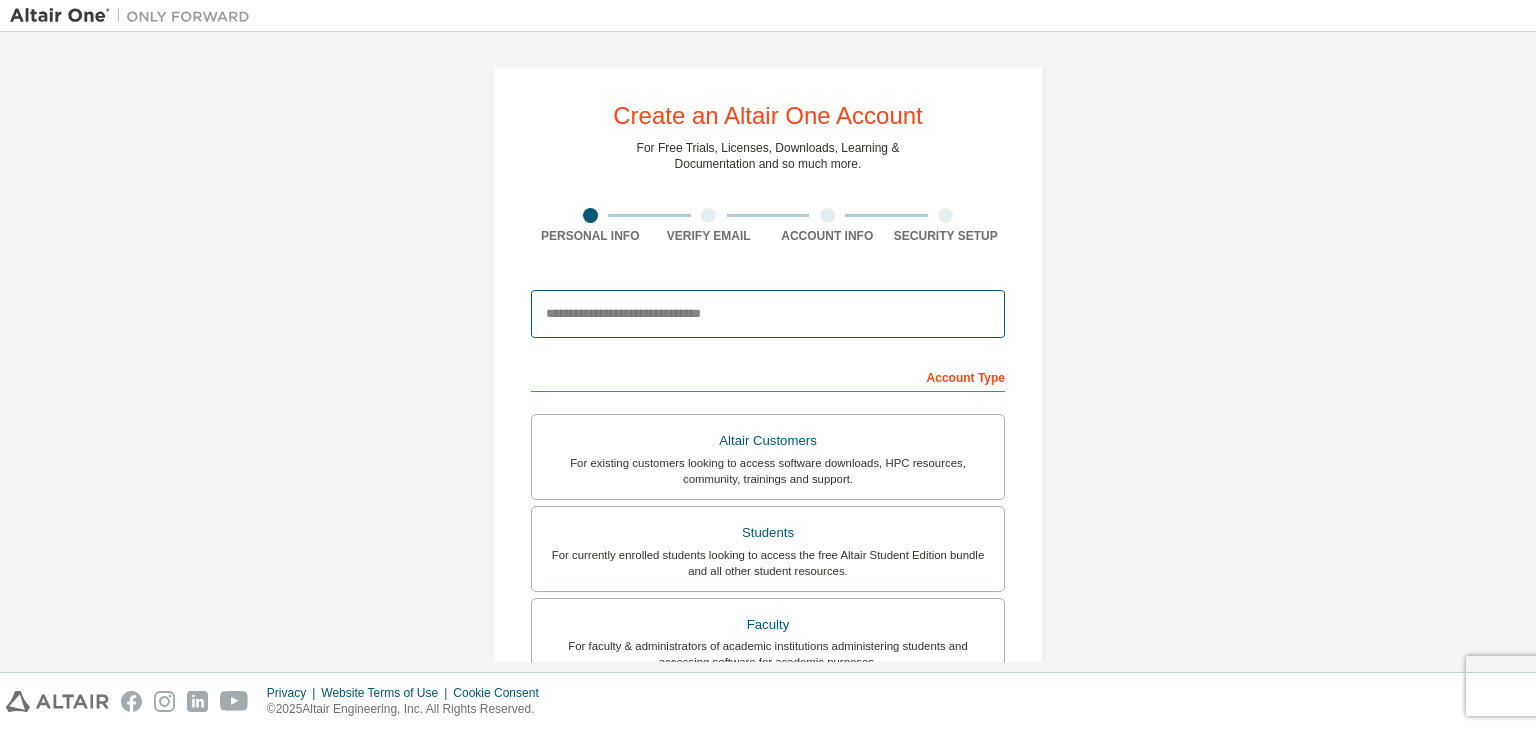 type on "**********" 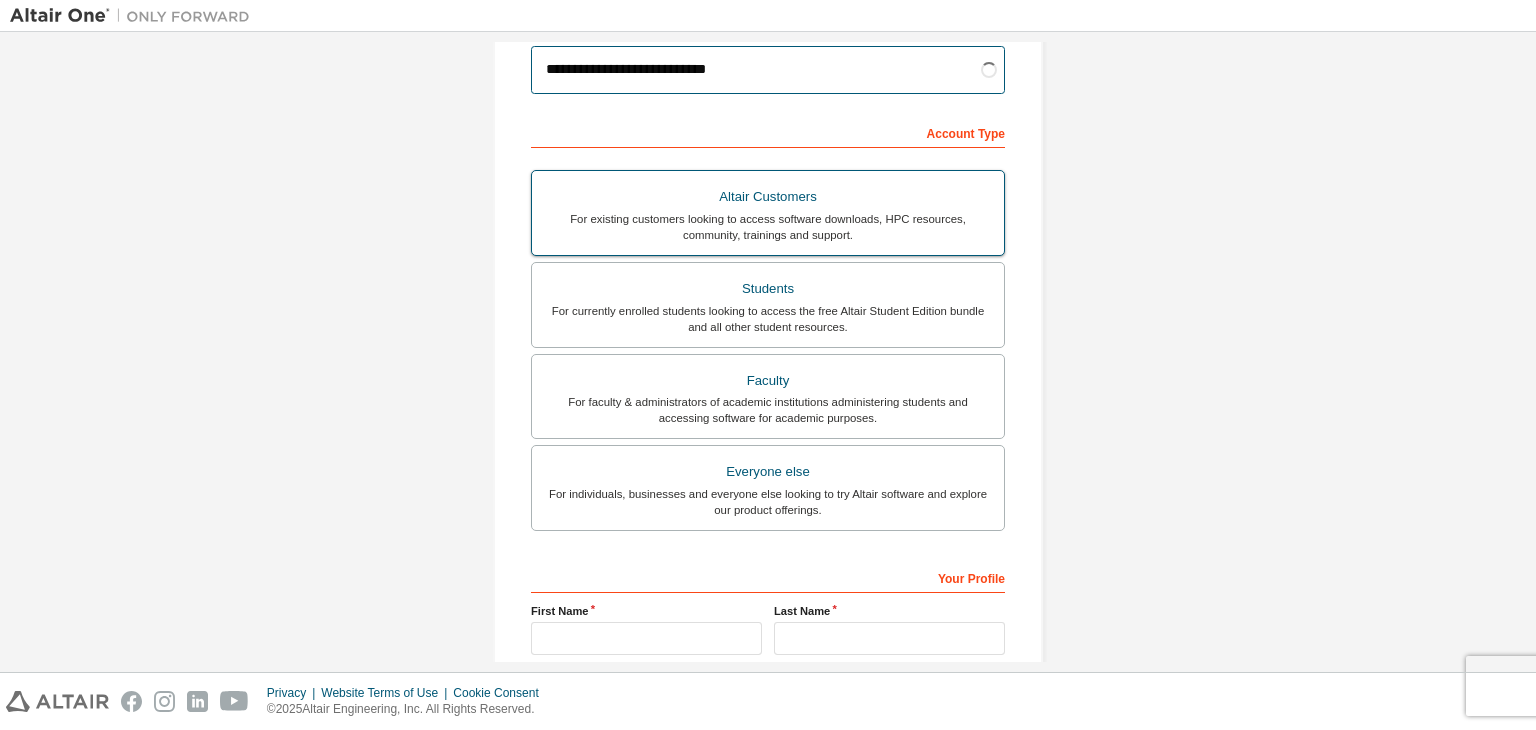 scroll, scrollTop: 266, scrollLeft: 0, axis: vertical 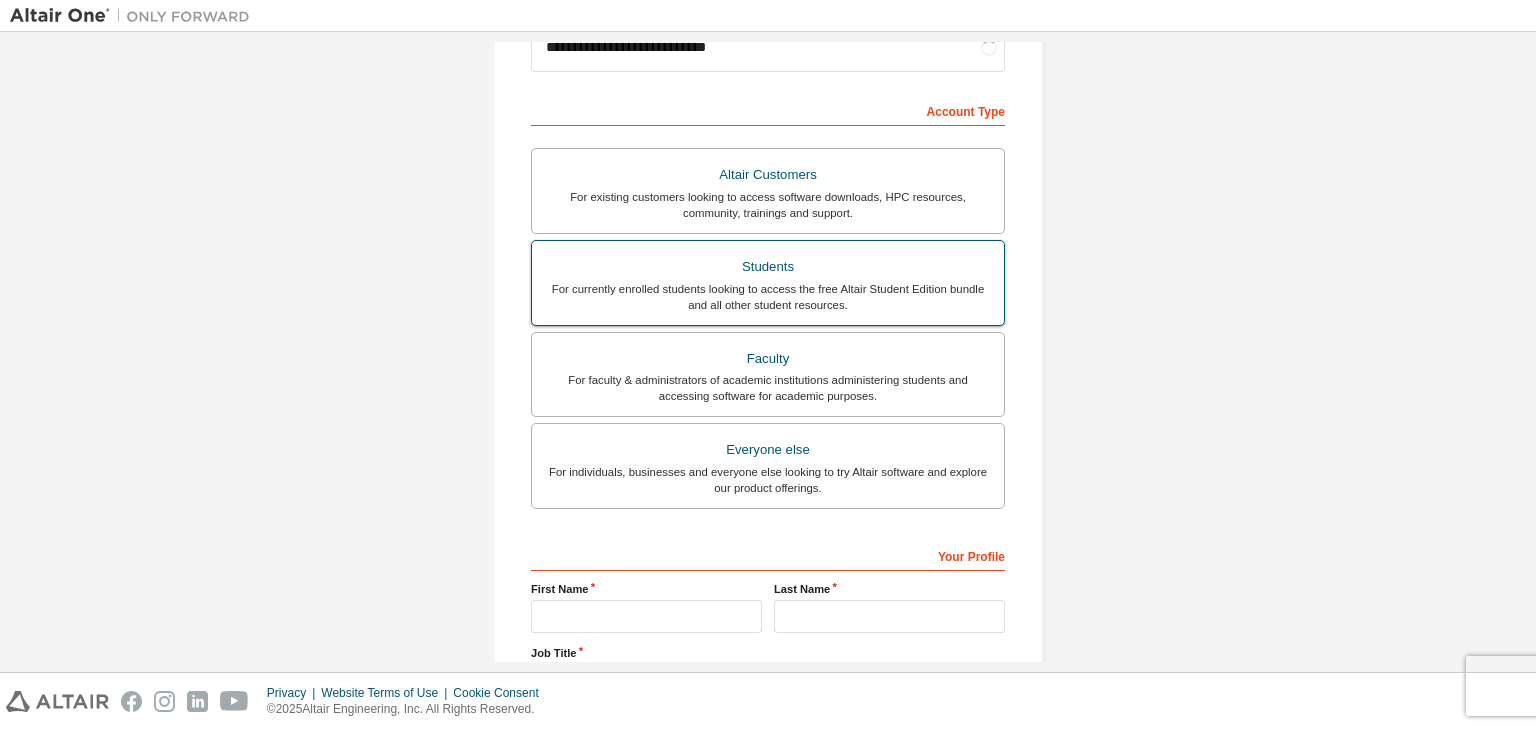 click on "Students" at bounding box center [768, 267] 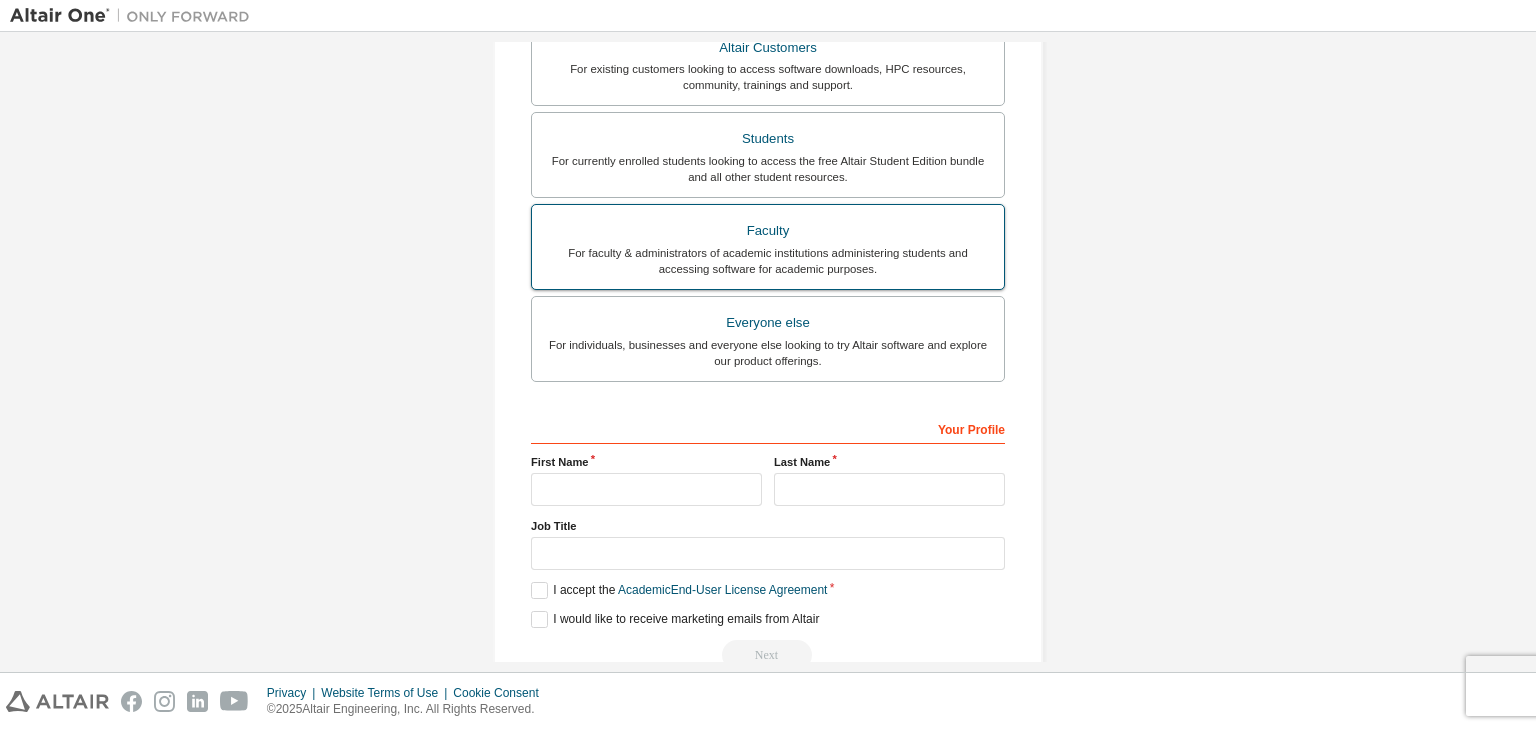 scroll, scrollTop: 487, scrollLeft: 0, axis: vertical 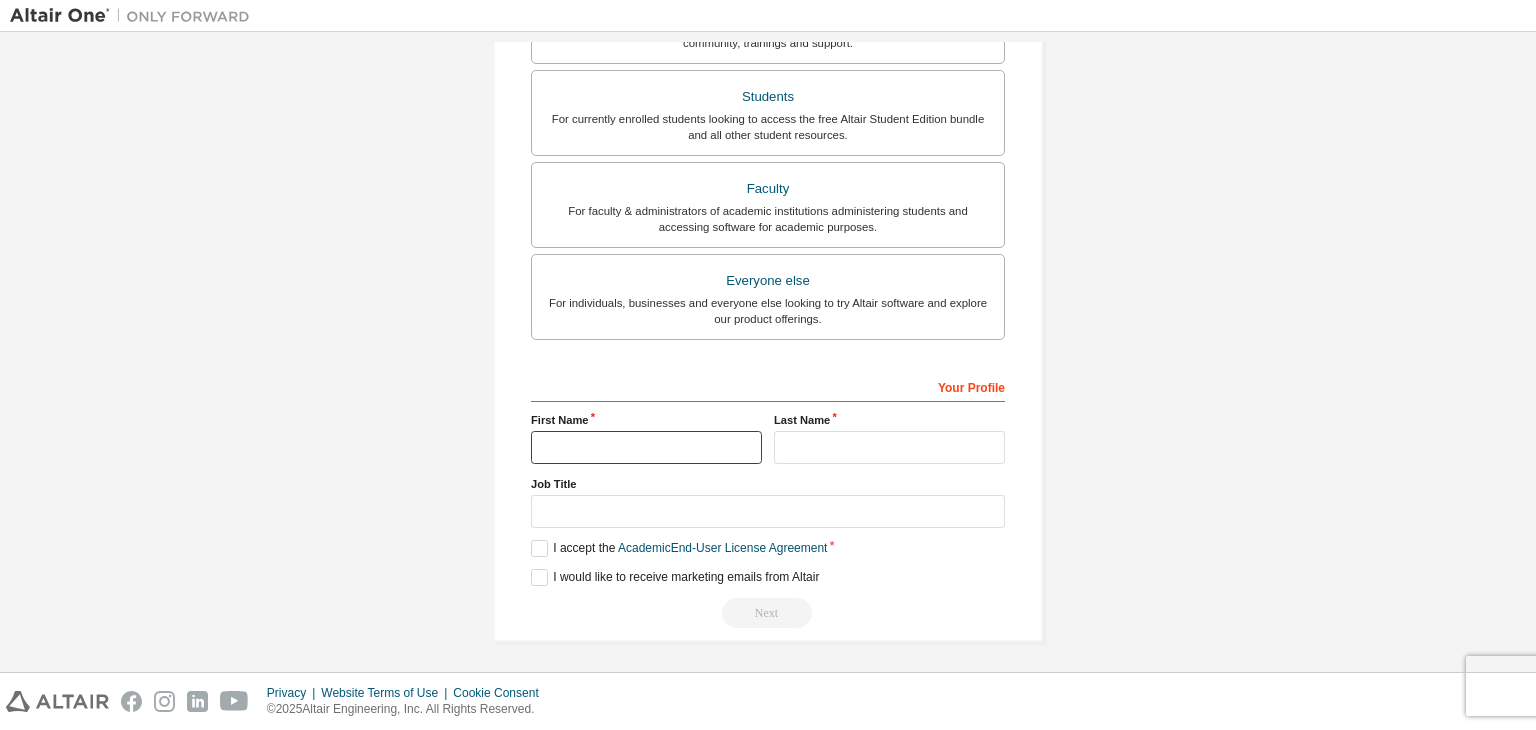 click at bounding box center [646, 447] 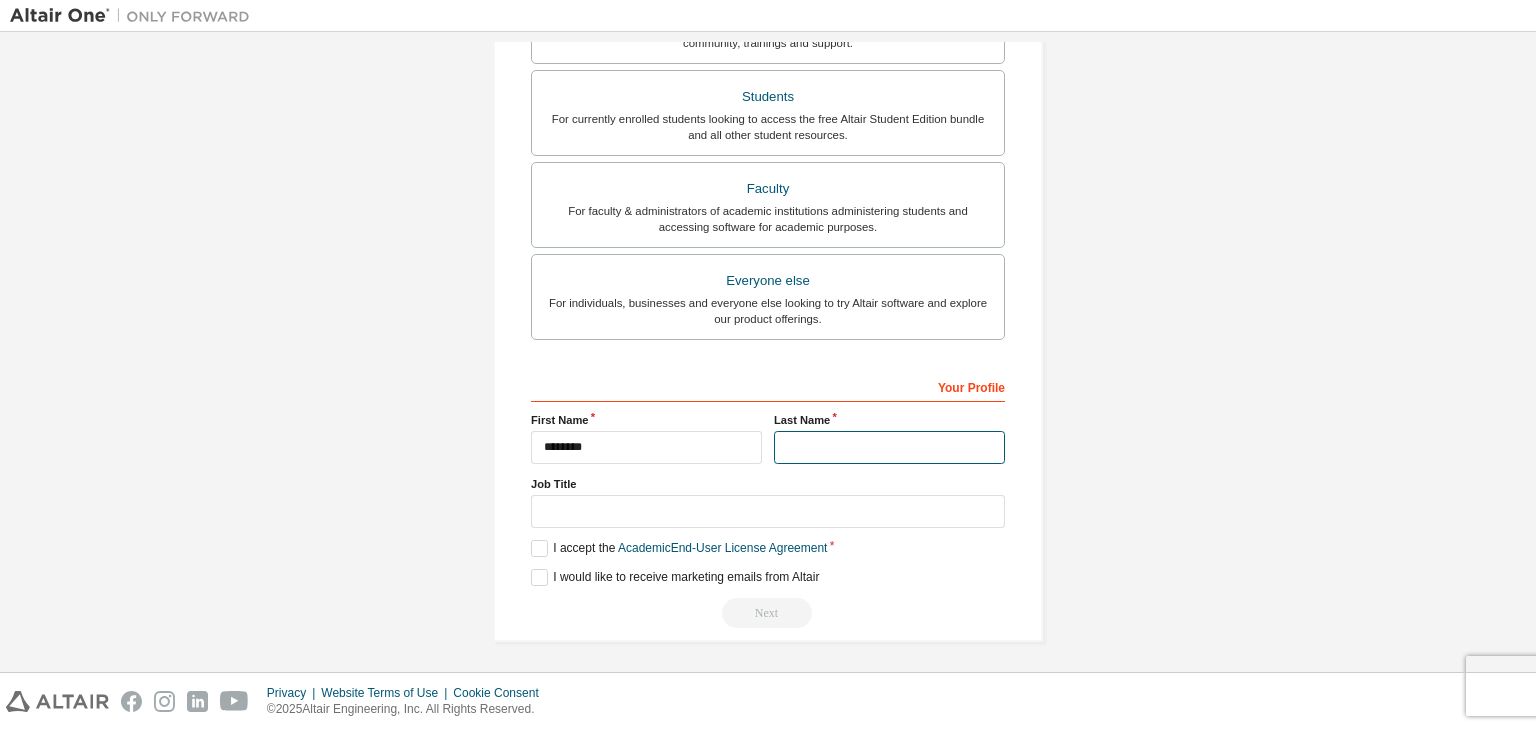 click at bounding box center [889, 447] 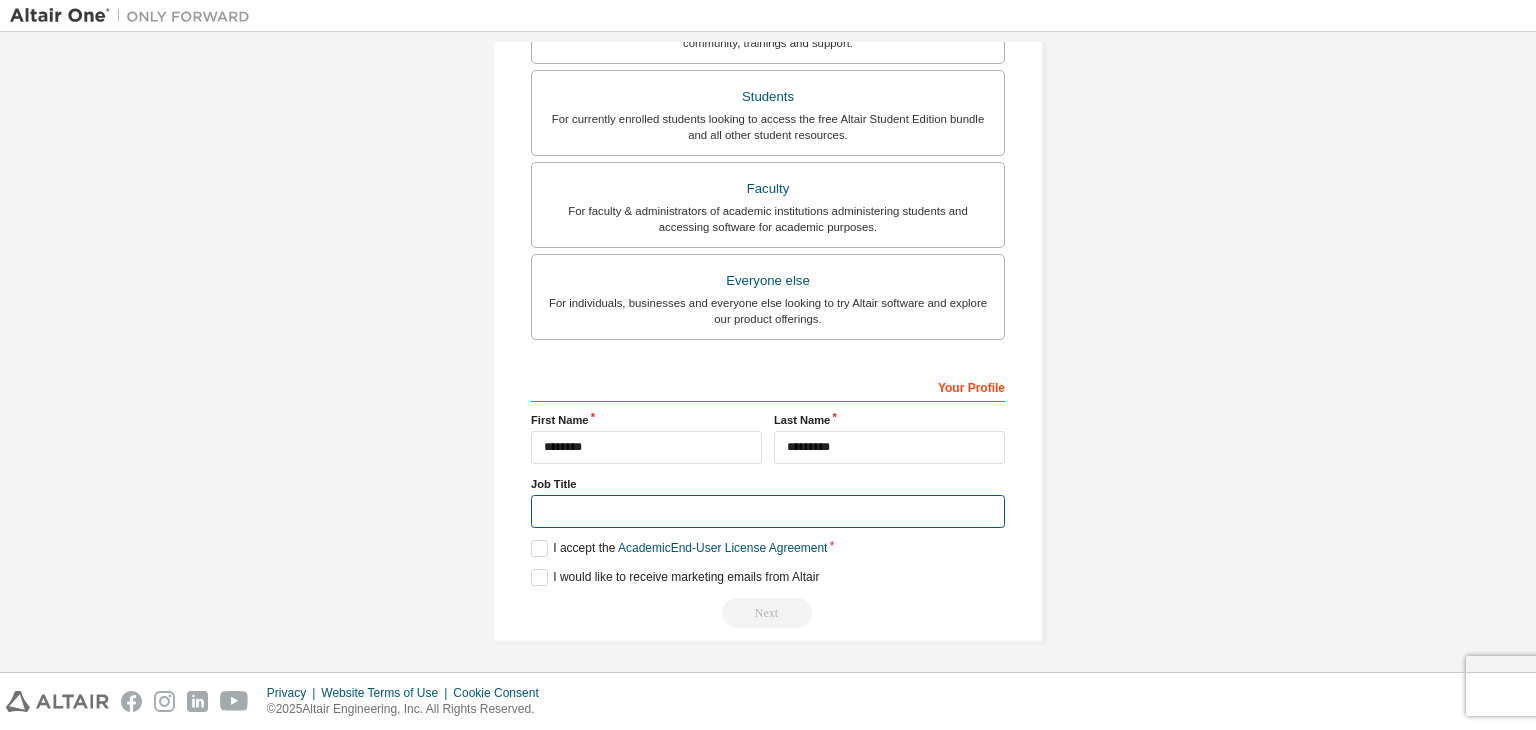 click at bounding box center (768, 511) 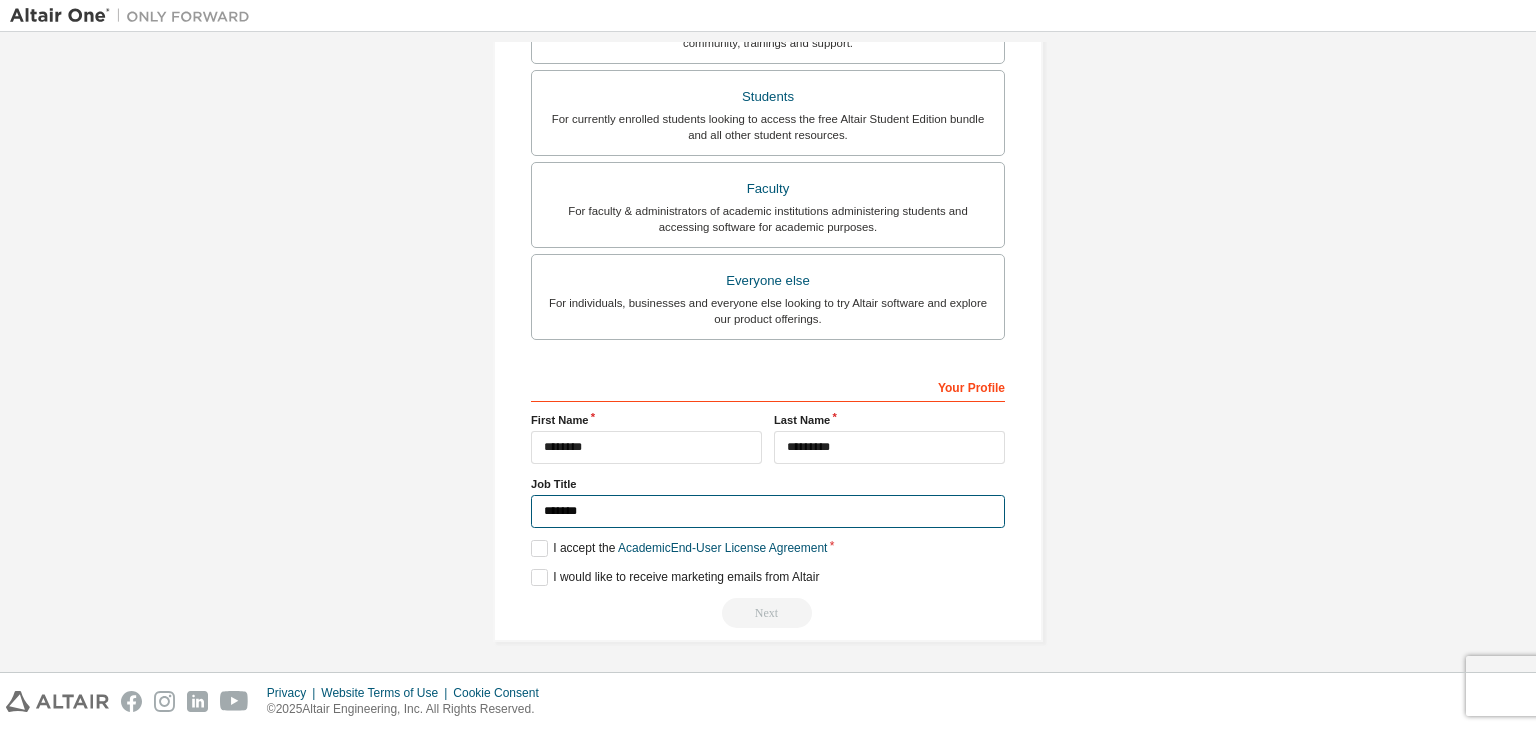 scroll, scrollTop: 504, scrollLeft: 0, axis: vertical 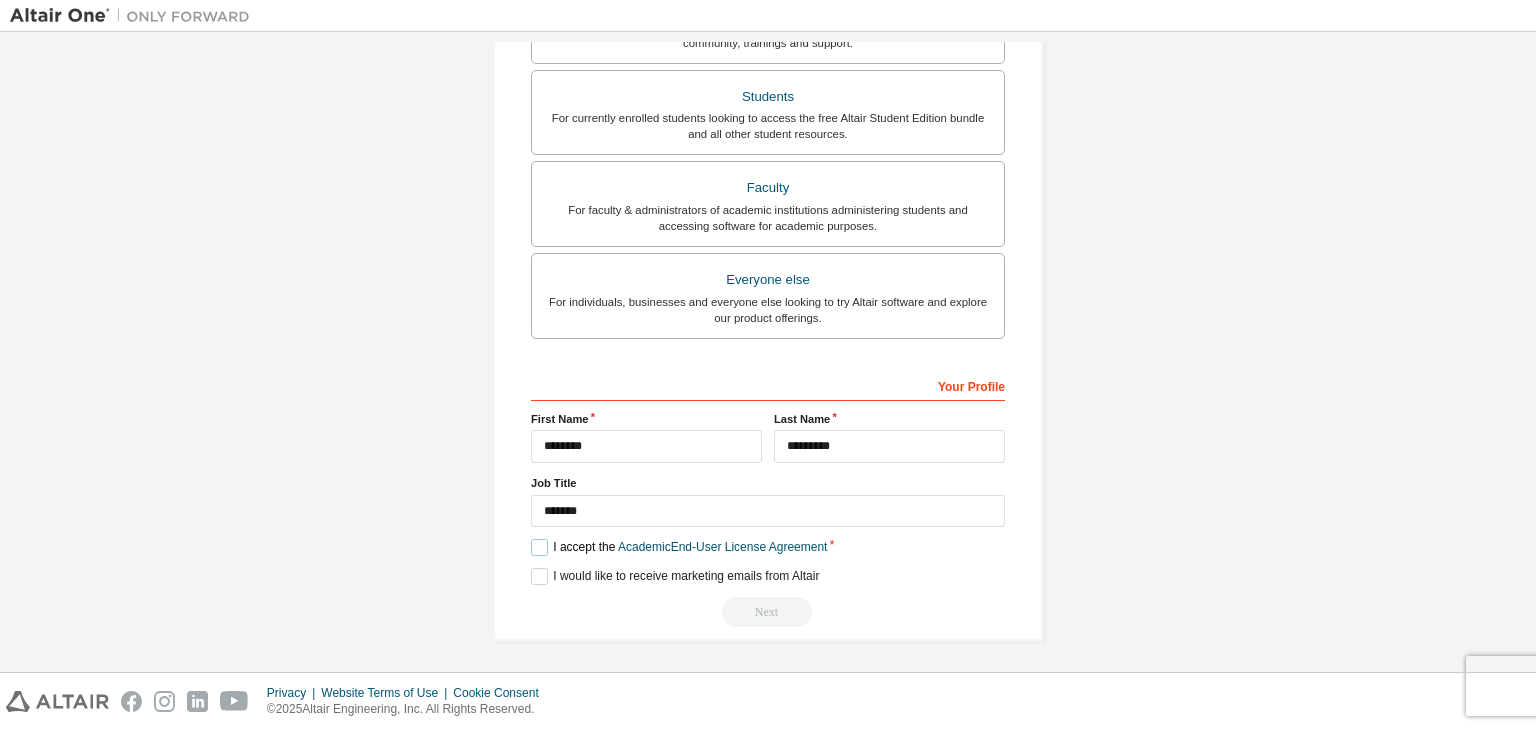 click on "I accept the   Academic   End-User License Agreement" at bounding box center (679, 547) 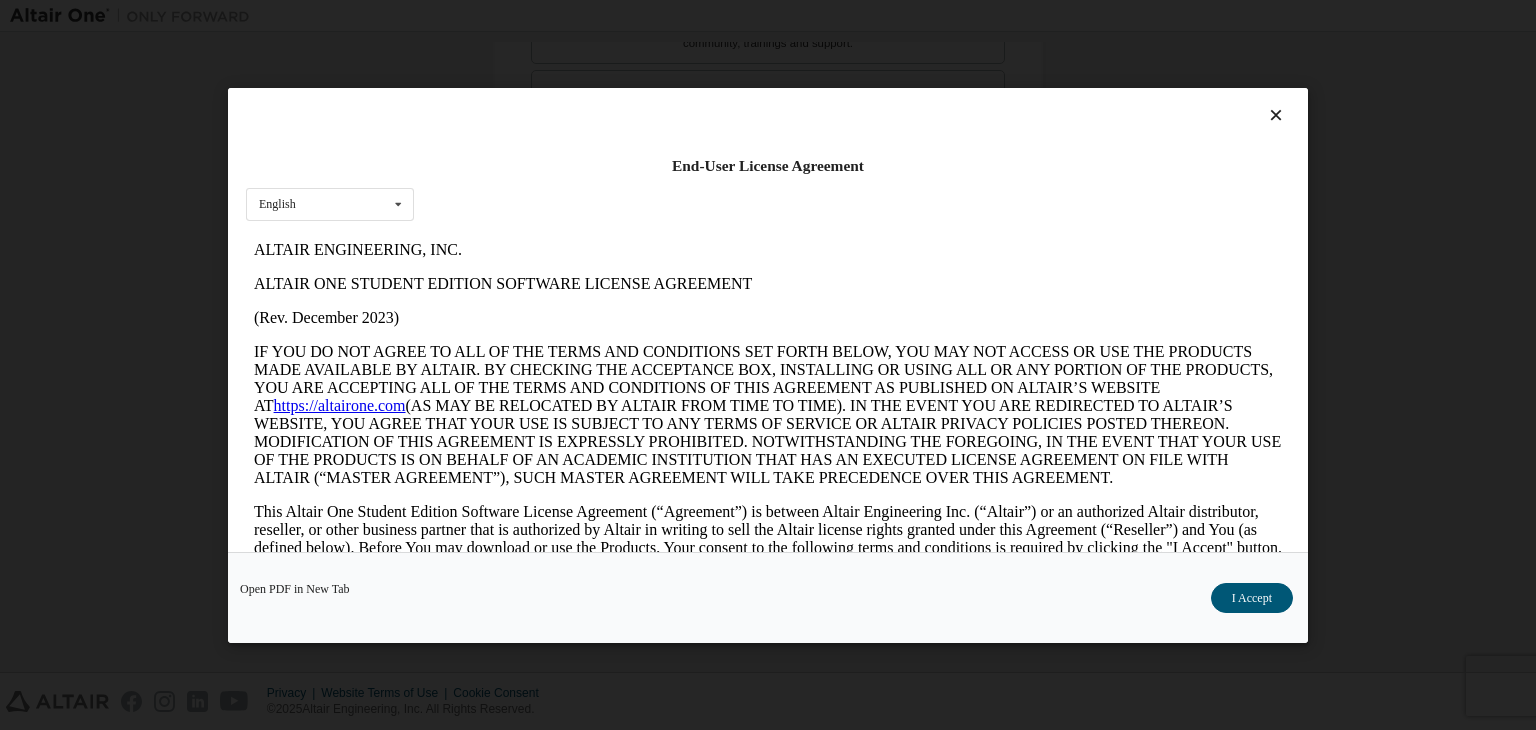 scroll, scrollTop: 0, scrollLeft: 0, axis: both 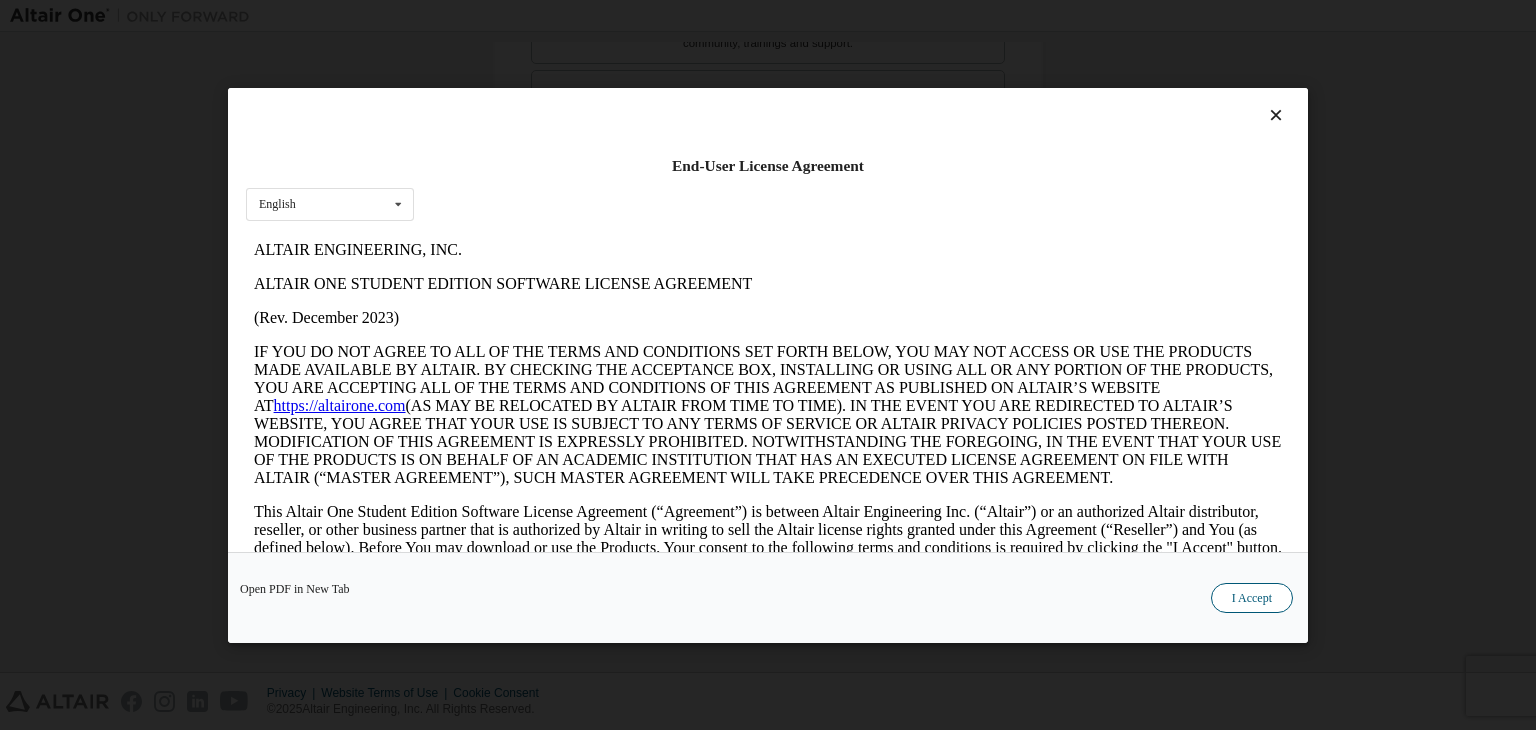 click on "I Accept" at bounding box center (1252, 598) 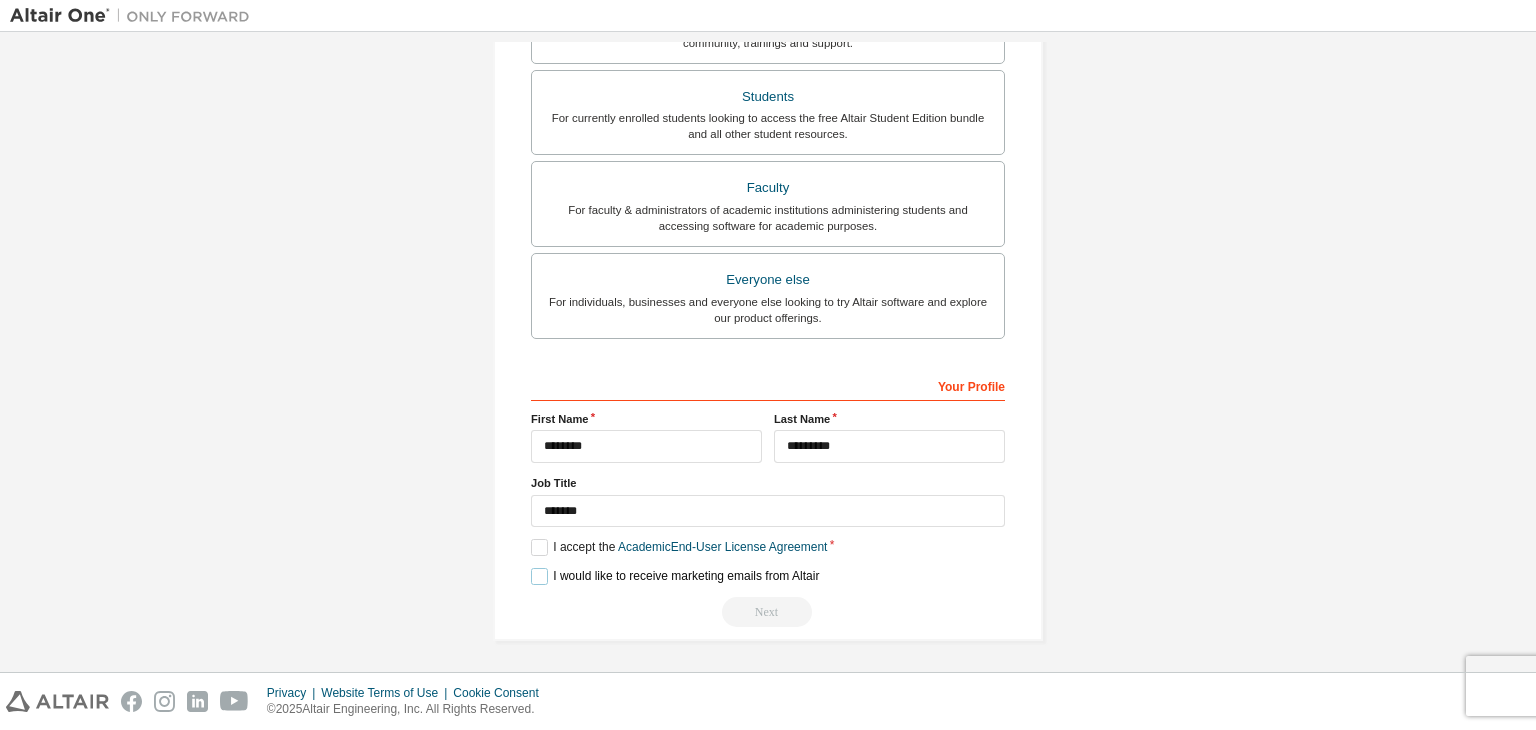 click on "I would like to receive marketing emails from Altair" at bounding box center (675, 576) 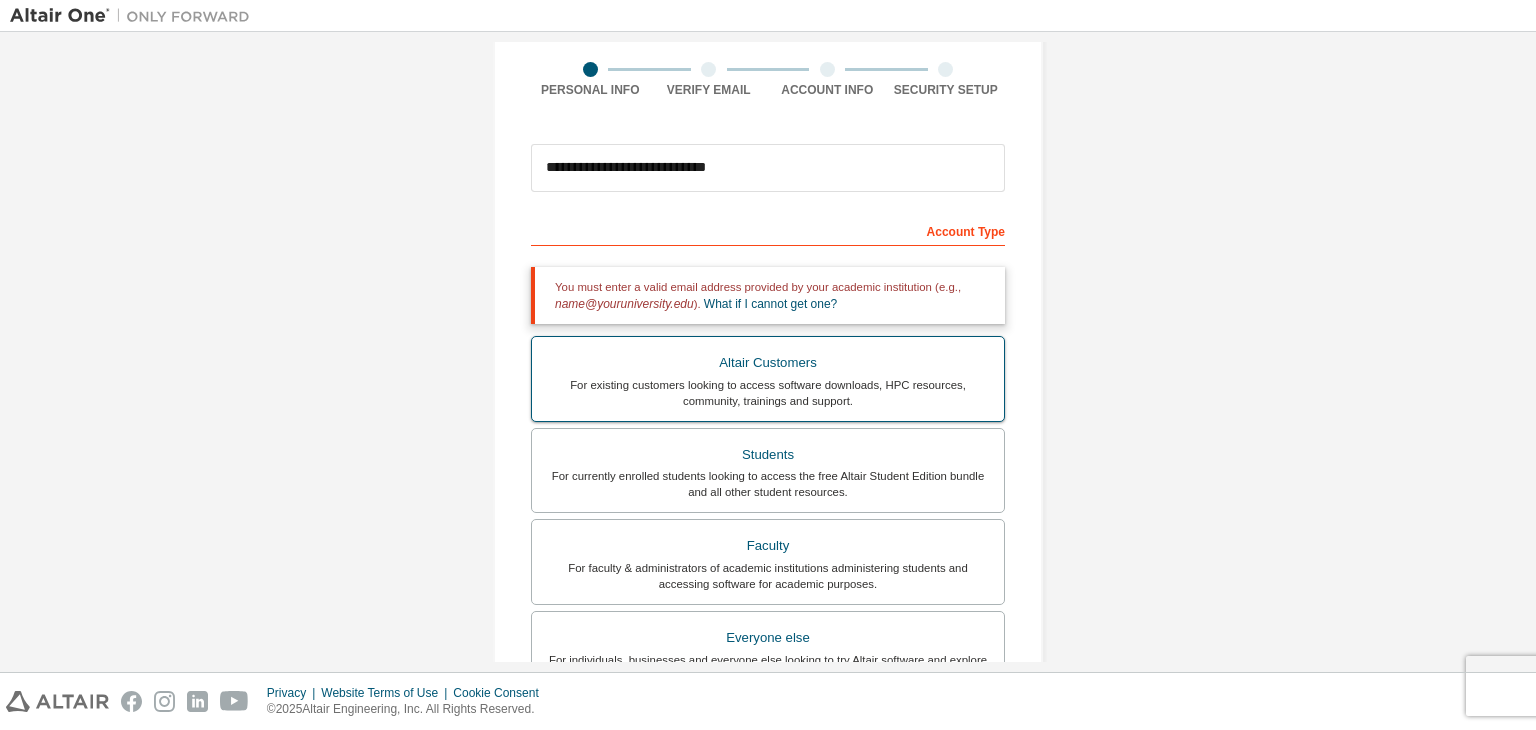 scroll, scrollTop: 400, scrollLeft: 0, axis: vertical 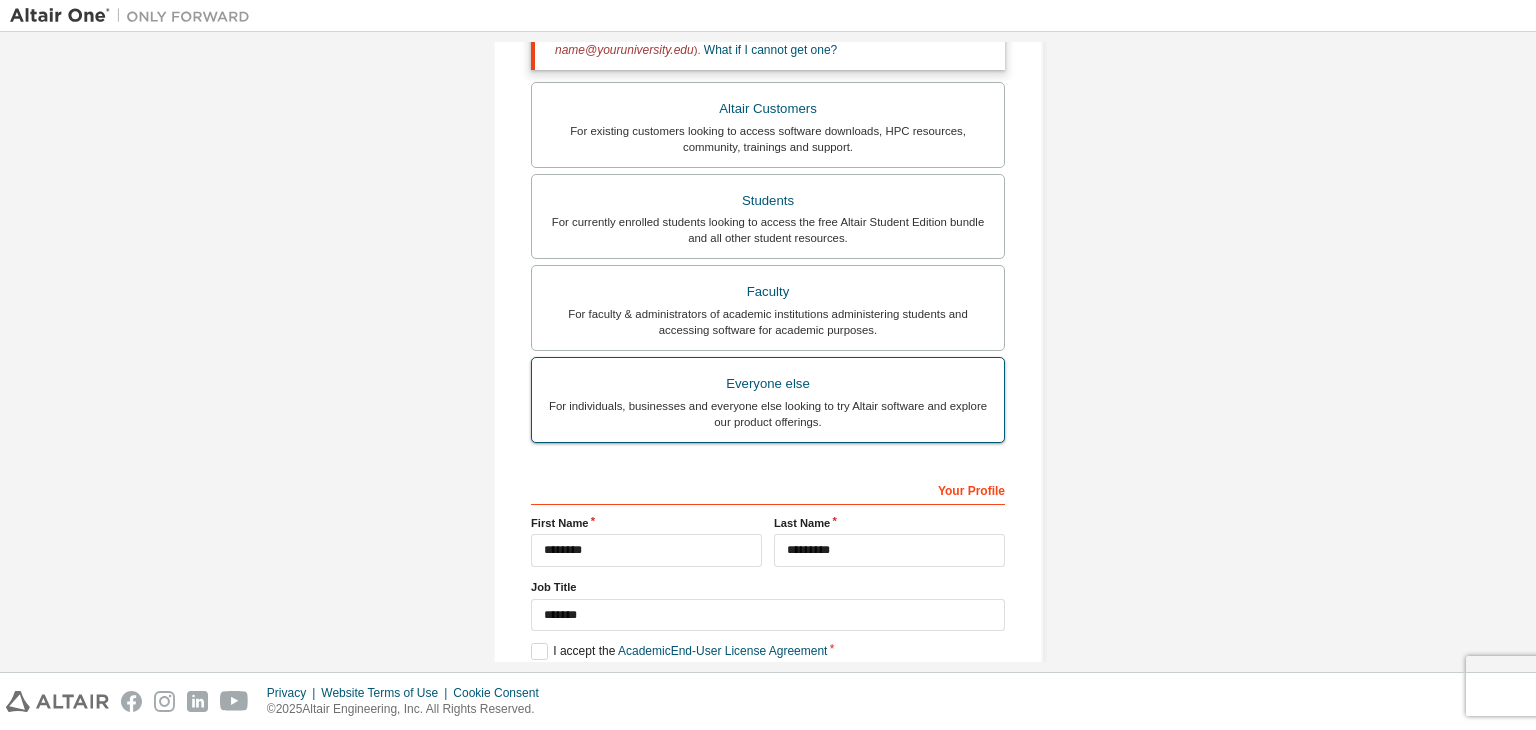 click on "Everyone else" at bounding box center (768, 384) 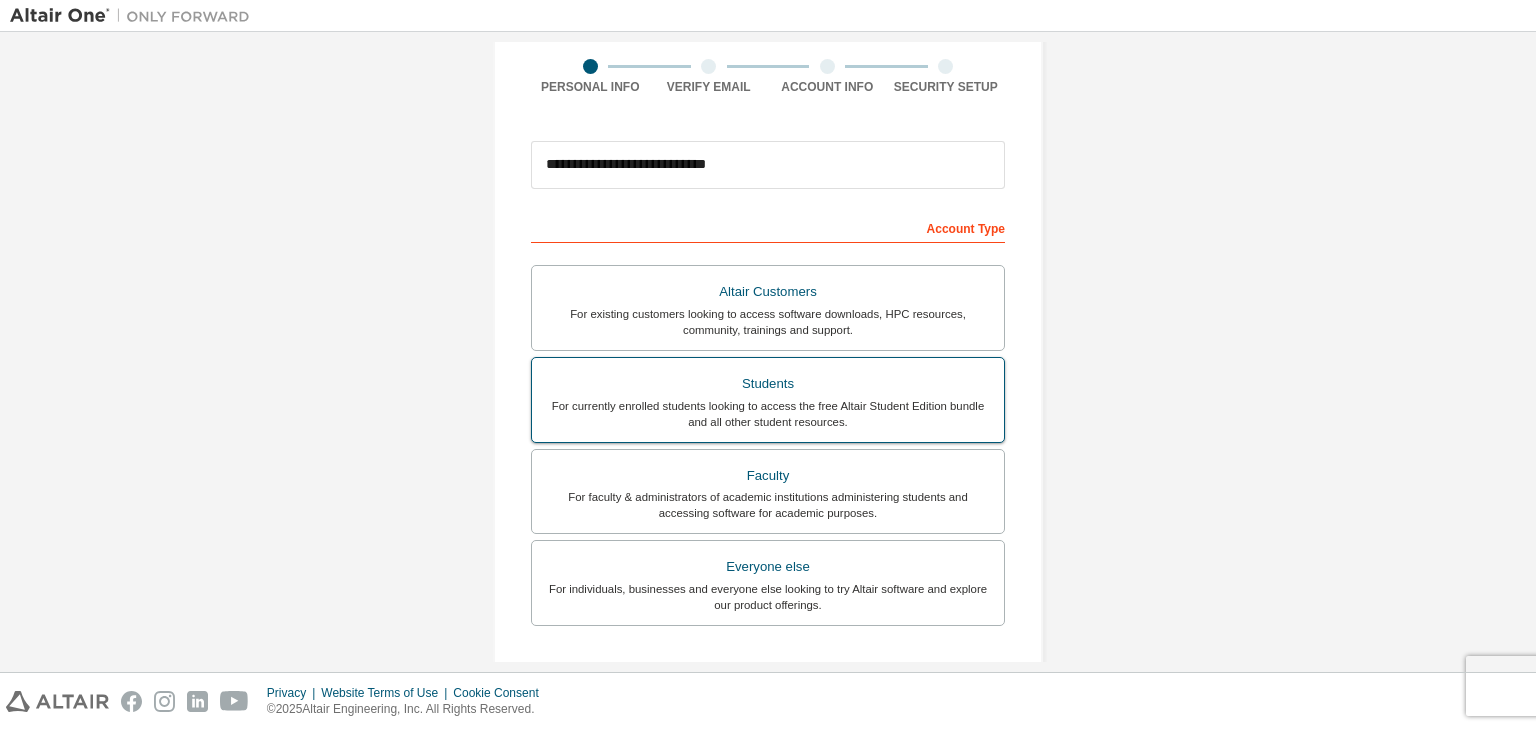 scroll, scrollTop: 435, scrollLeft: 0, axis: vertical 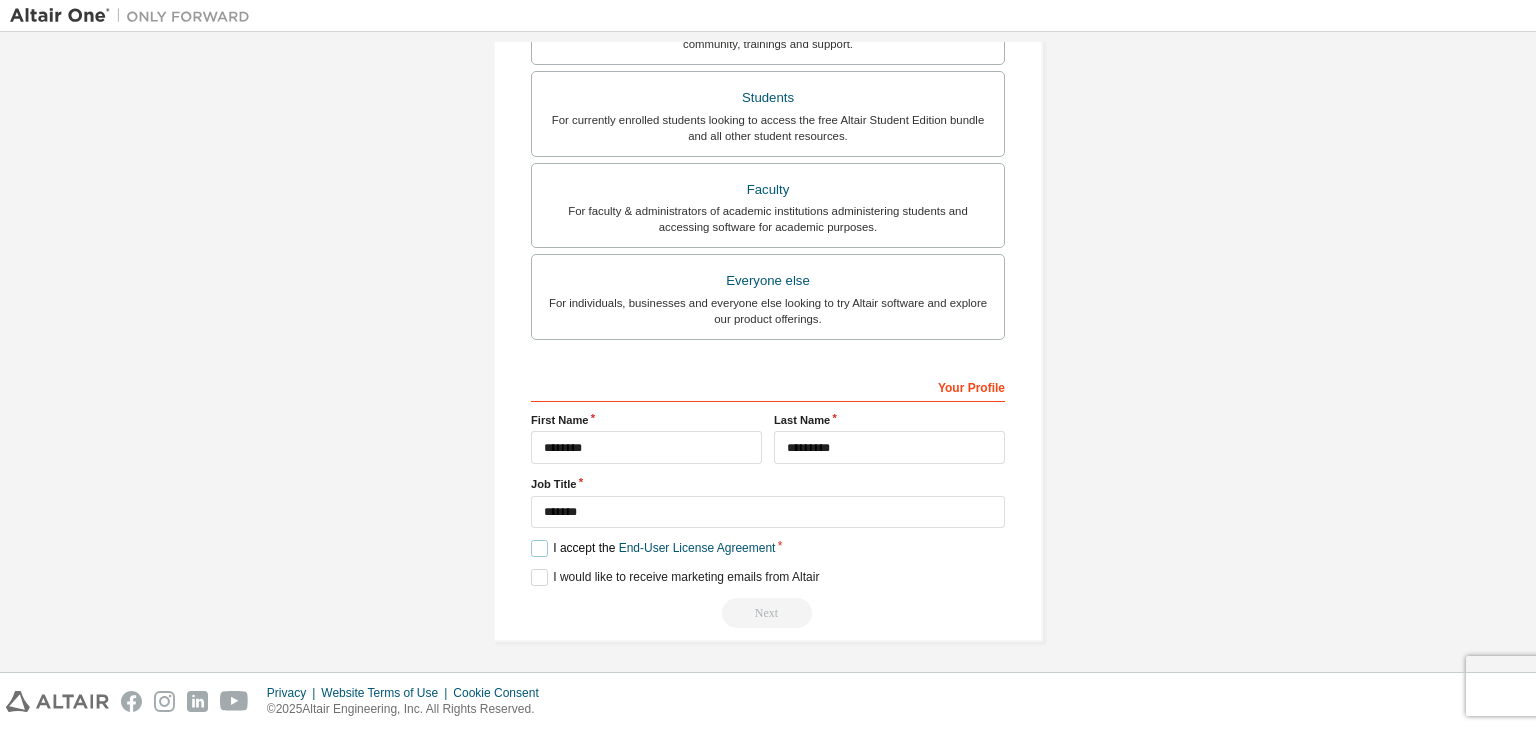 click on "I accept the    End-User License Agreement" at bounding box center [653, 548] 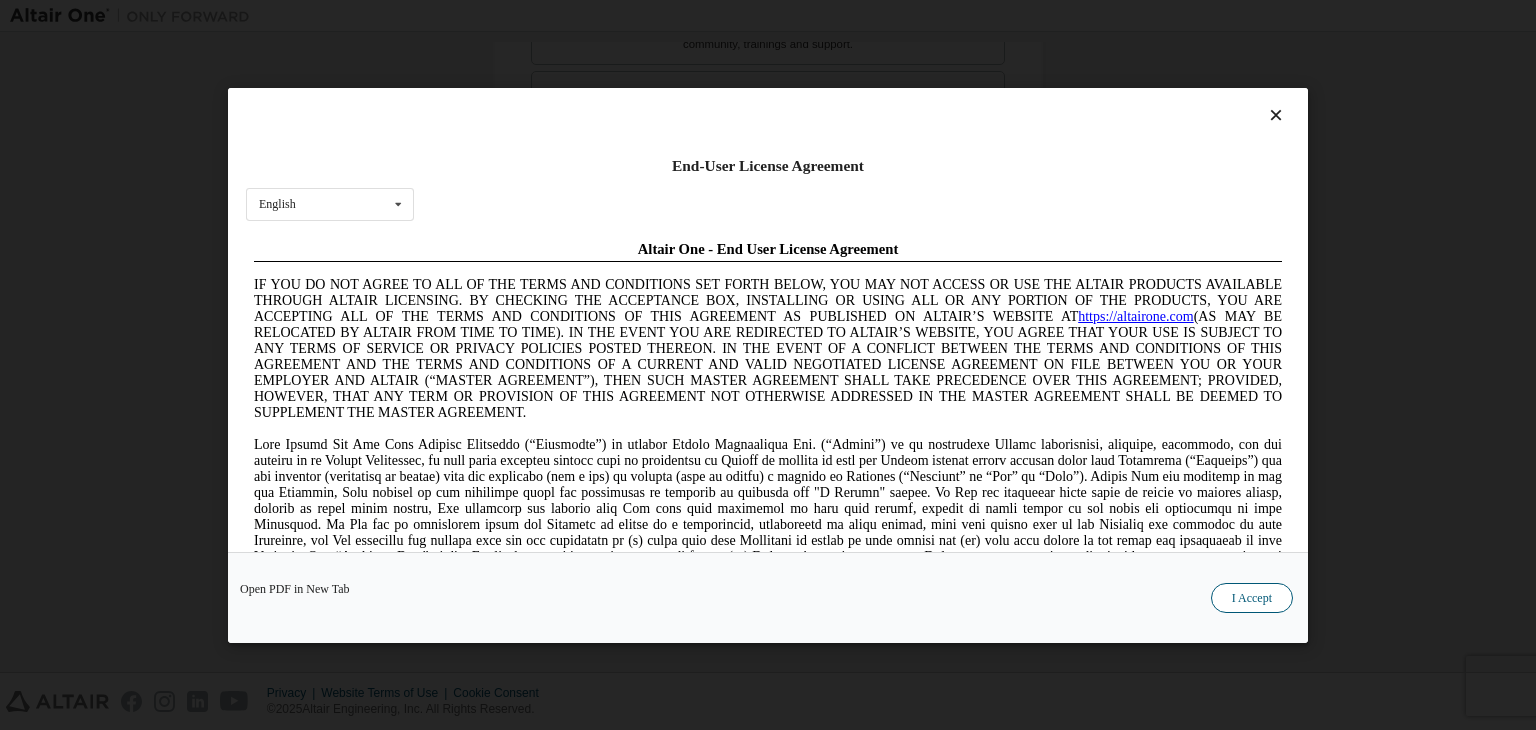 scroll, scrollTop: 0, scrollLeft: 0, axis: both 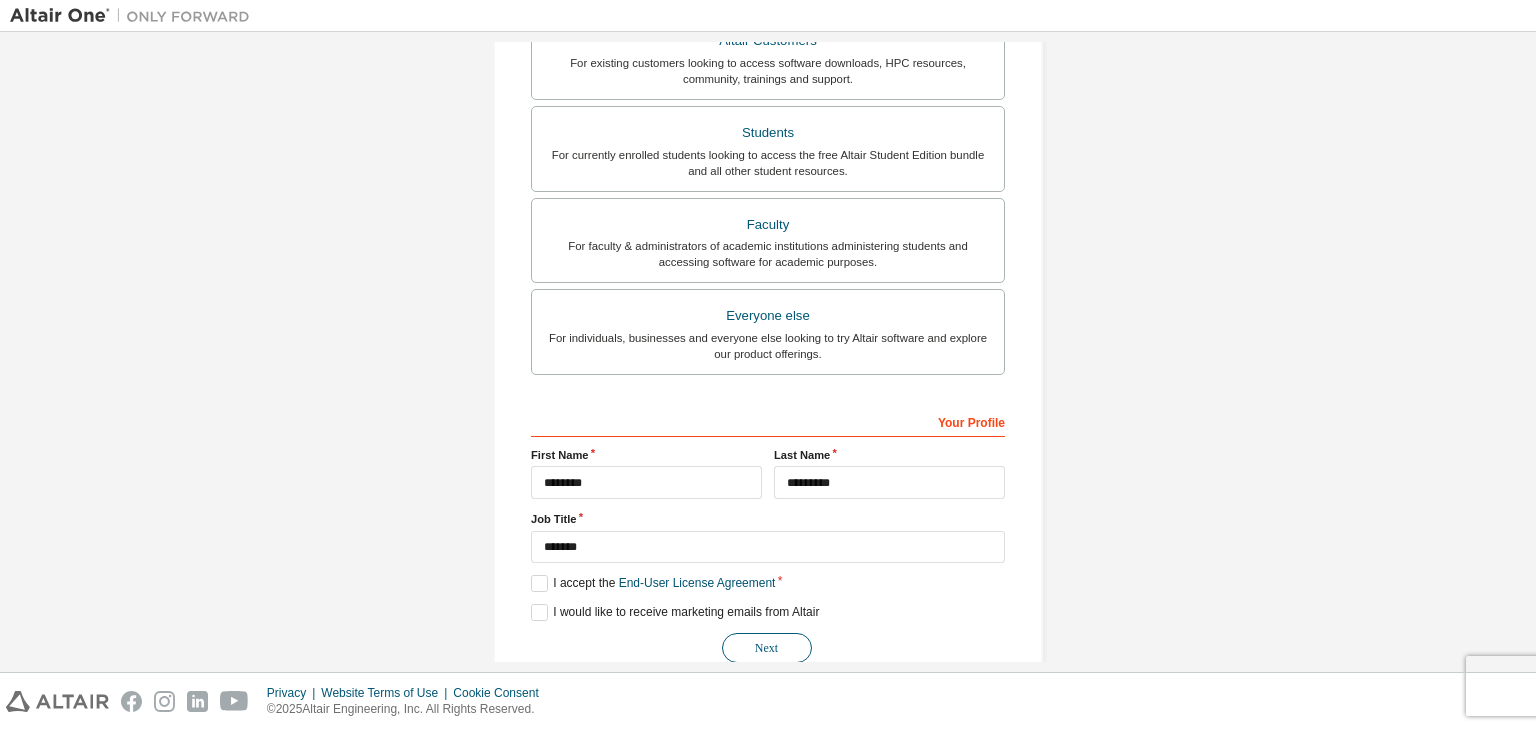click on "Next" at bounding box center [767, 648] 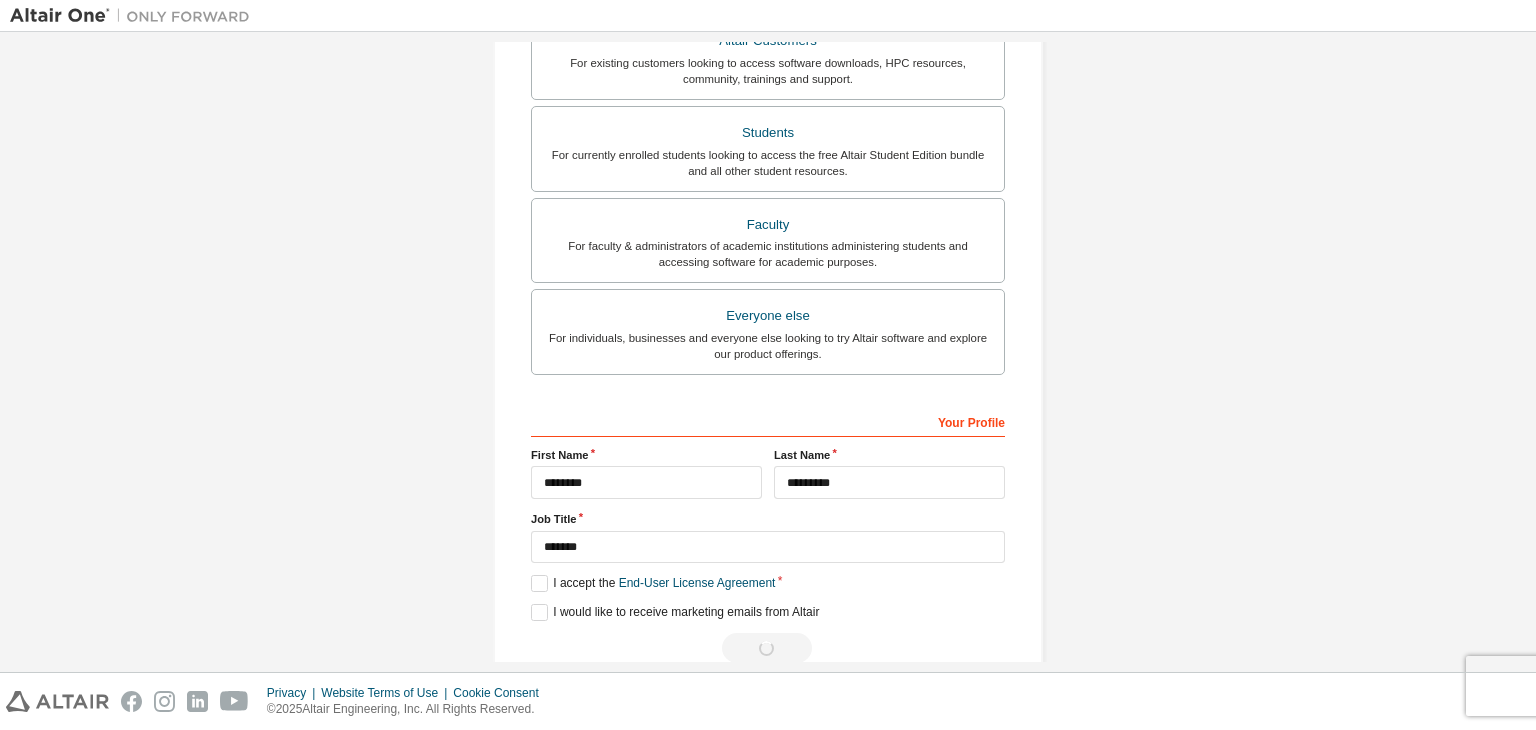 scroll, scrollTop: 0, scrollLeft: 0, axis: both 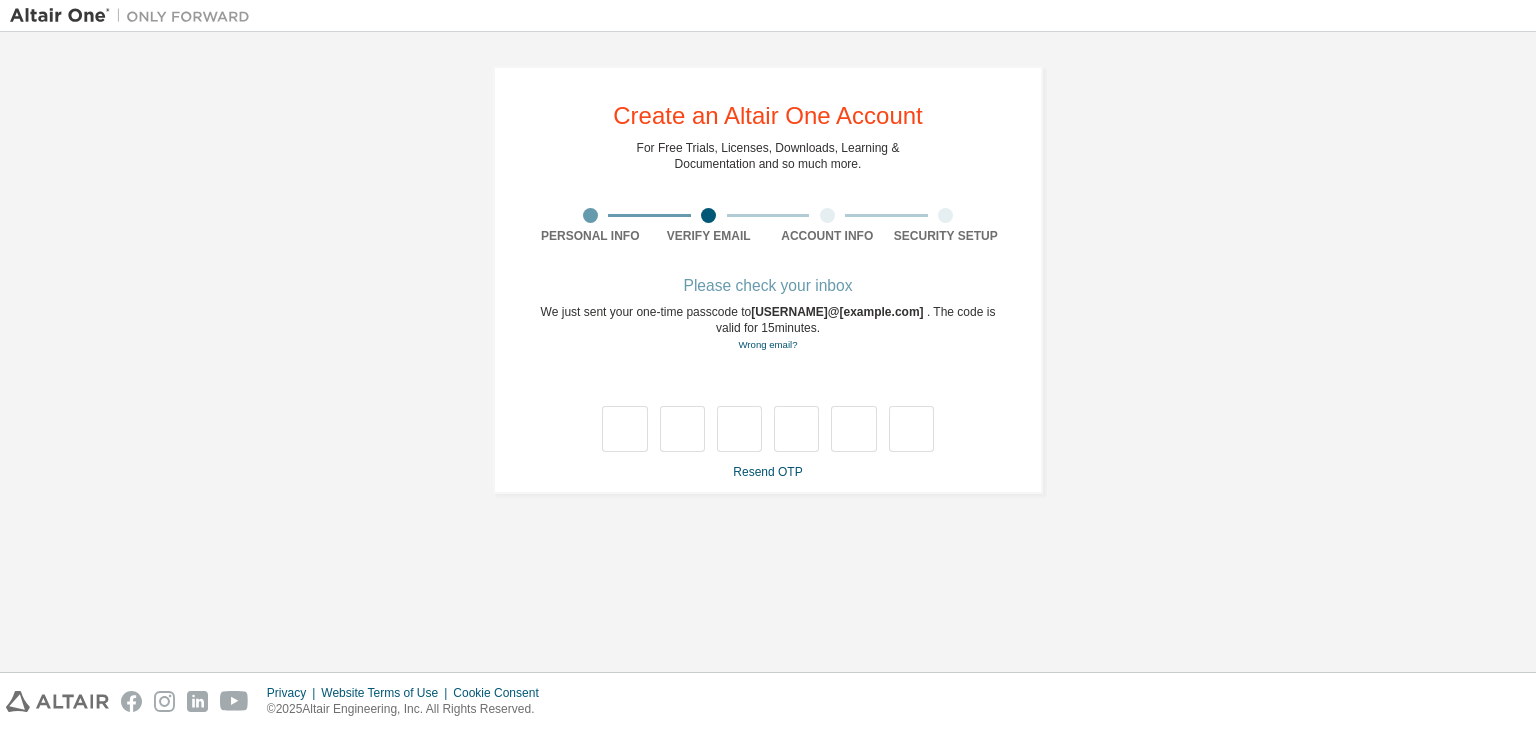 type on "*" 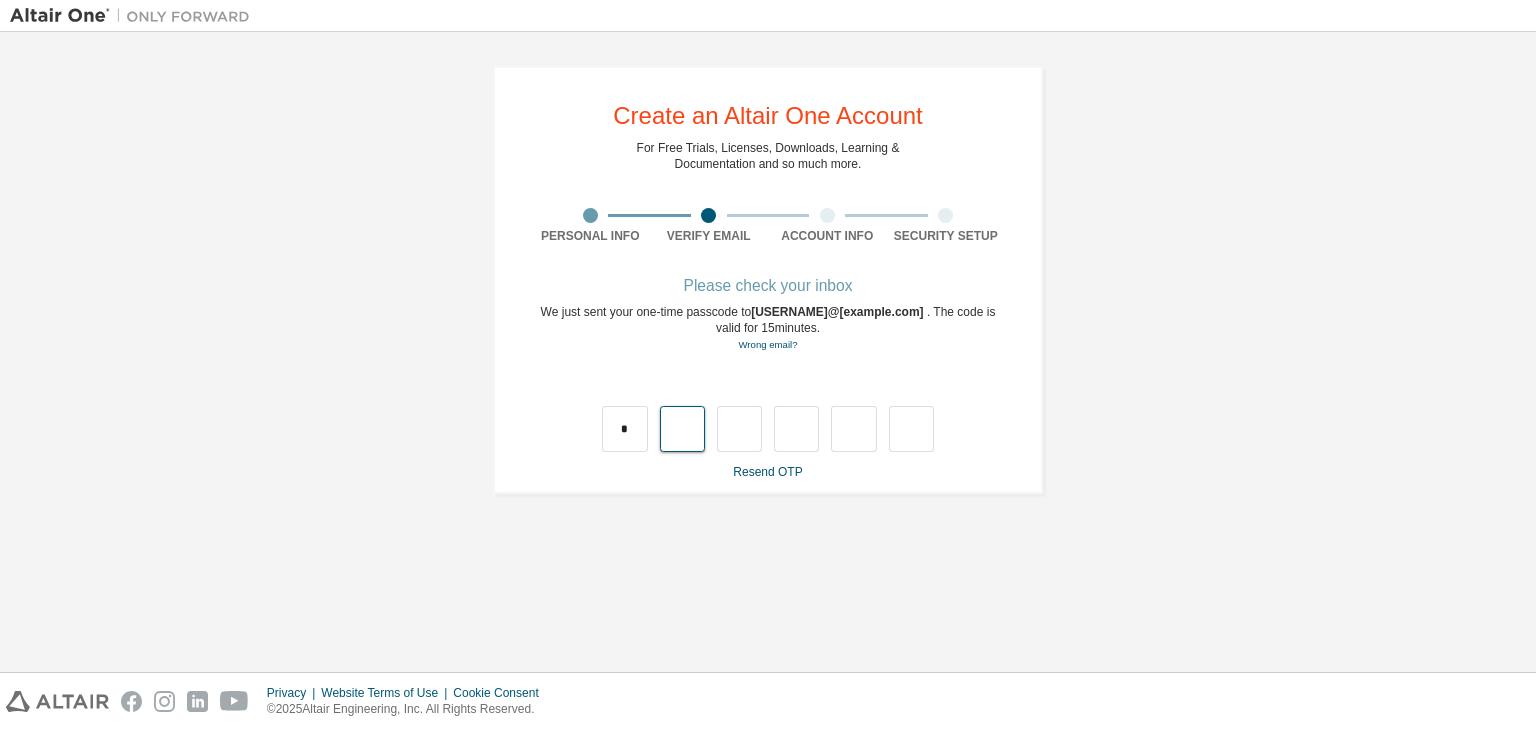 type on "*" 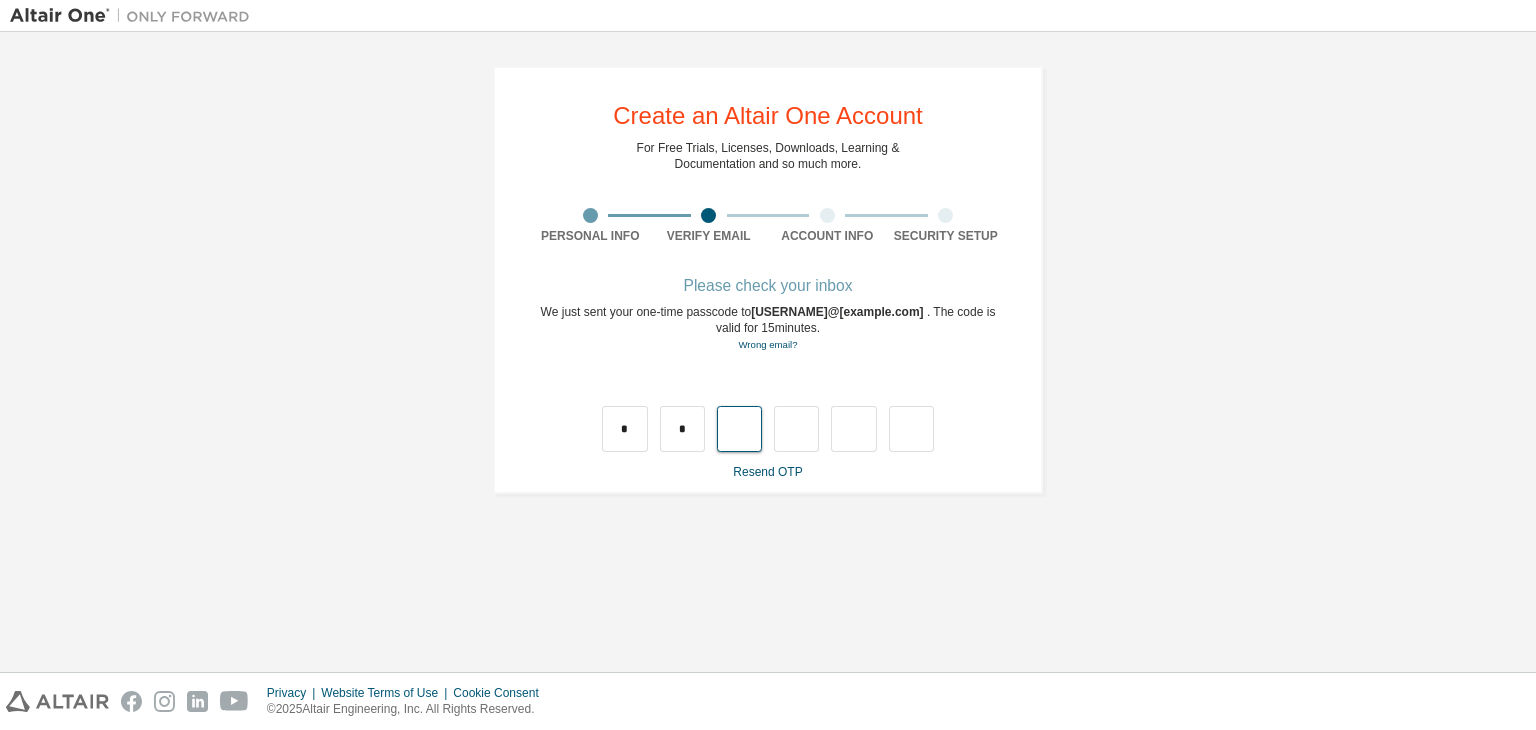type on "*" 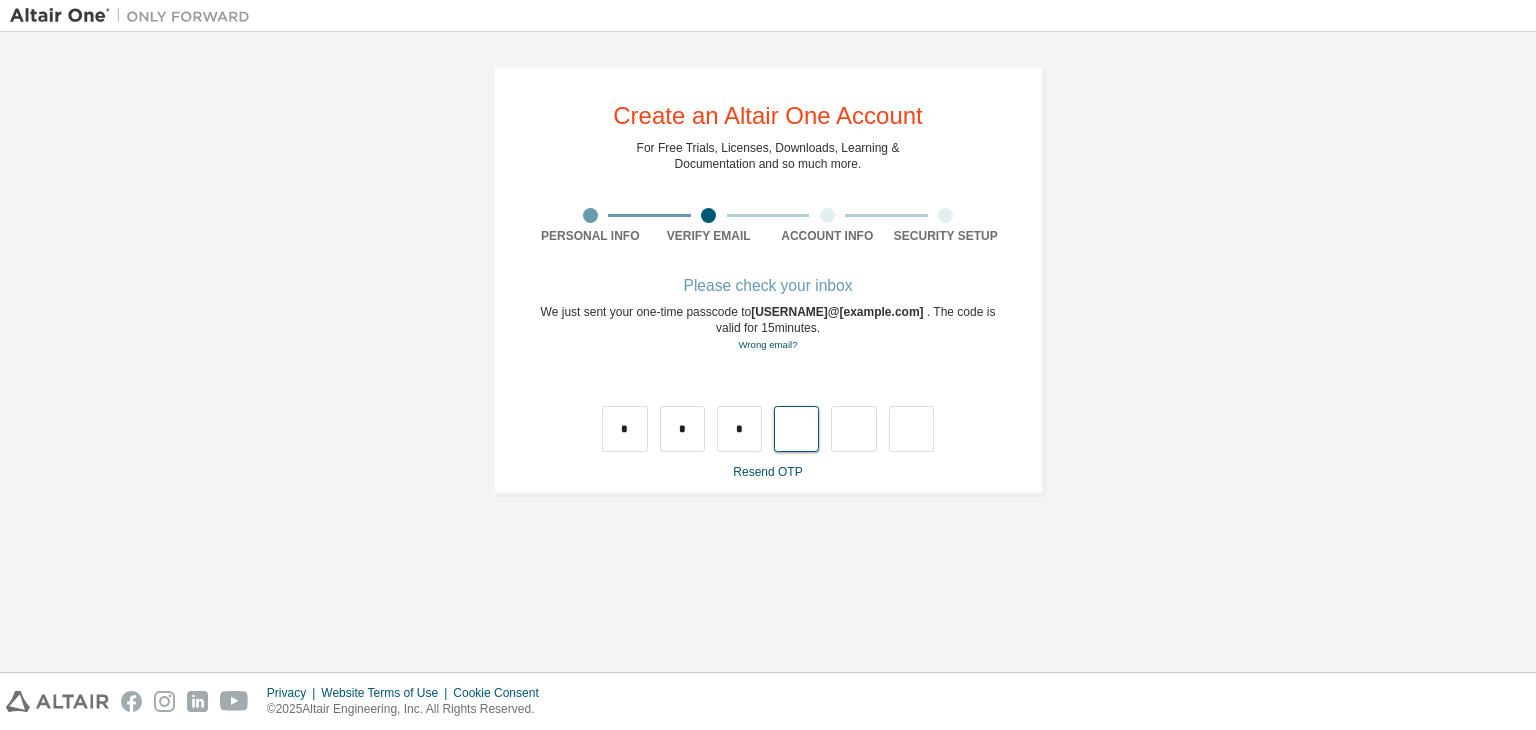 type on "*" 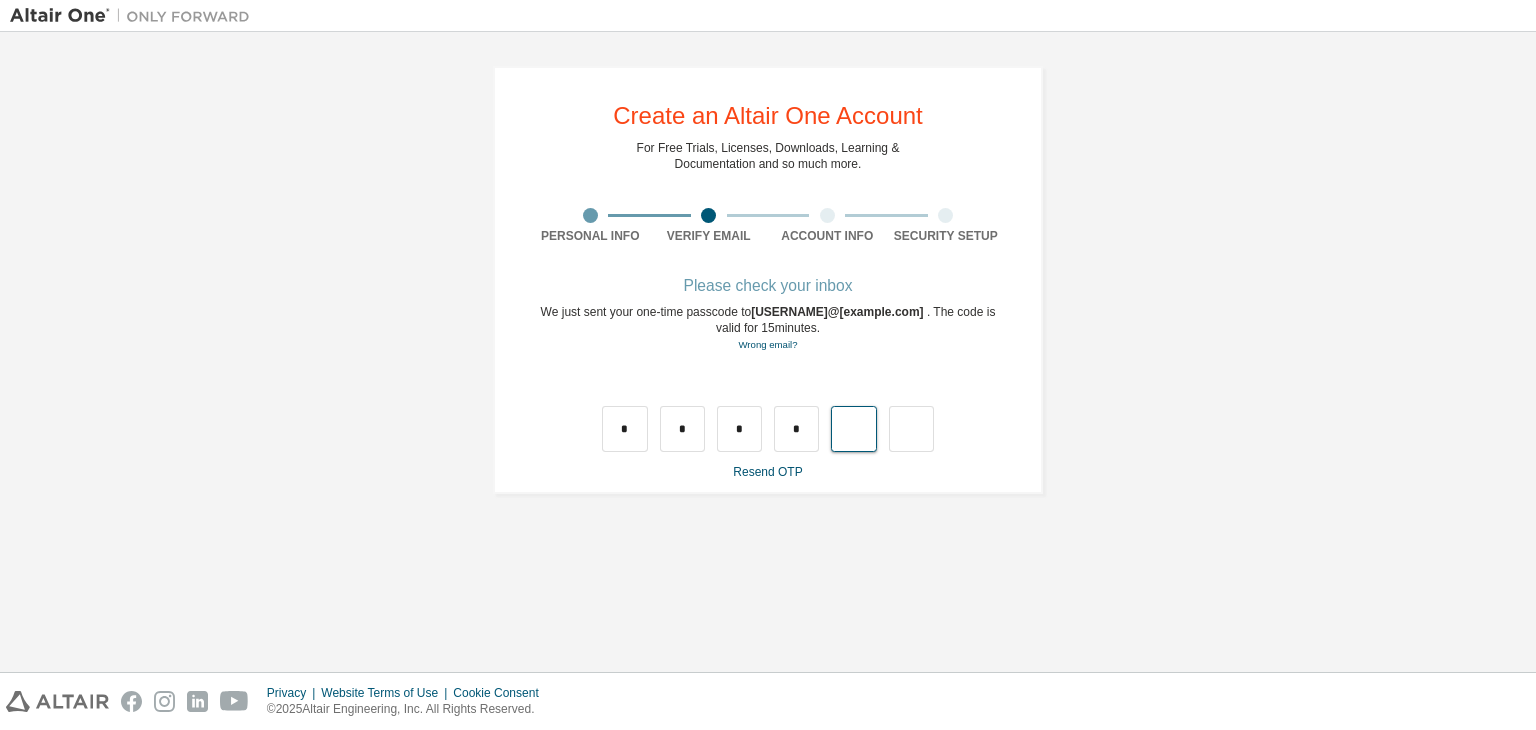 type on "*" 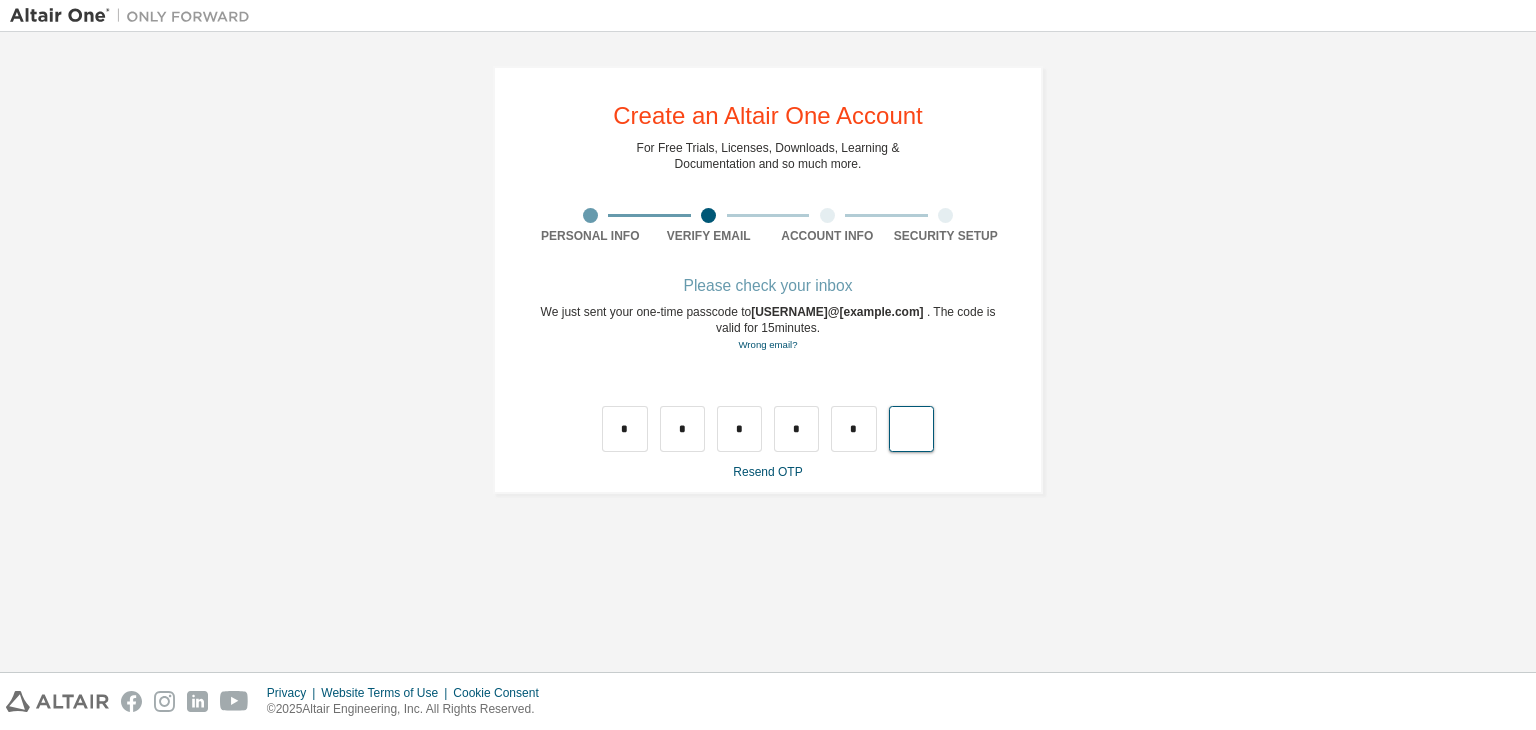 type on "*" 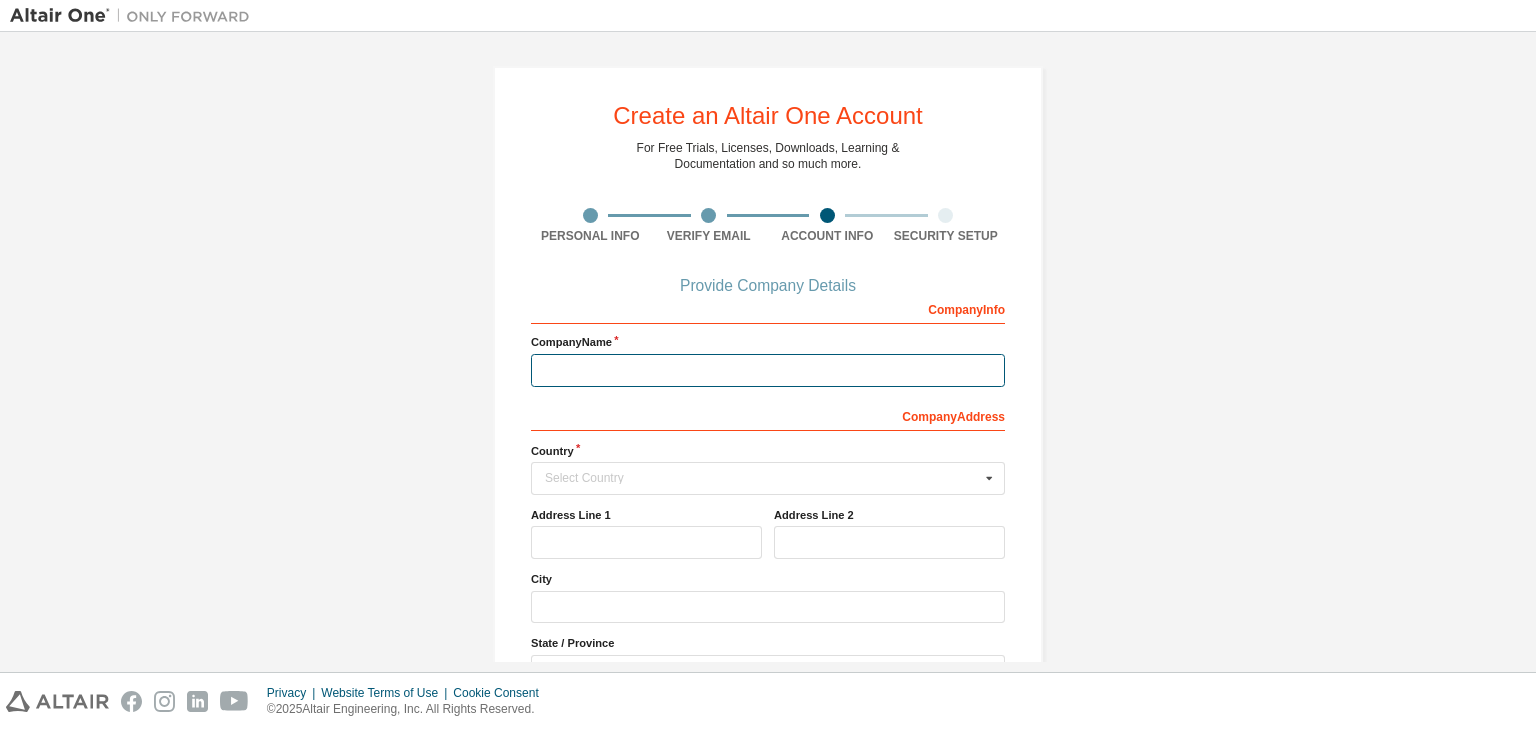 click at bounding box center (768, 370) 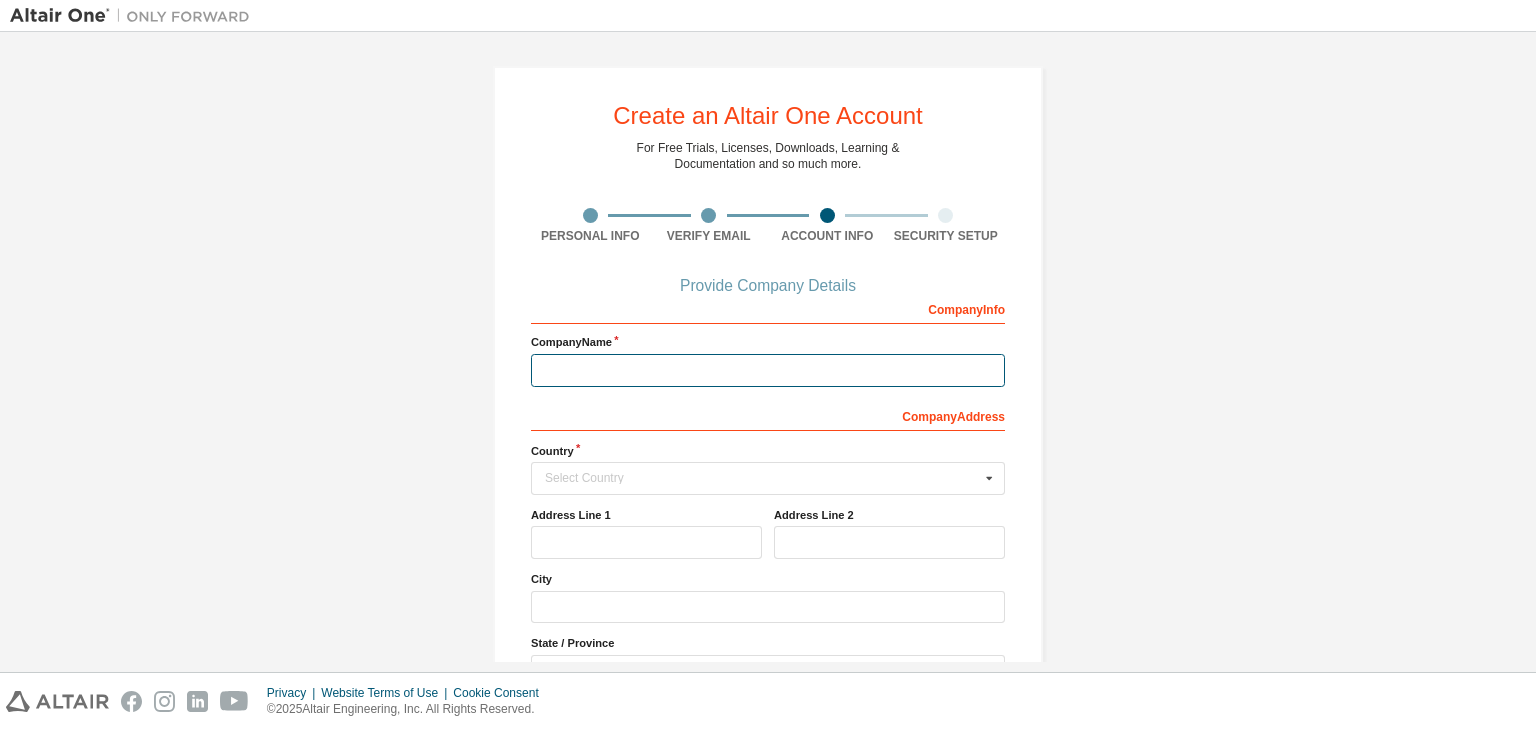 type on "**********" 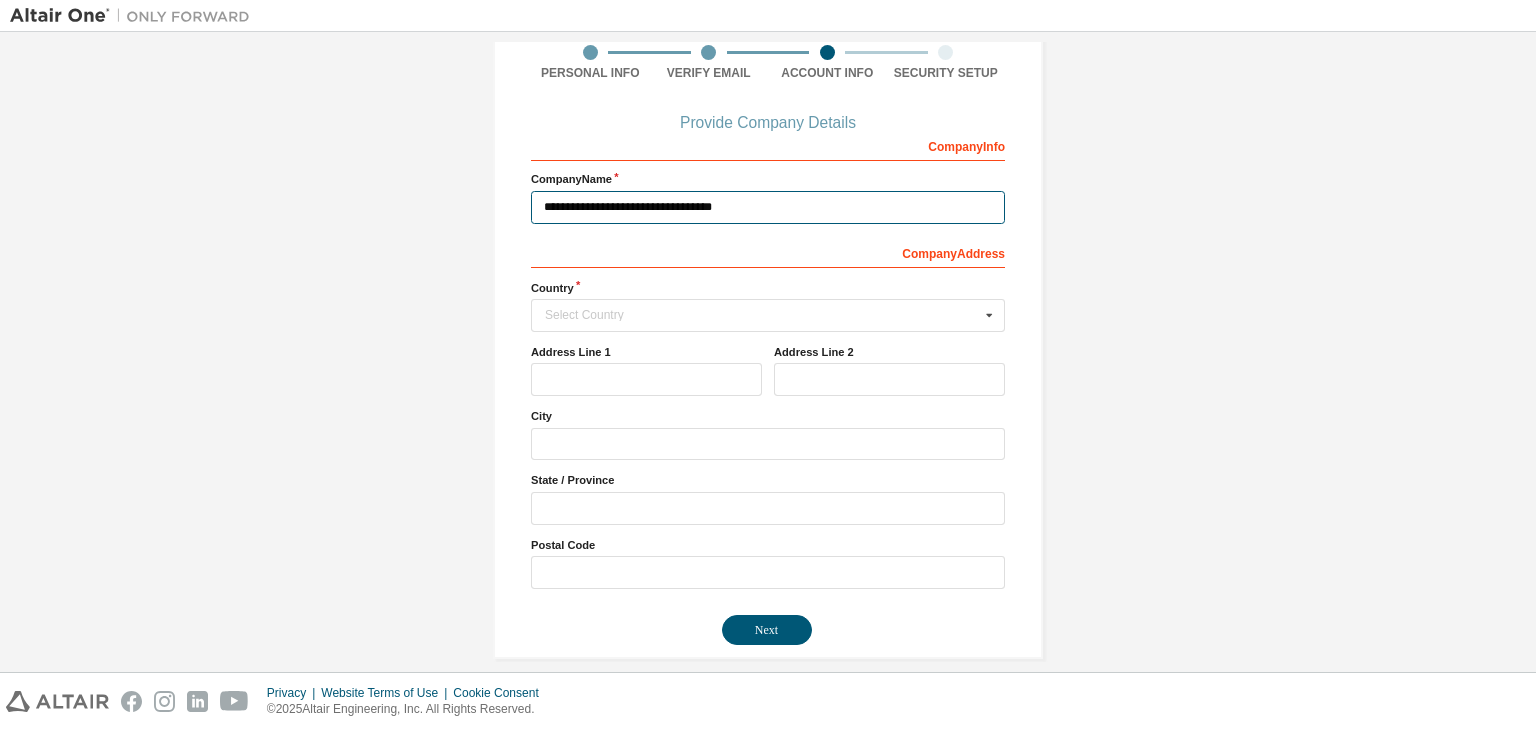 scroll, scrollTop: 180, scrollLeft: 0, axis: vertical 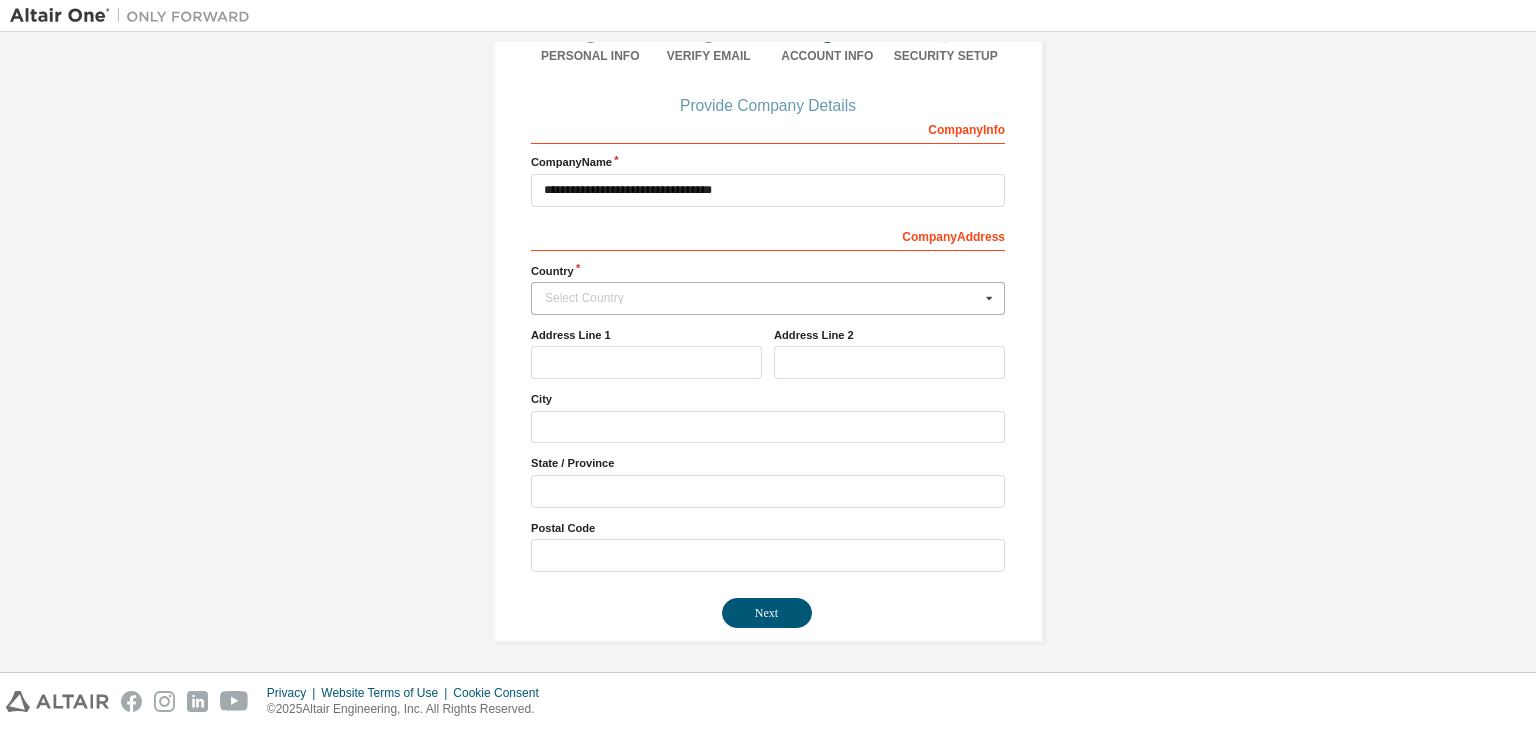 click on "Select Country" at bounding box center (762, 298) 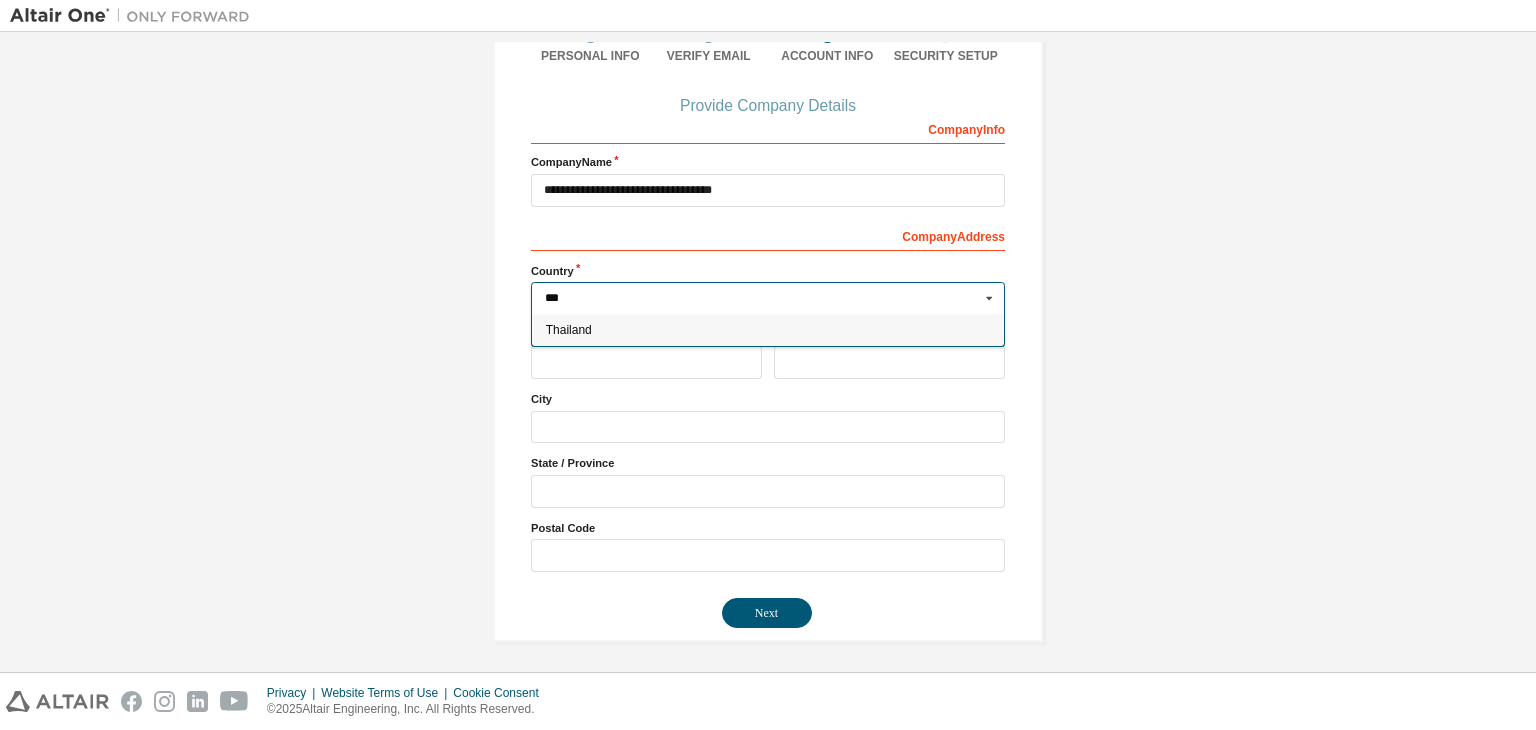 type on "***" 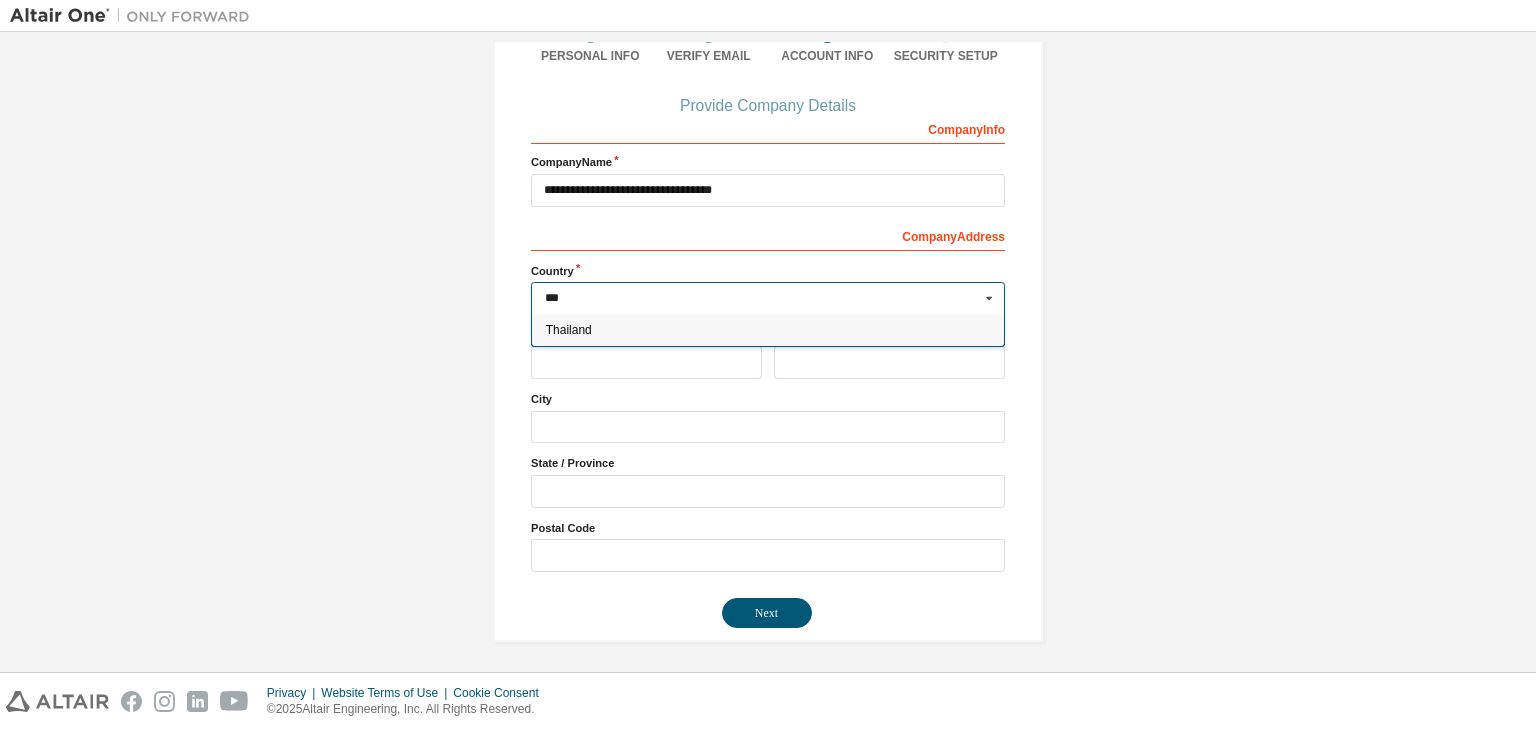 click on "Thailand" at bounding box center [768, 330] 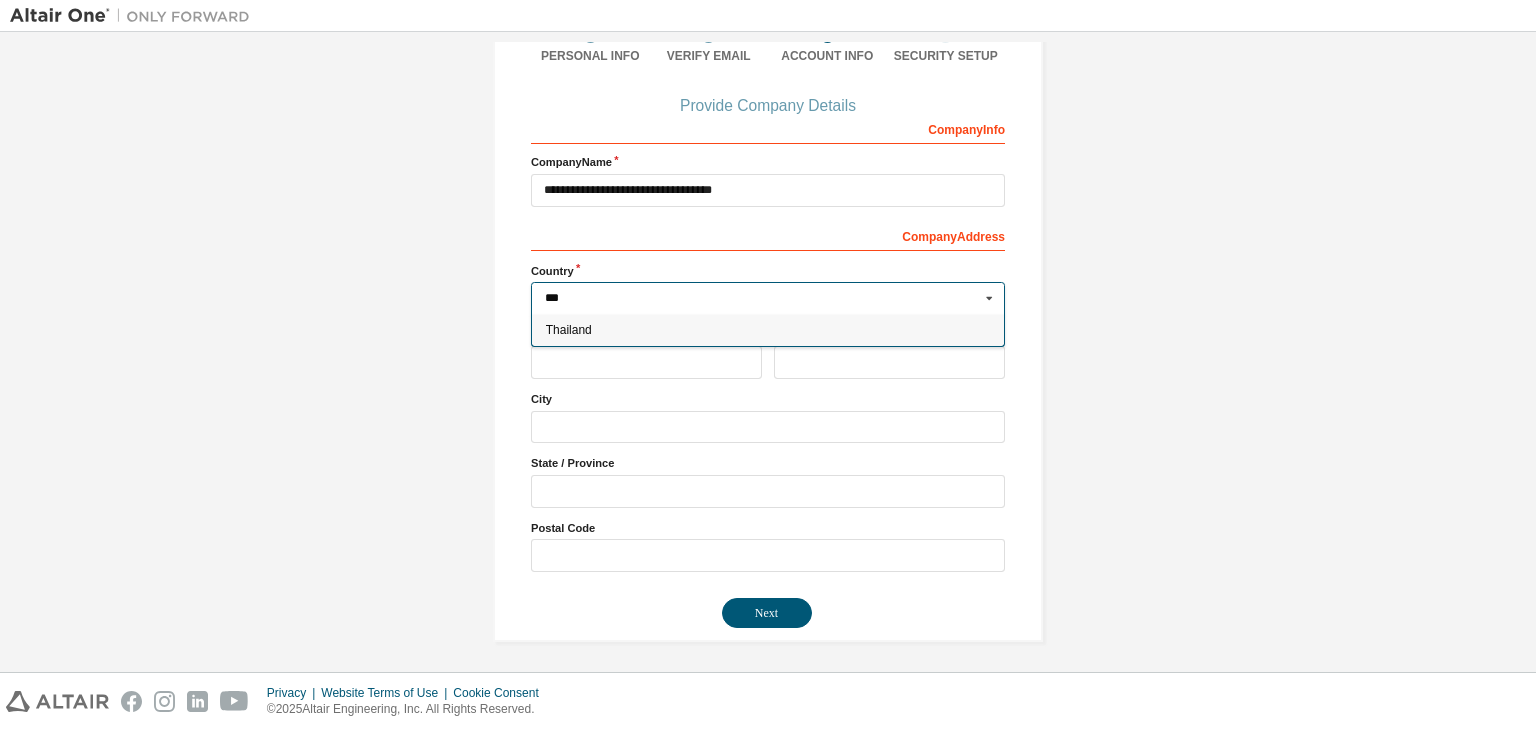 type on "***" 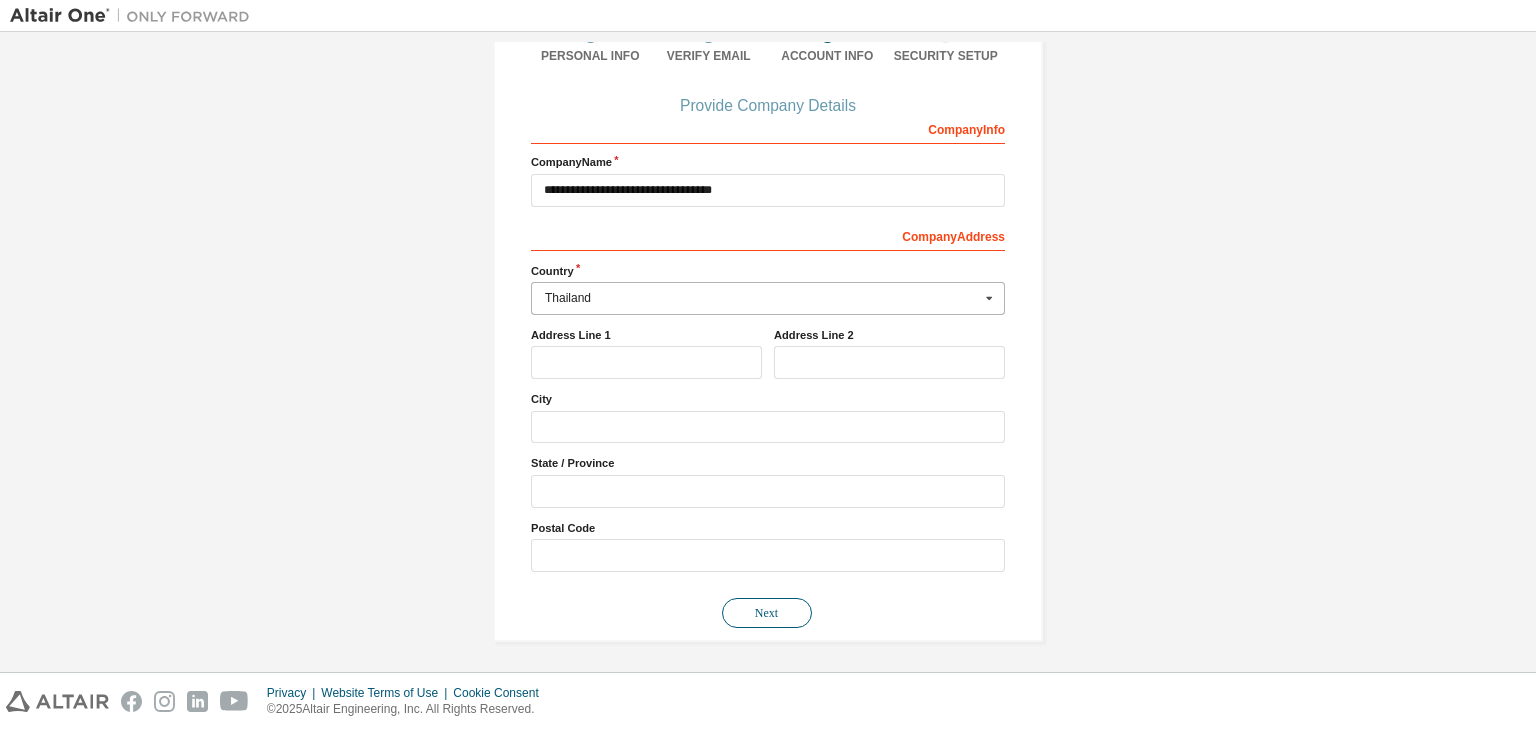 click on "Next" at bounding box center [767, 613] 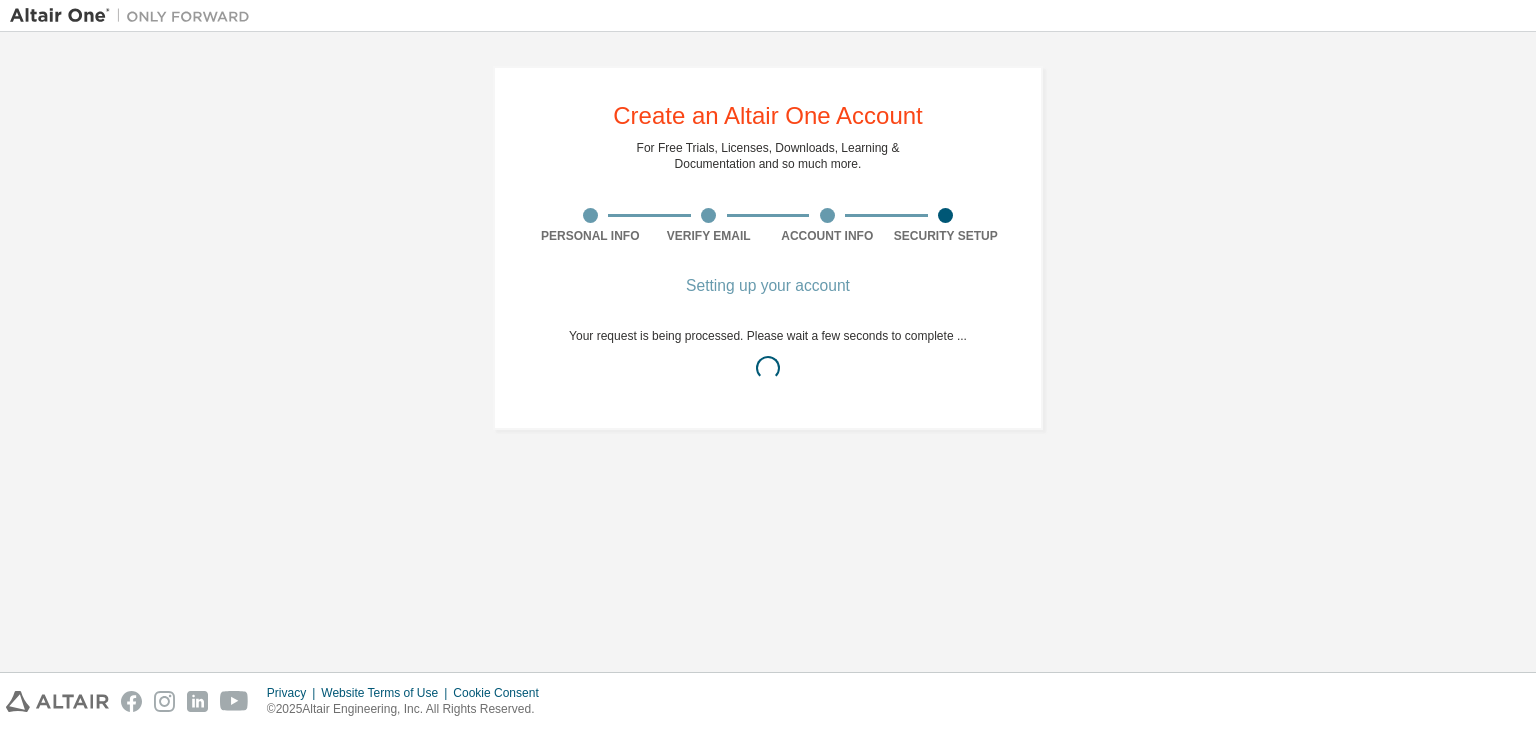scroll, scrollTop: 0, scrollLeft: 0, axis: both 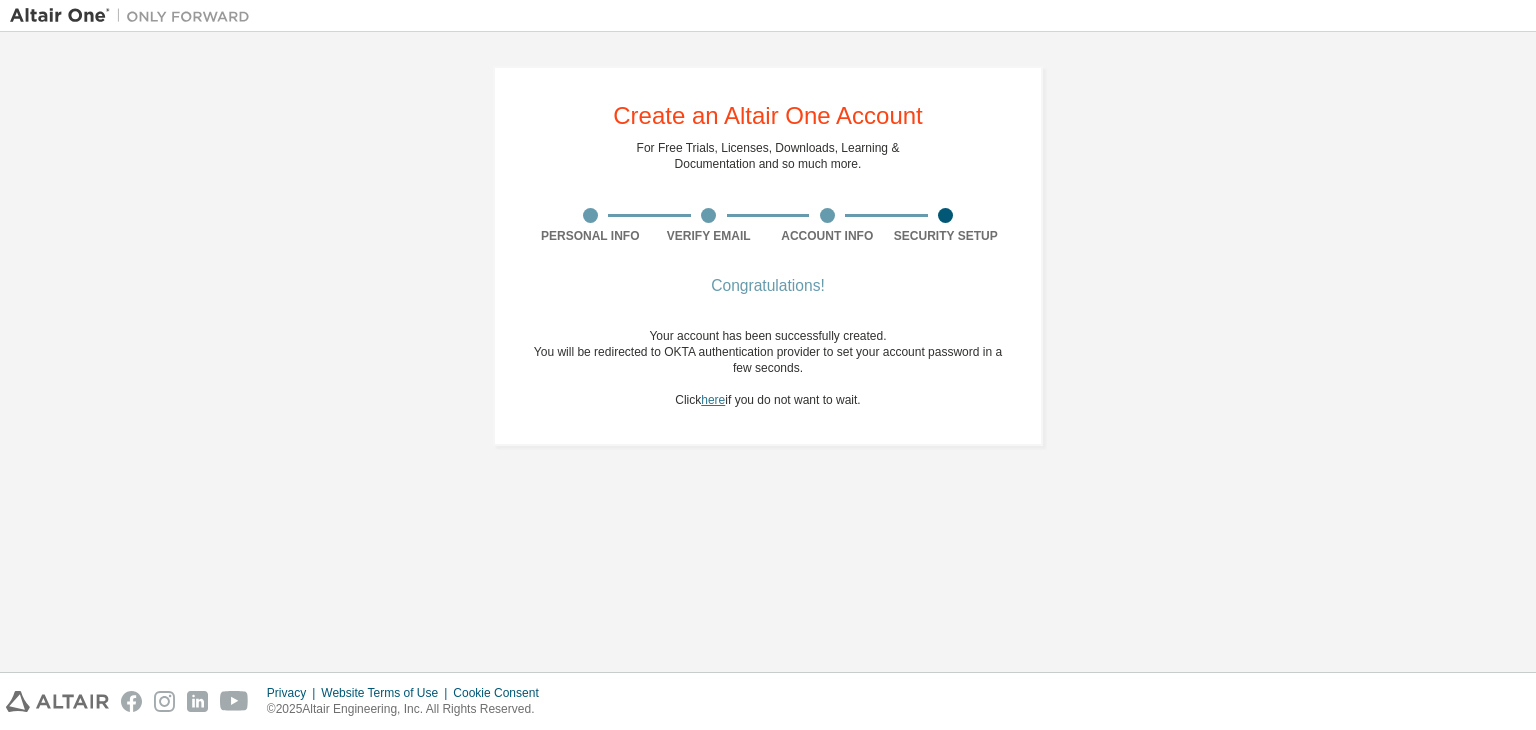click on "here" at bounding box center (713, 400) 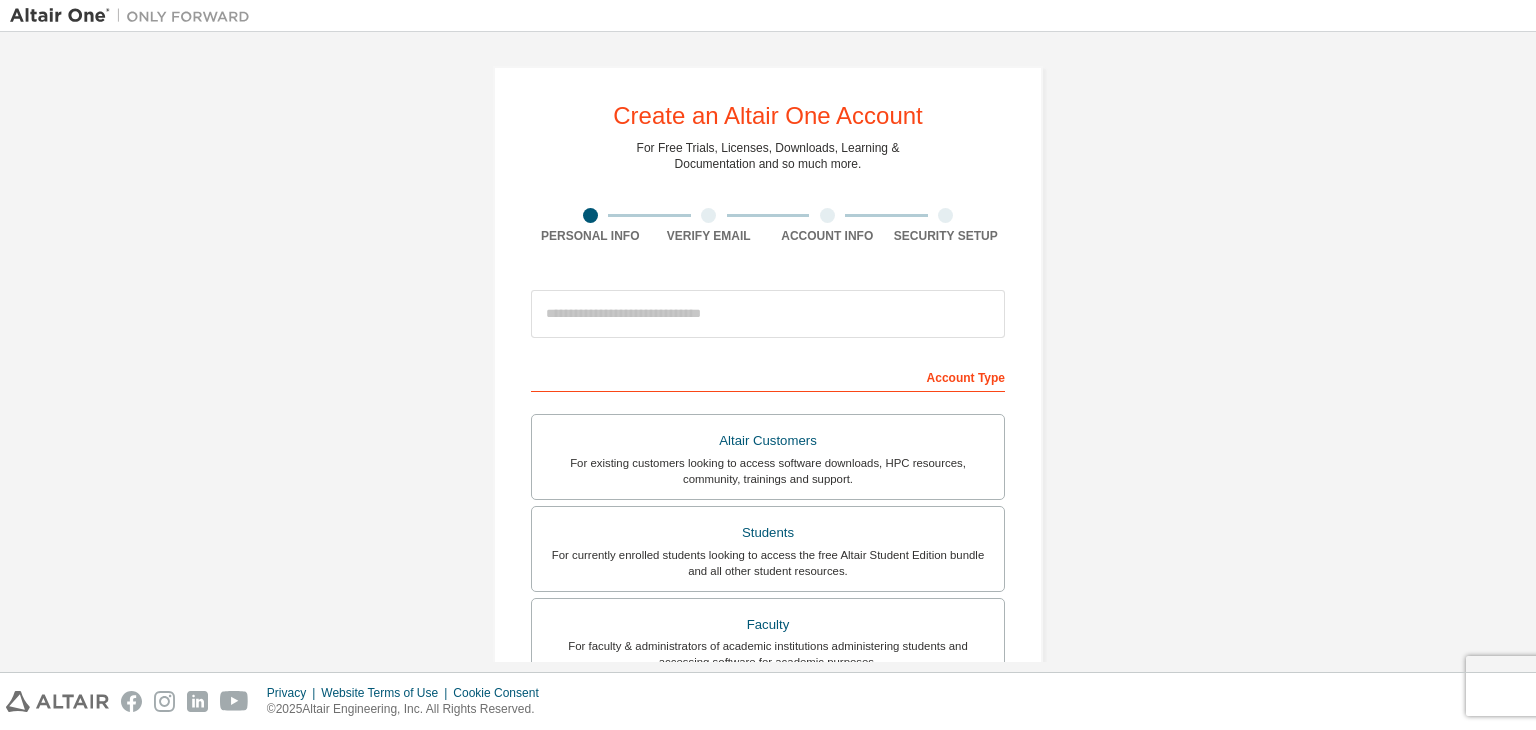 scroll, scrollTop: 0, scrollLeft: 0, axis: both 